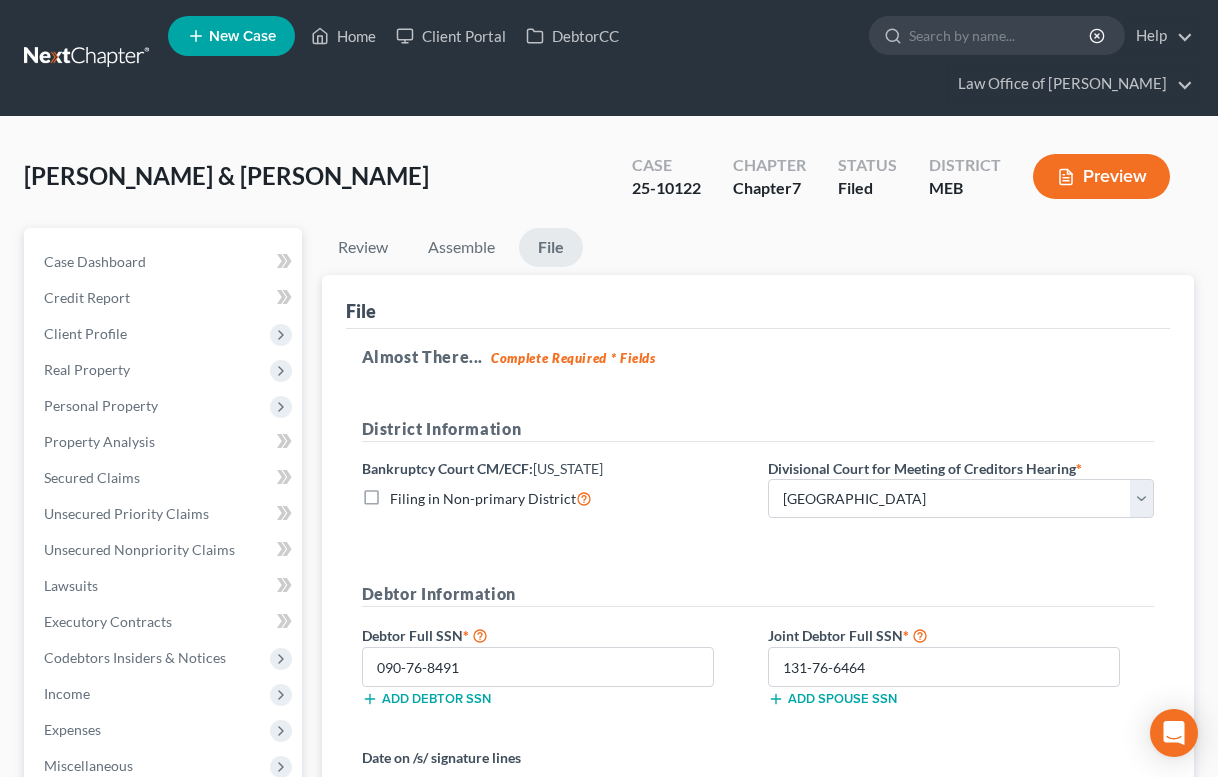 select on "0" 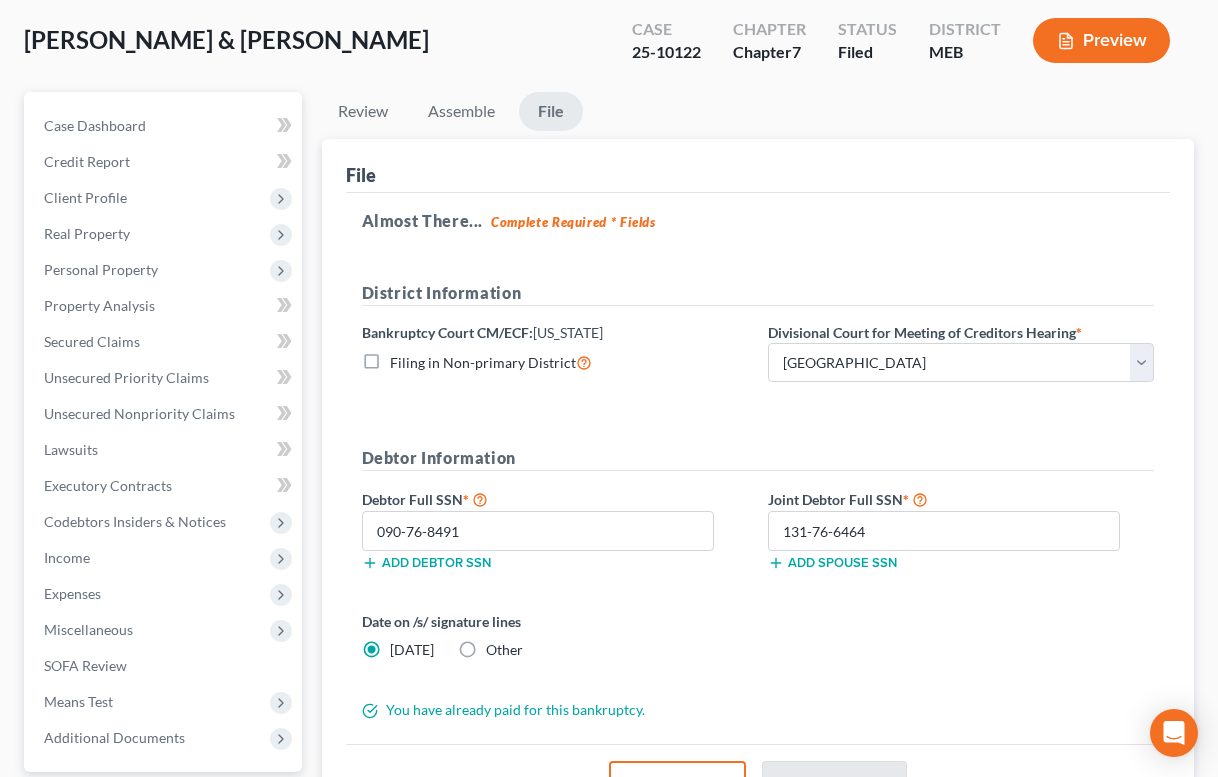 scroll, scrollTop: 0, scrollLeft: 0, axis: both 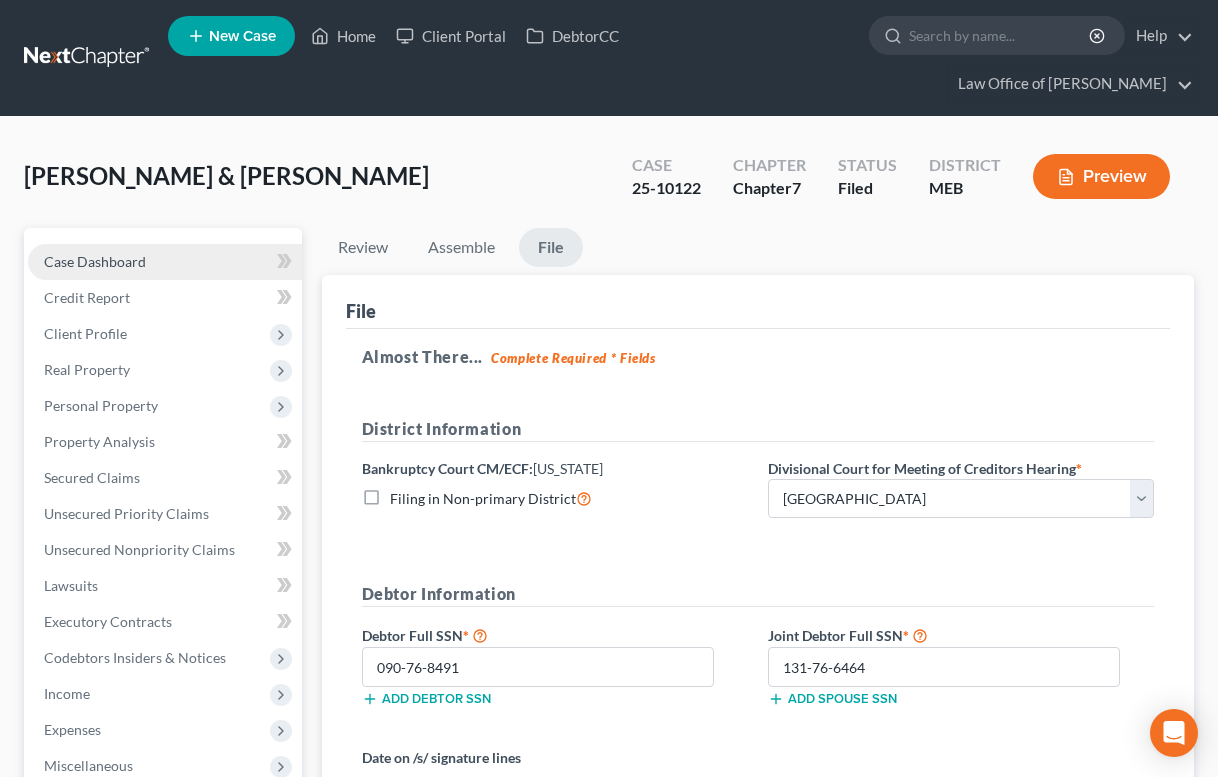 click on "Case Dashboard" at bounding box center (165, 262) 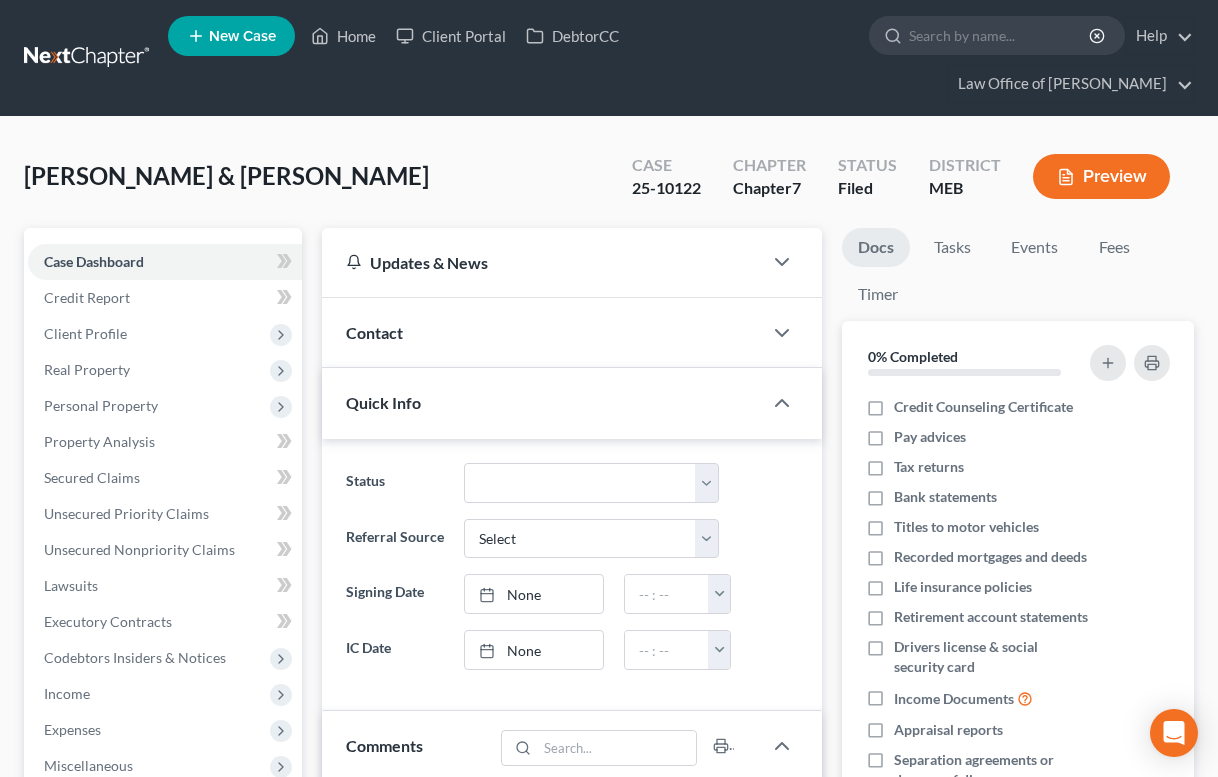 scroll, scrollTop: 356, scrollLeft: 0, axis: vertical 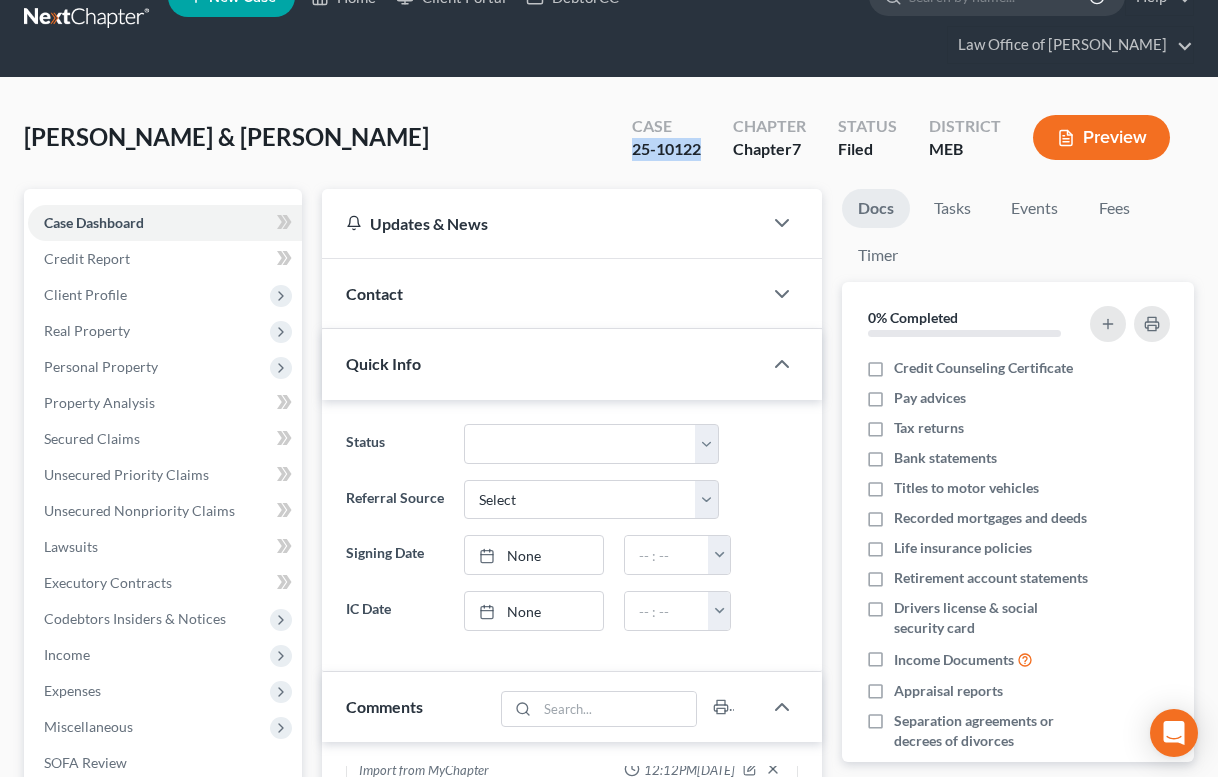 drag, startPoint x: 701, startPoint y: 116, endPoint x: 618, endPoint y: 116, distance: 83 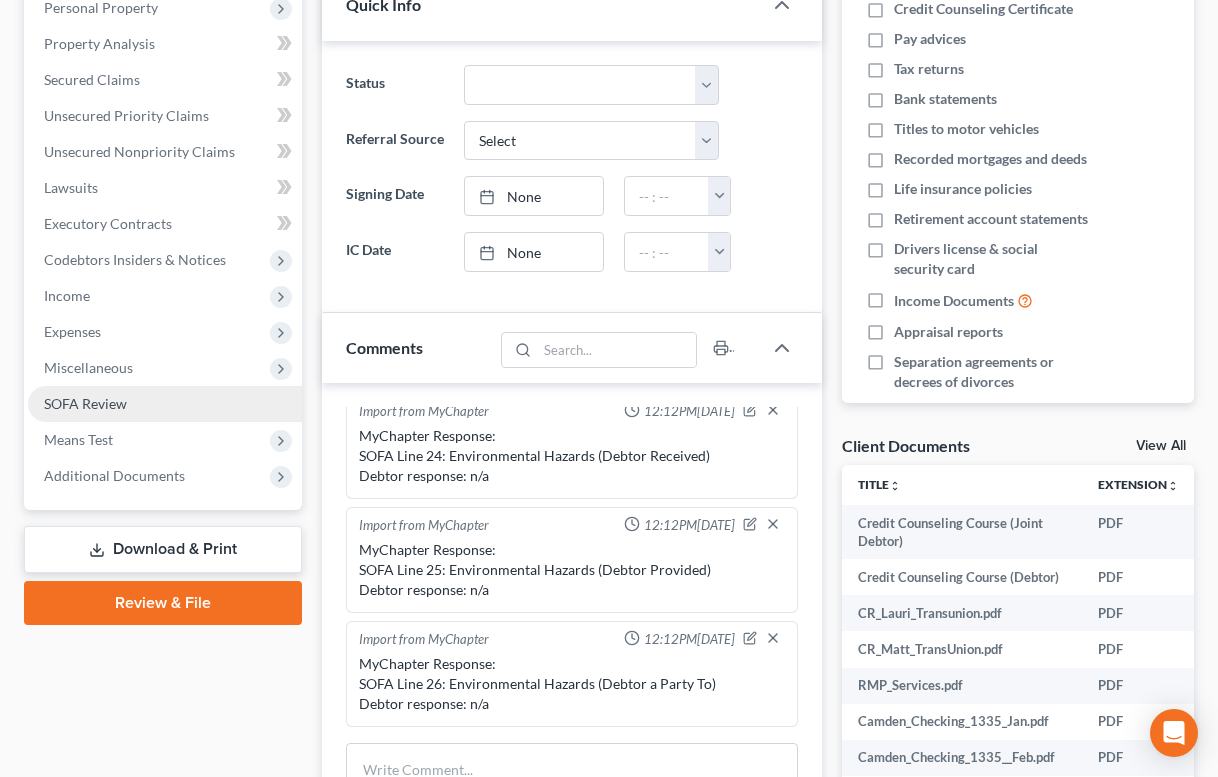 scroll, scrollTop: 336, scrollLeft: 0, axis: vertical 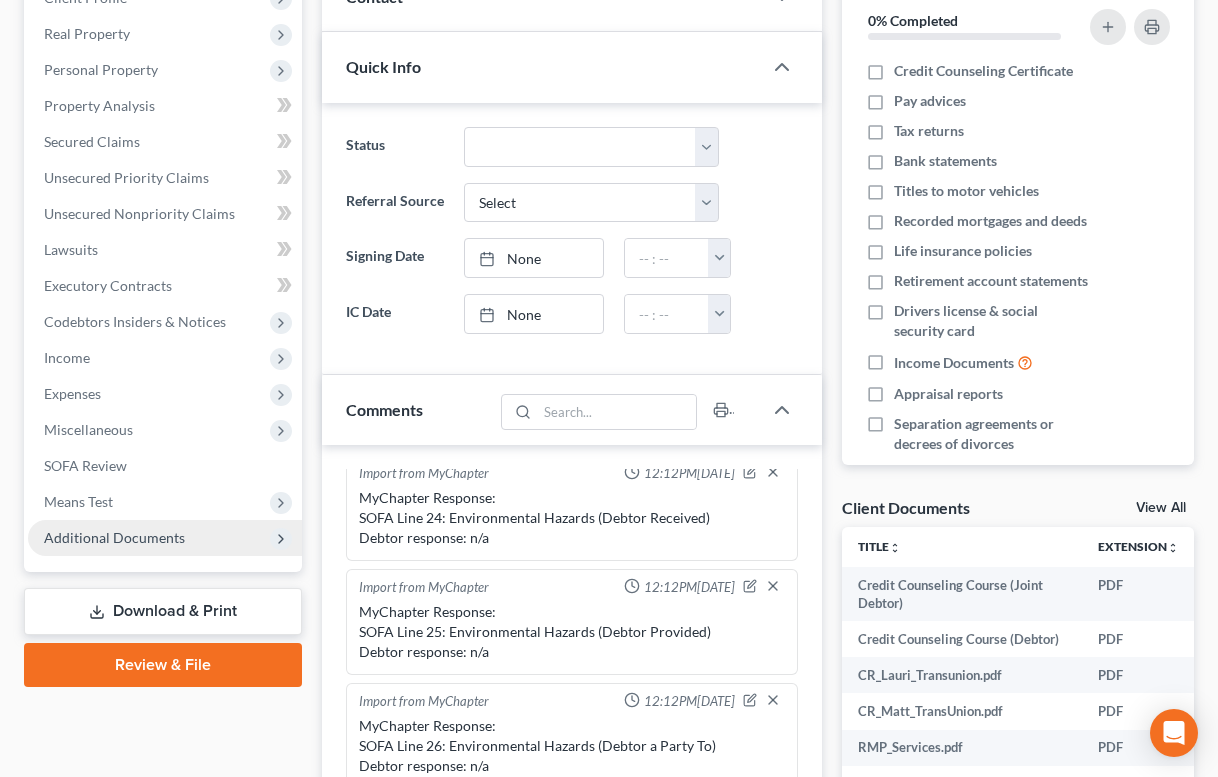 click on "Additional Documents" at bounding box center (114, 537) 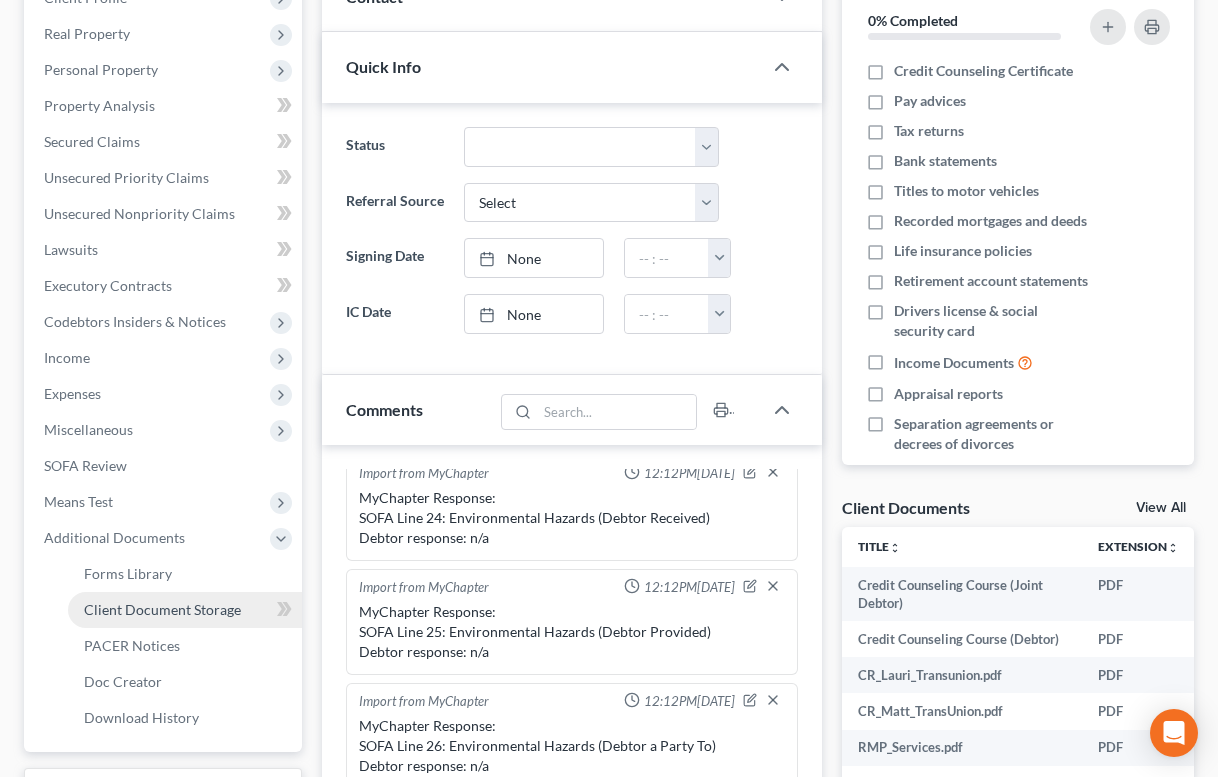 click on "Client Document Storage" at bounding box center (162, 609) 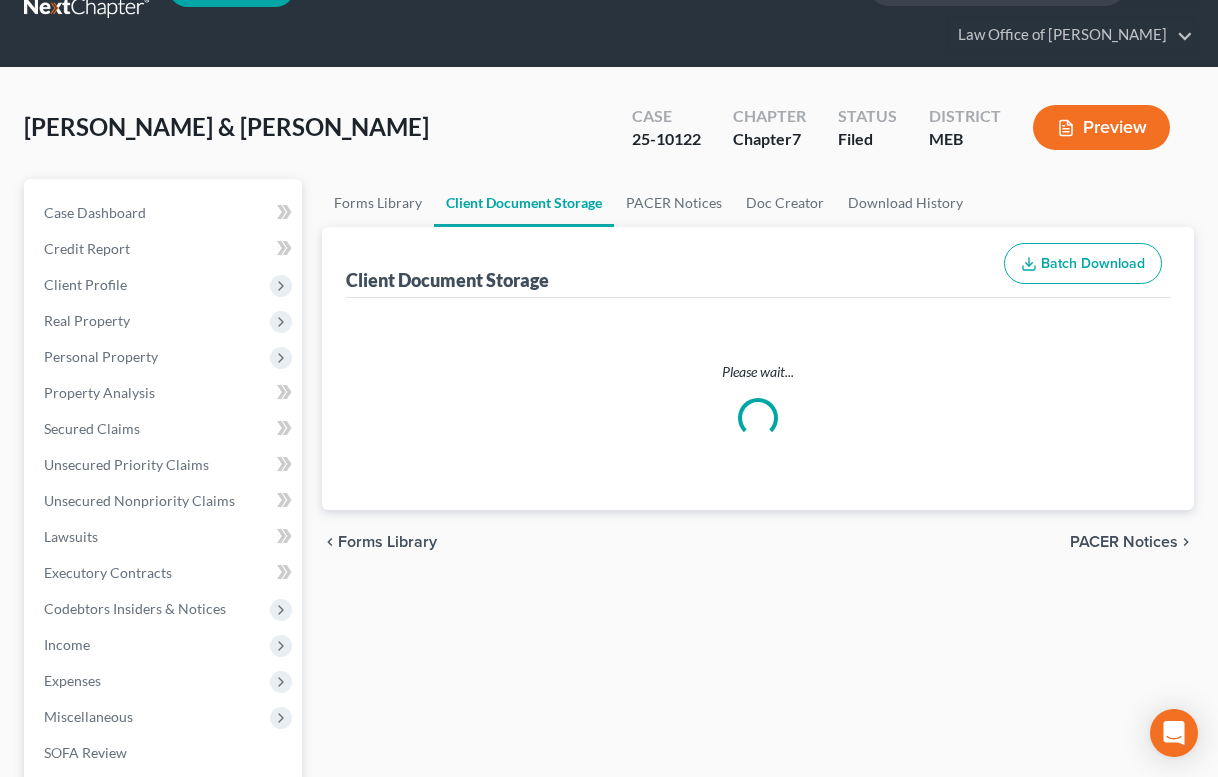 scroll, scrollTop: 0, scrollLeft: 0, axis: both 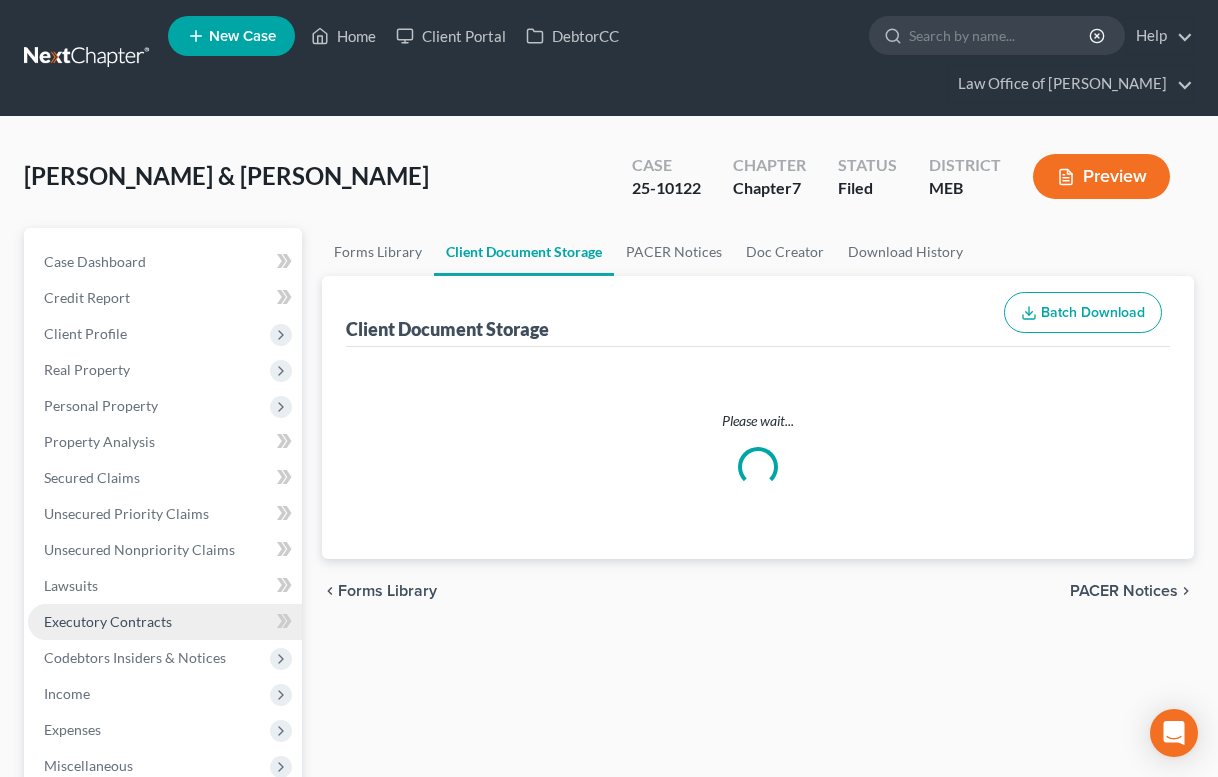 select on "0" 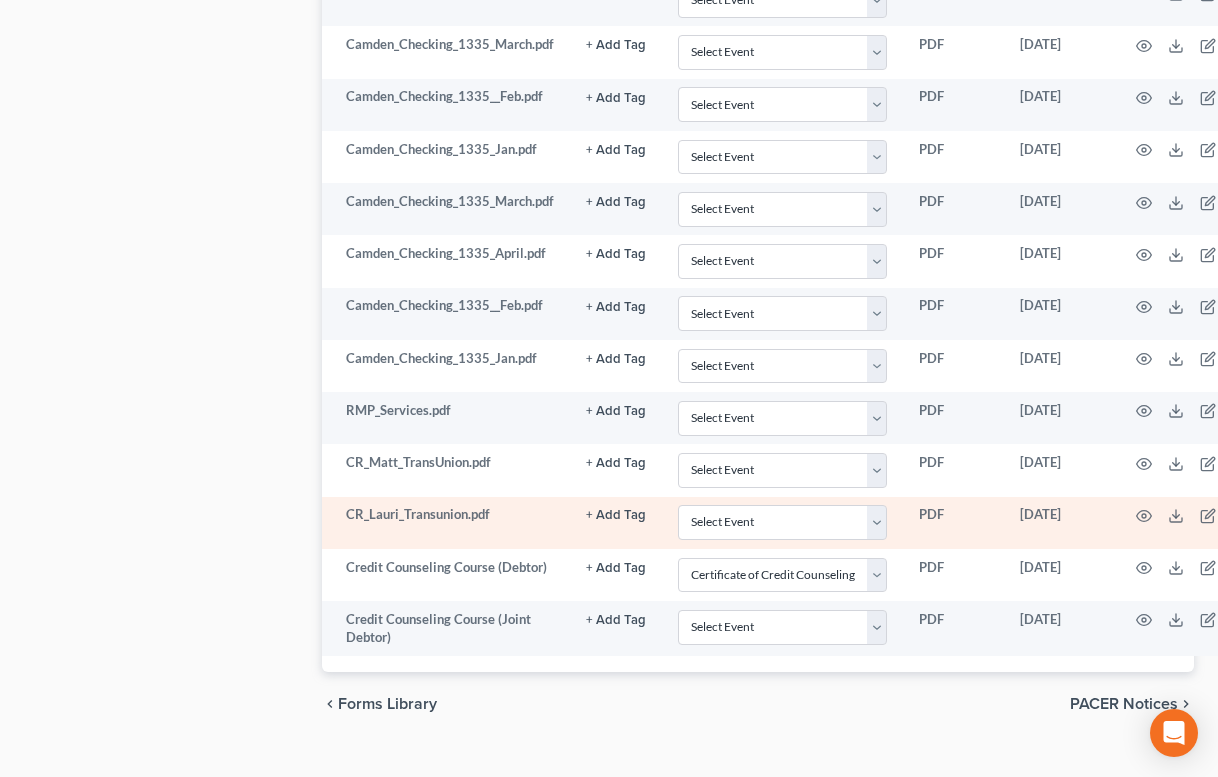 scroll, scrollTop: 3016, scrollLeft: 64, axis: both 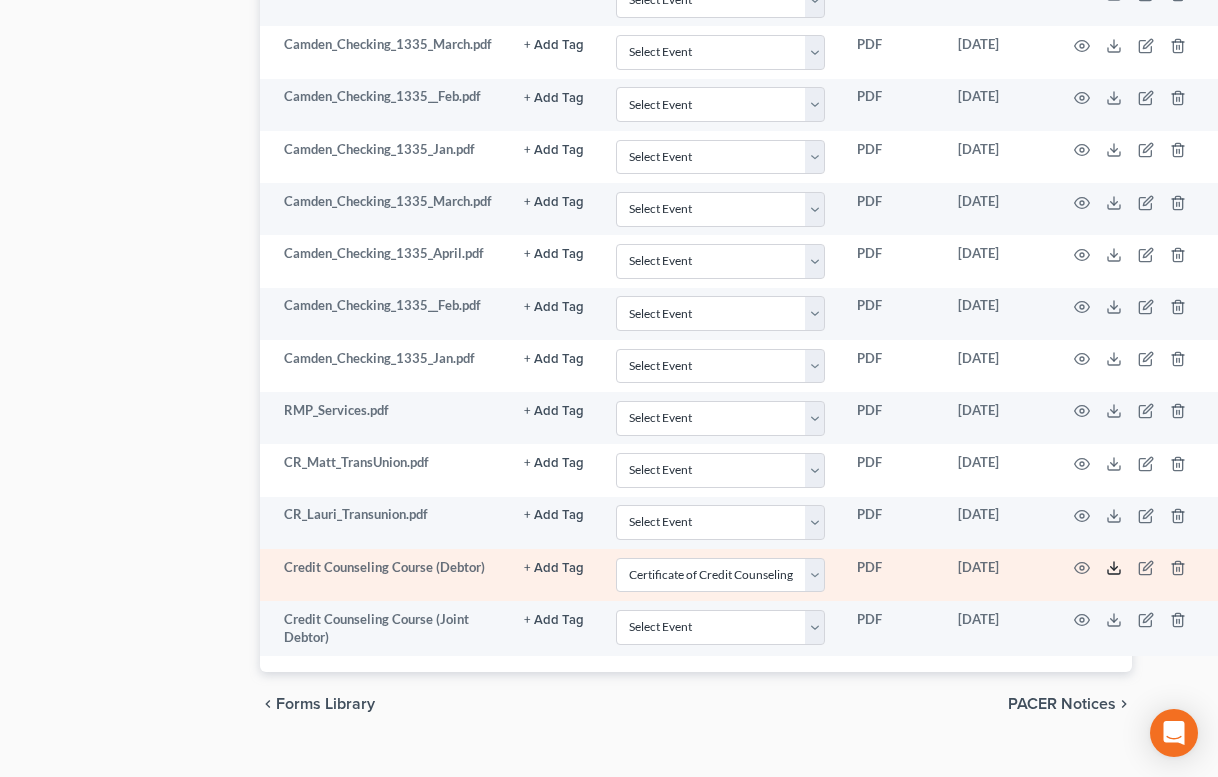 click 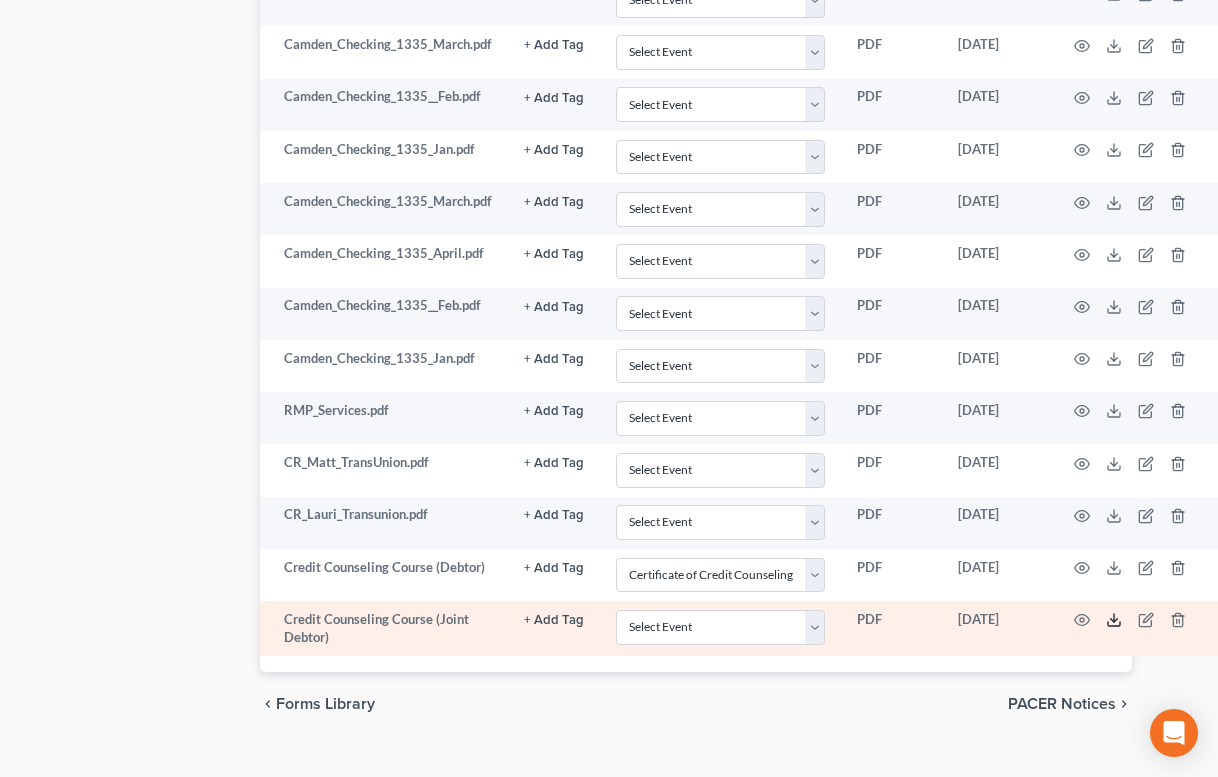 click 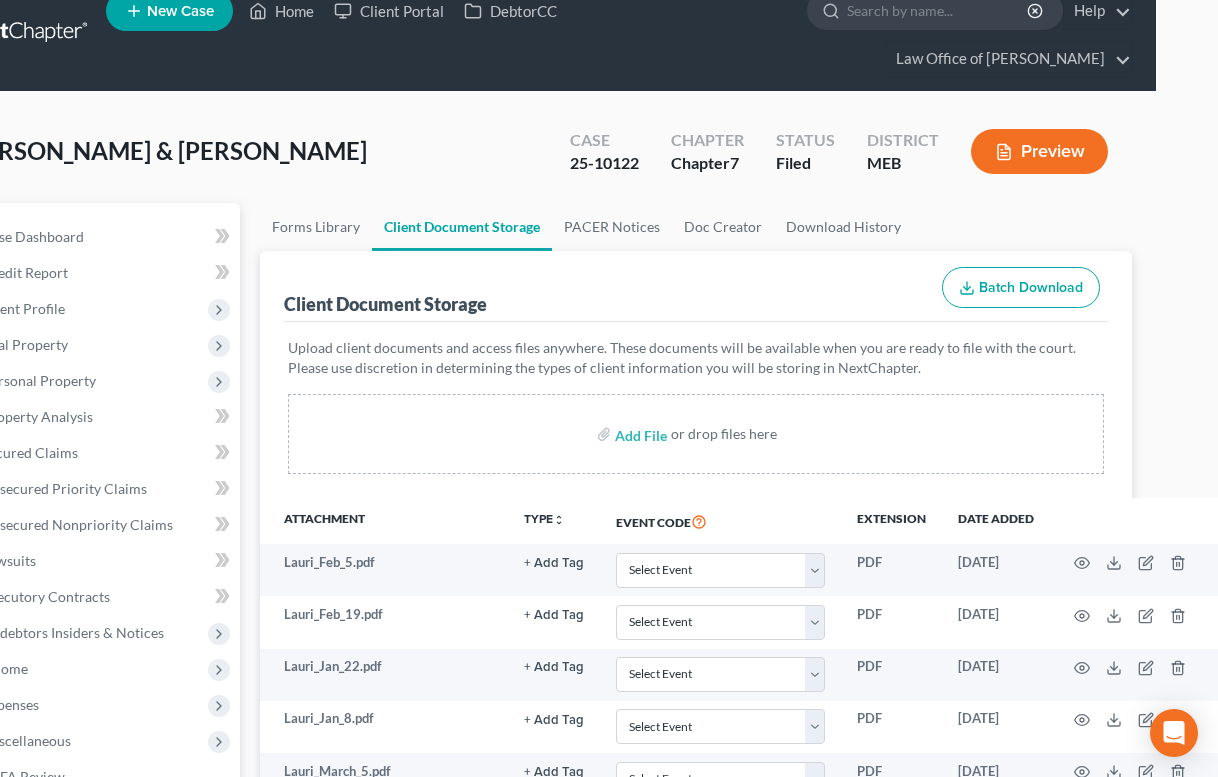 scroll, scrollTop: 25, scrollLeft: 0, axis: vertical 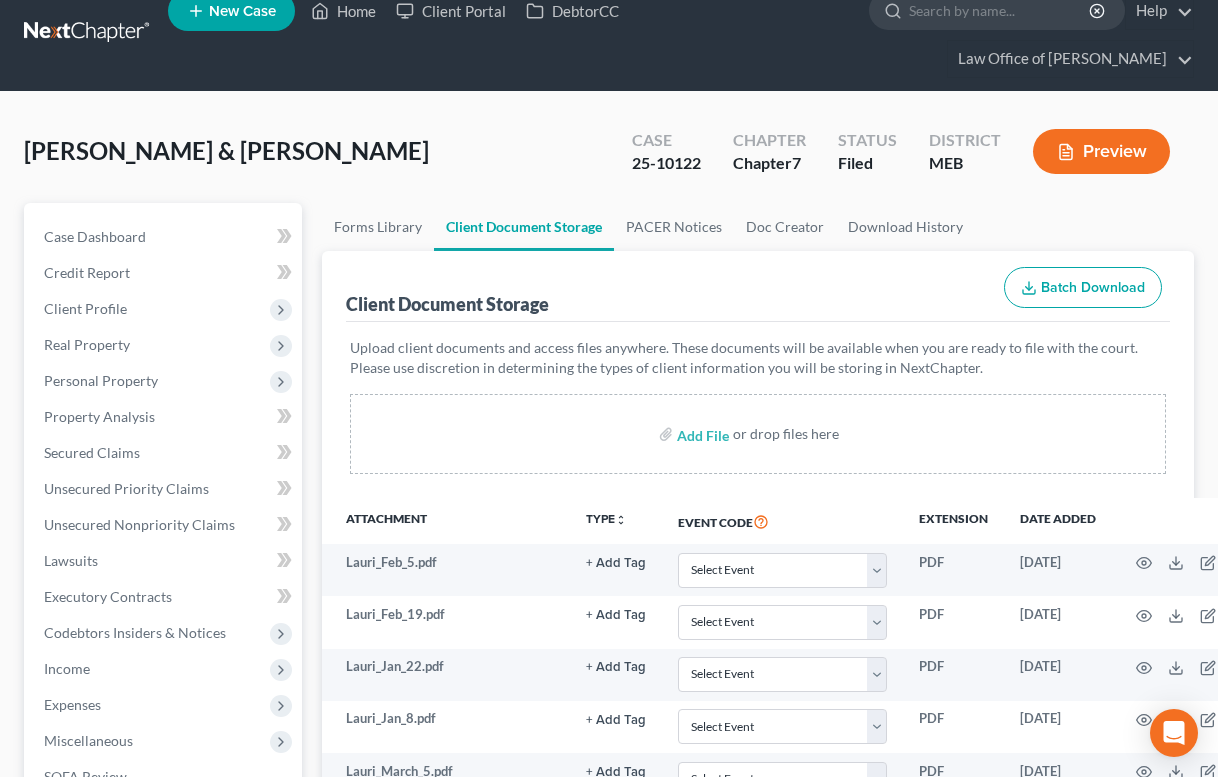click at bounding box center [88, 33] 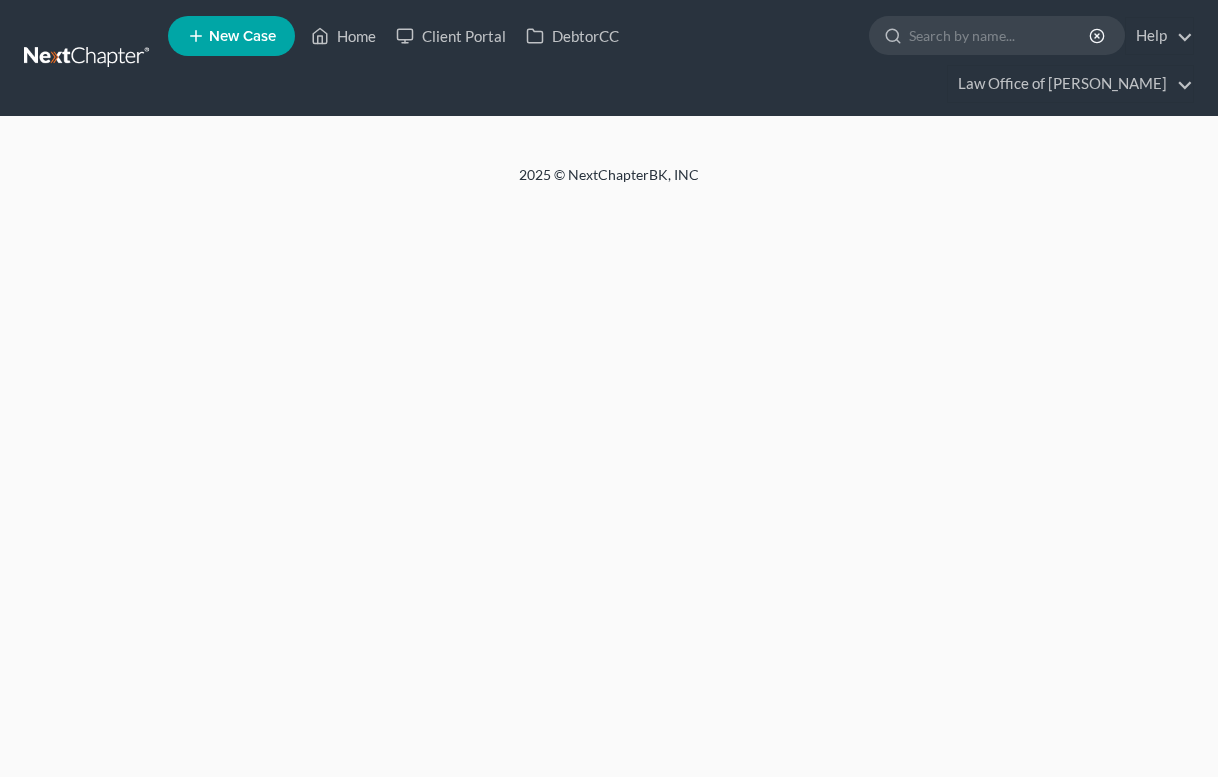 scroll, scrollTop: 0, scrollLeft: 0, axis: both 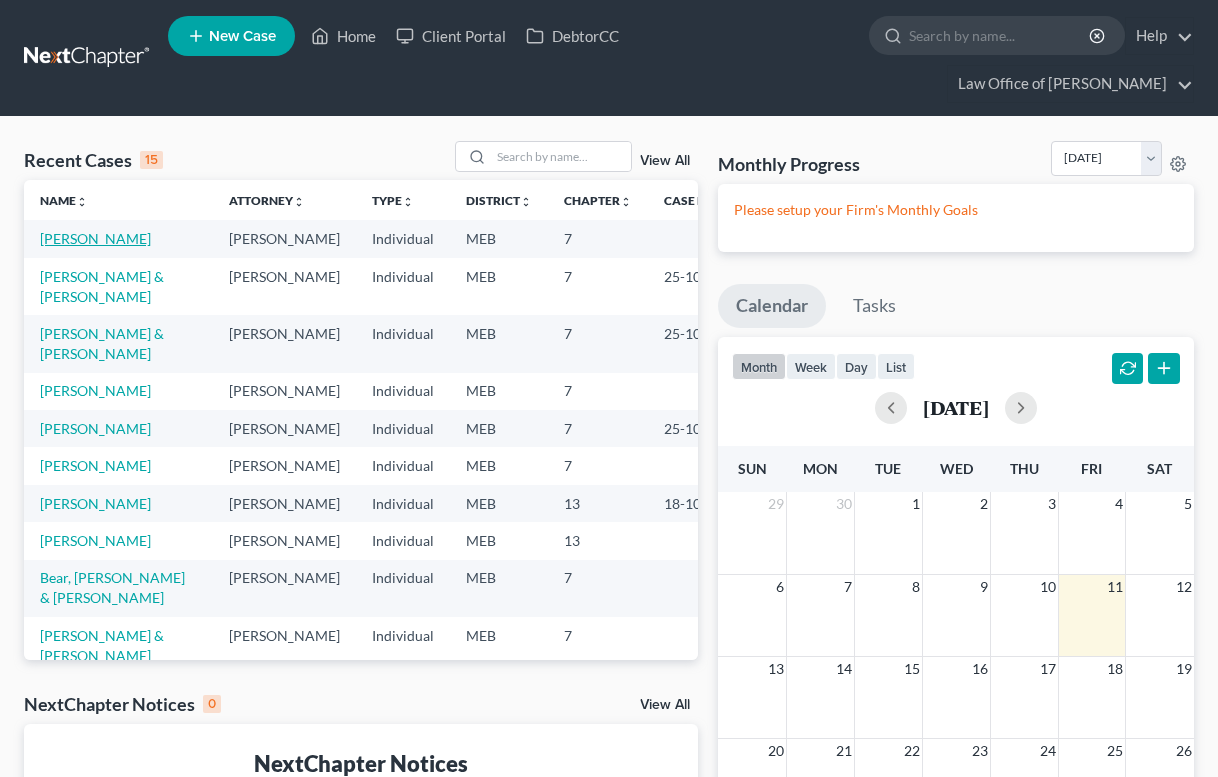click on "[PERSON_NAME]" at bounding box center (95, 238) 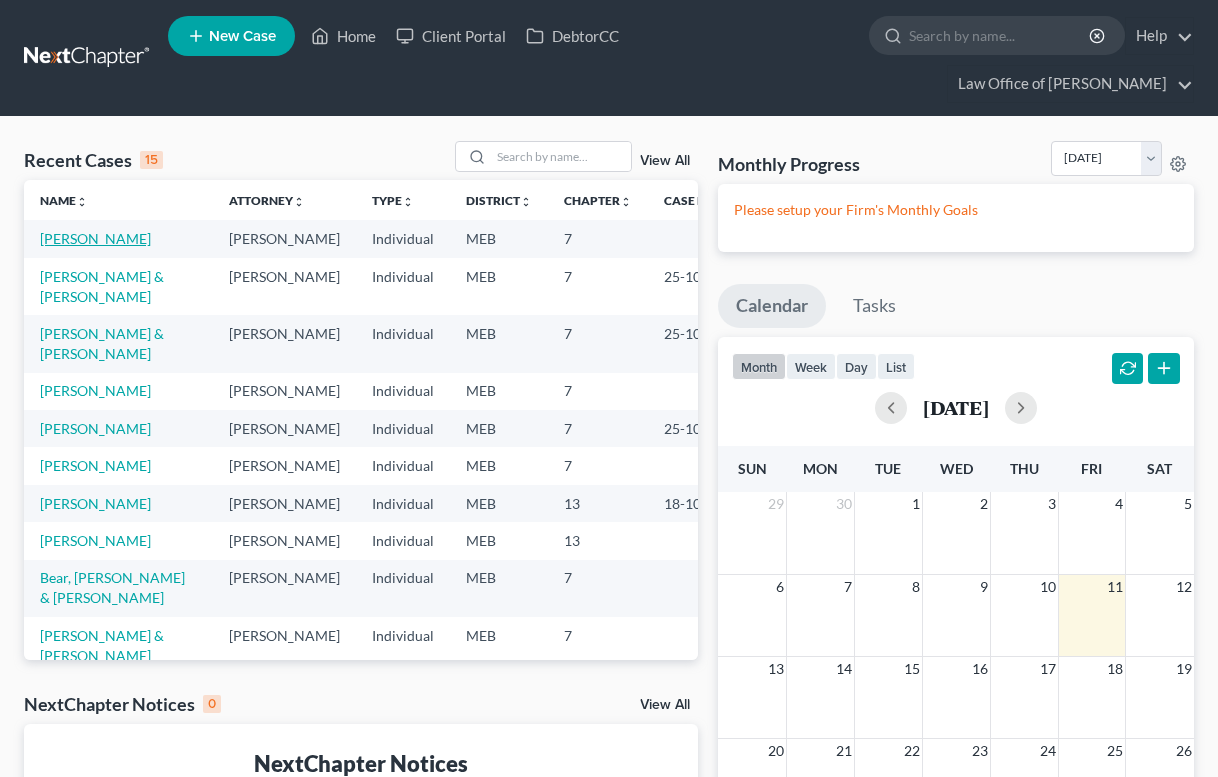 click on "[PERSON_NAME]" at bounding box center (95, 238) 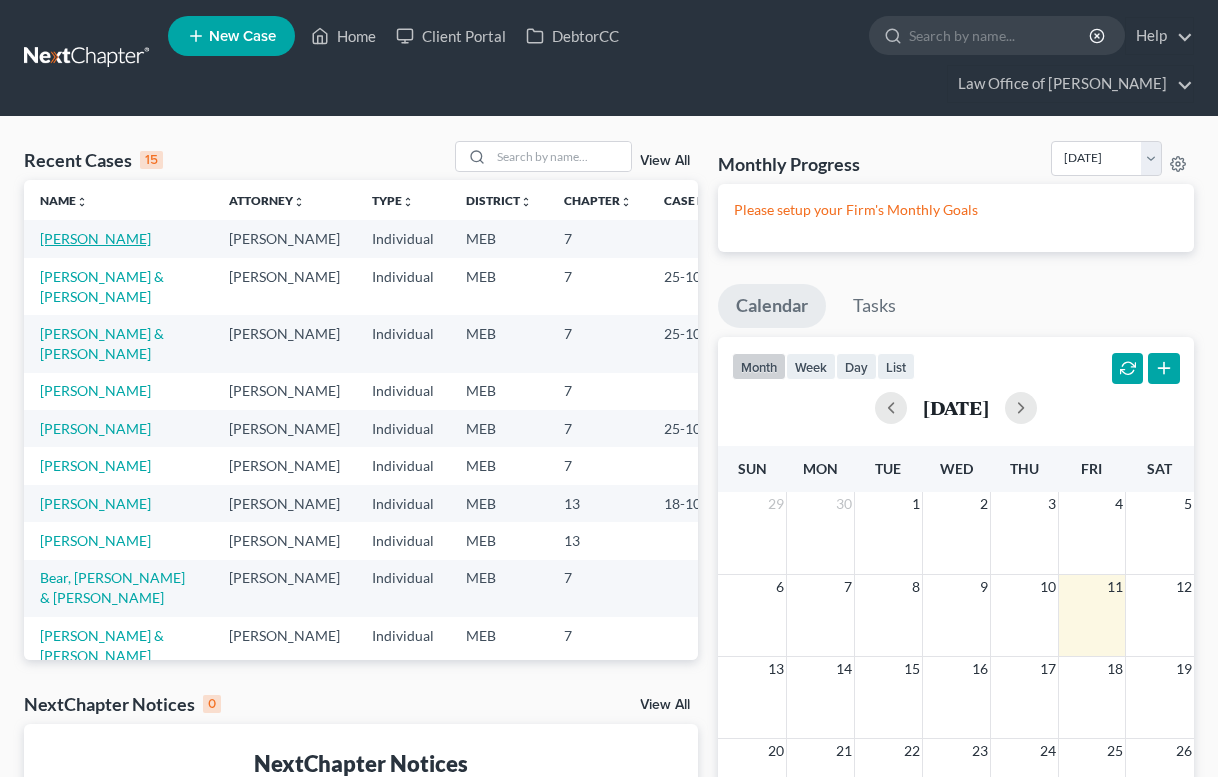 click on "[PERSON_NAME]" at bounding box center [95, 238] 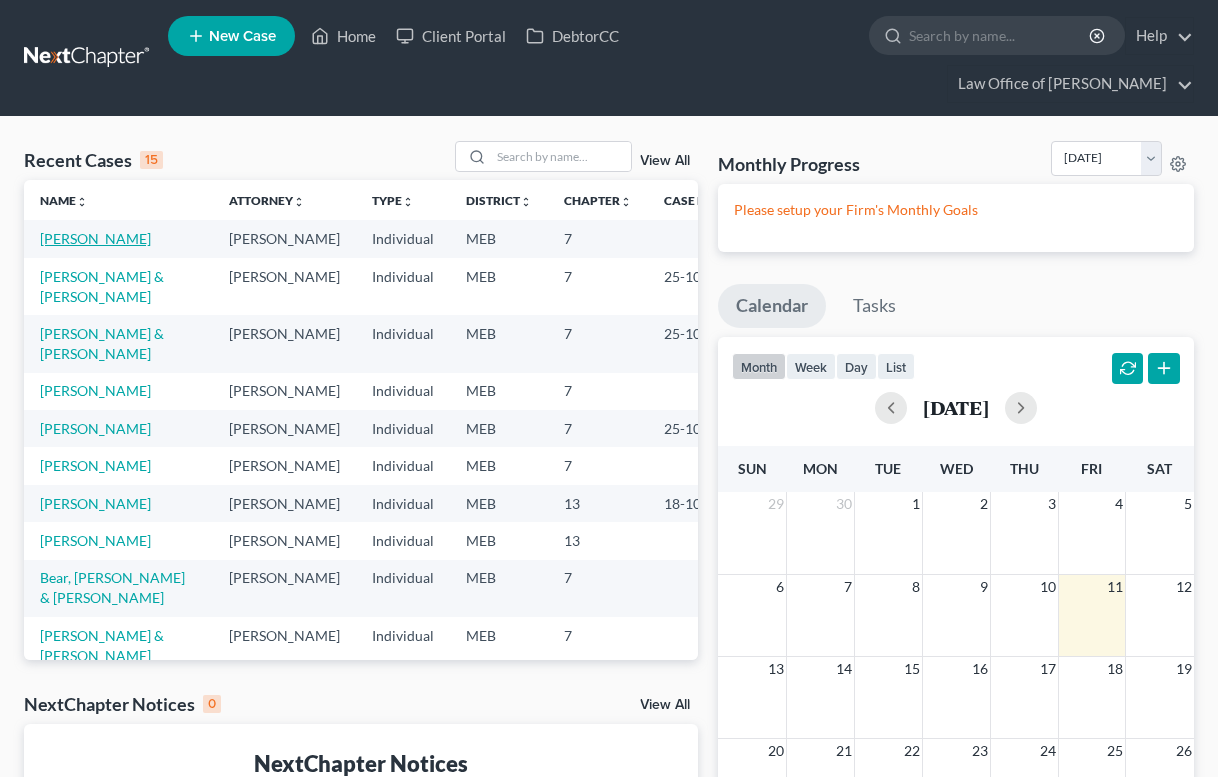 click on "[PERSON_NAME]" at bounding box center [95, 238] 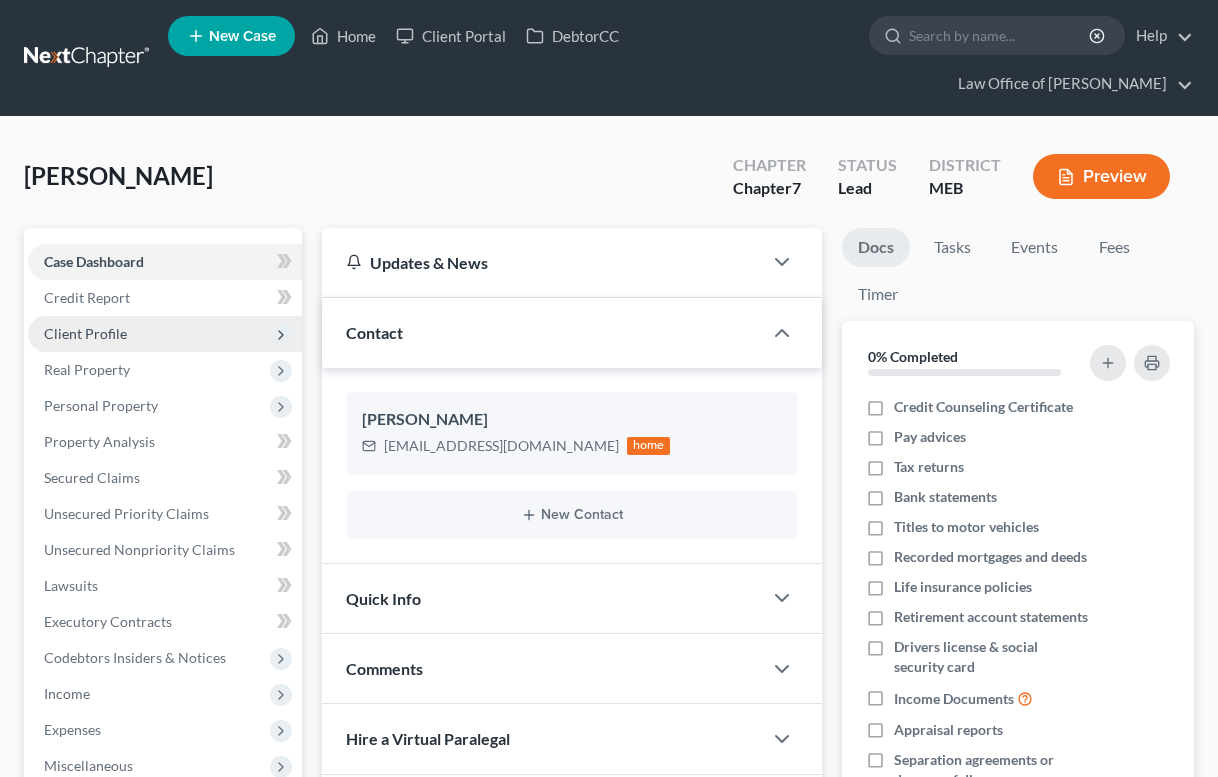 click on "Client Profile" at bounding box center [85, 333] 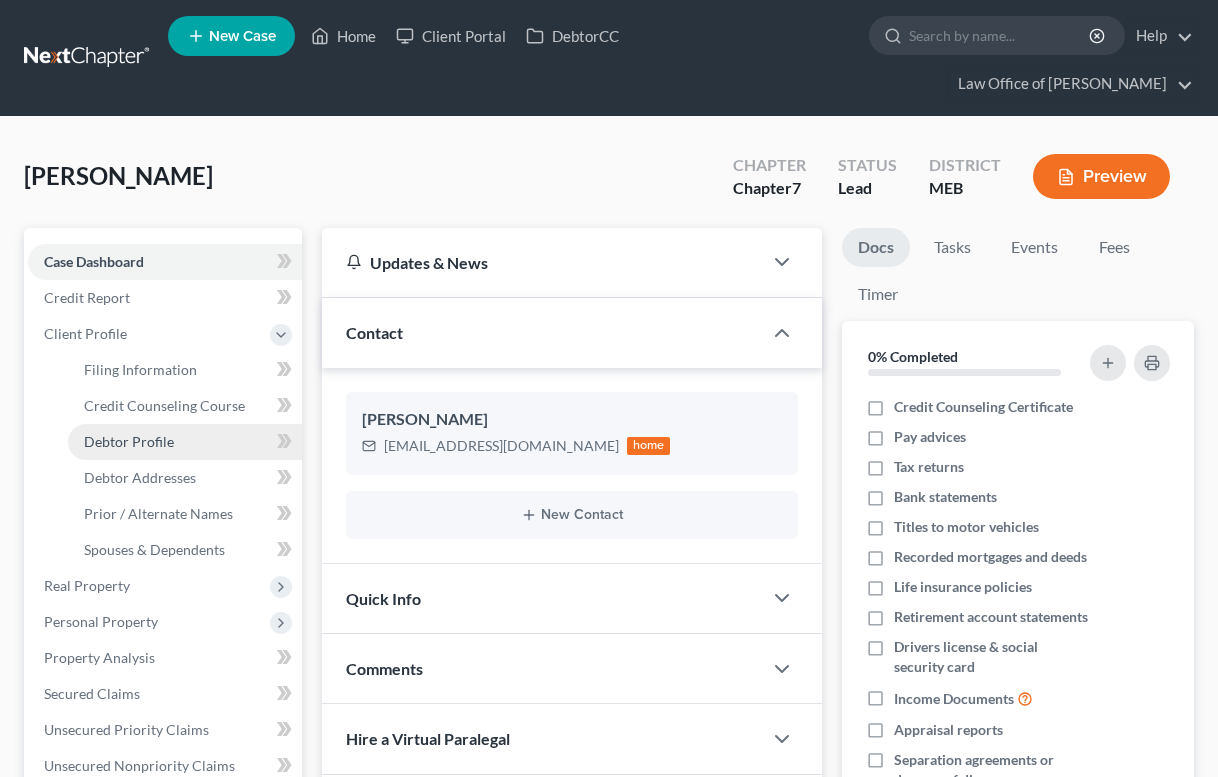 click on "Debtor Profile" at bounding box center (129, 441) 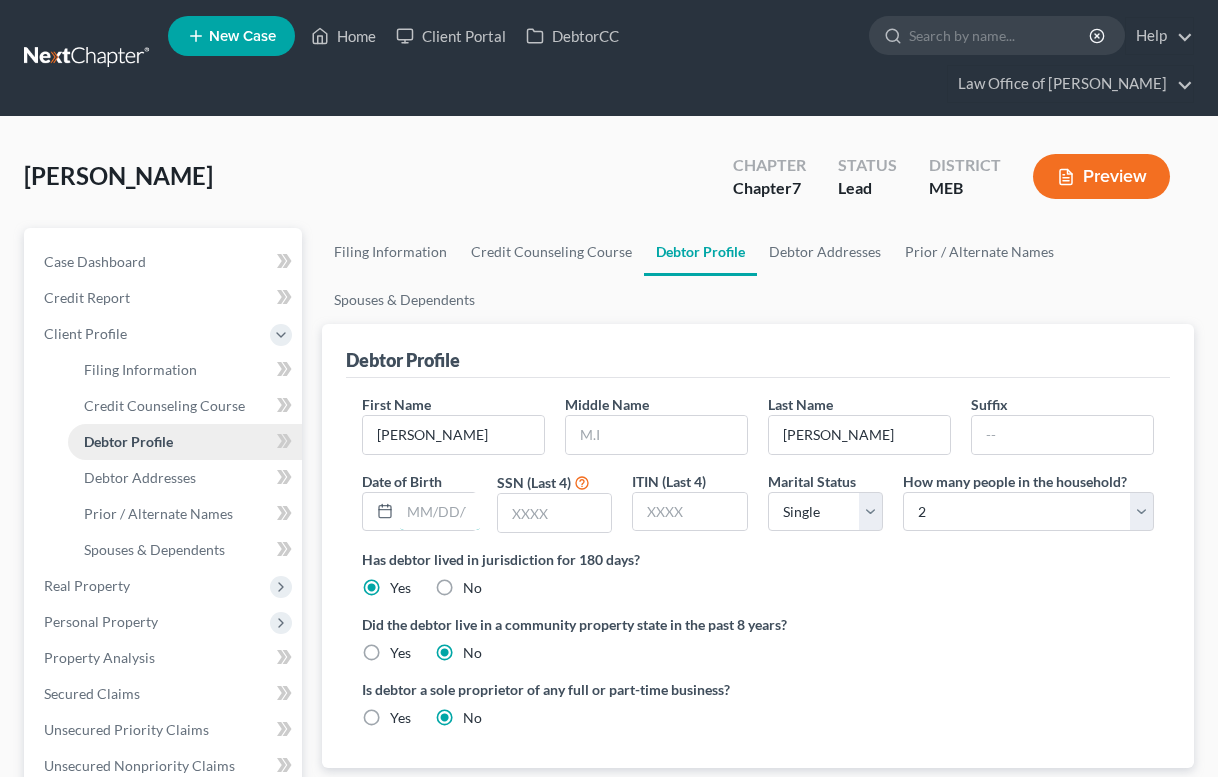 click at bounding box center (440, 512) 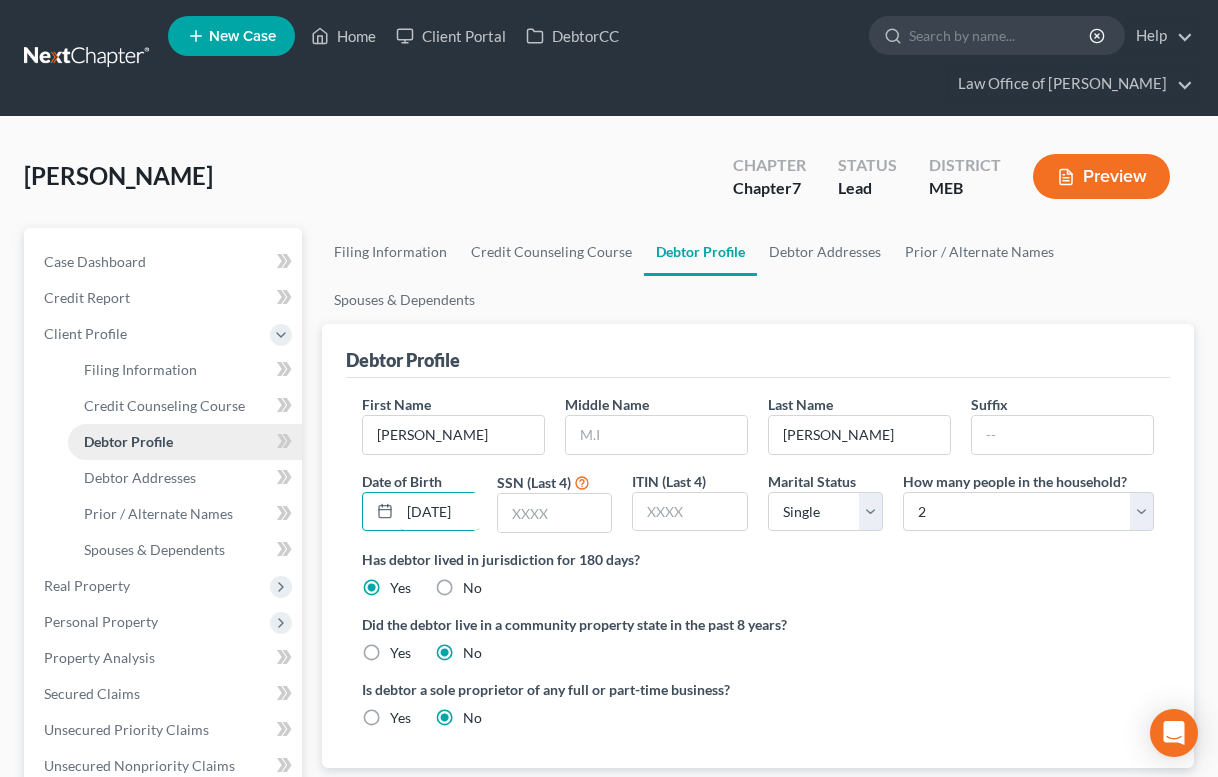 scroll, scrollTop: 0, scrollLeft: 16, axis: horizontal 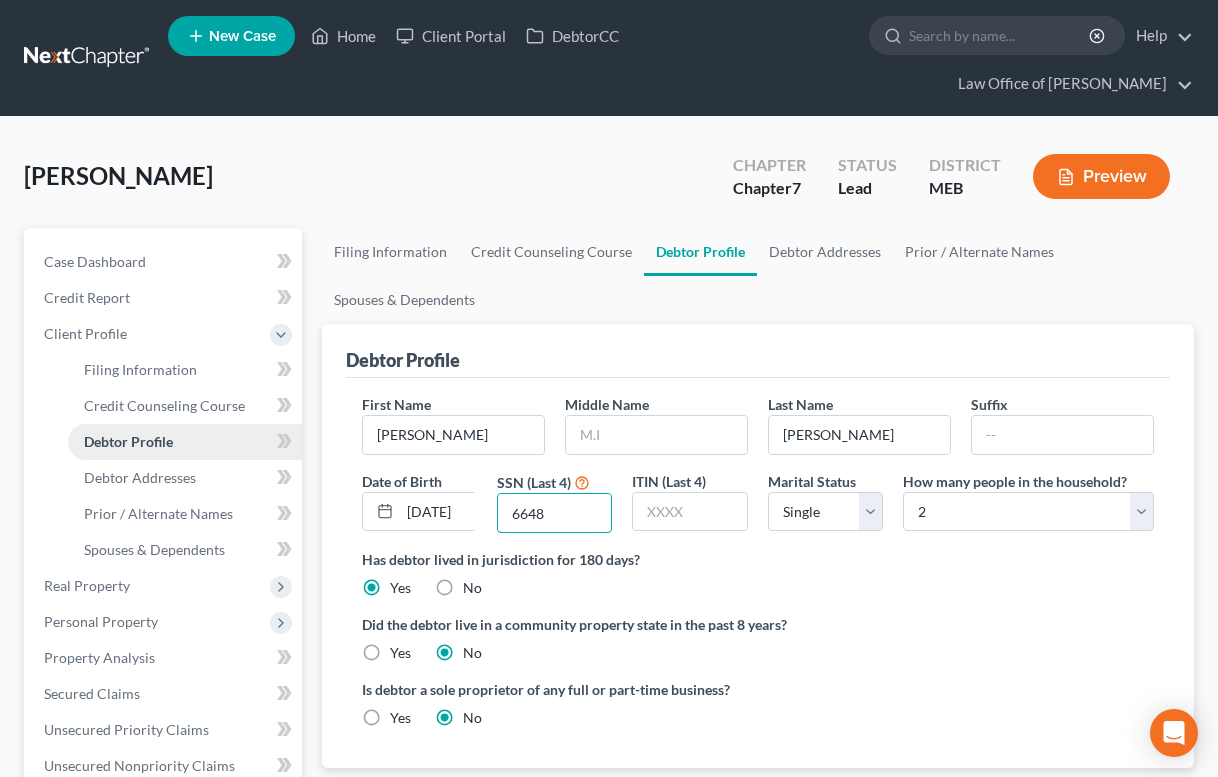 type on "6648" 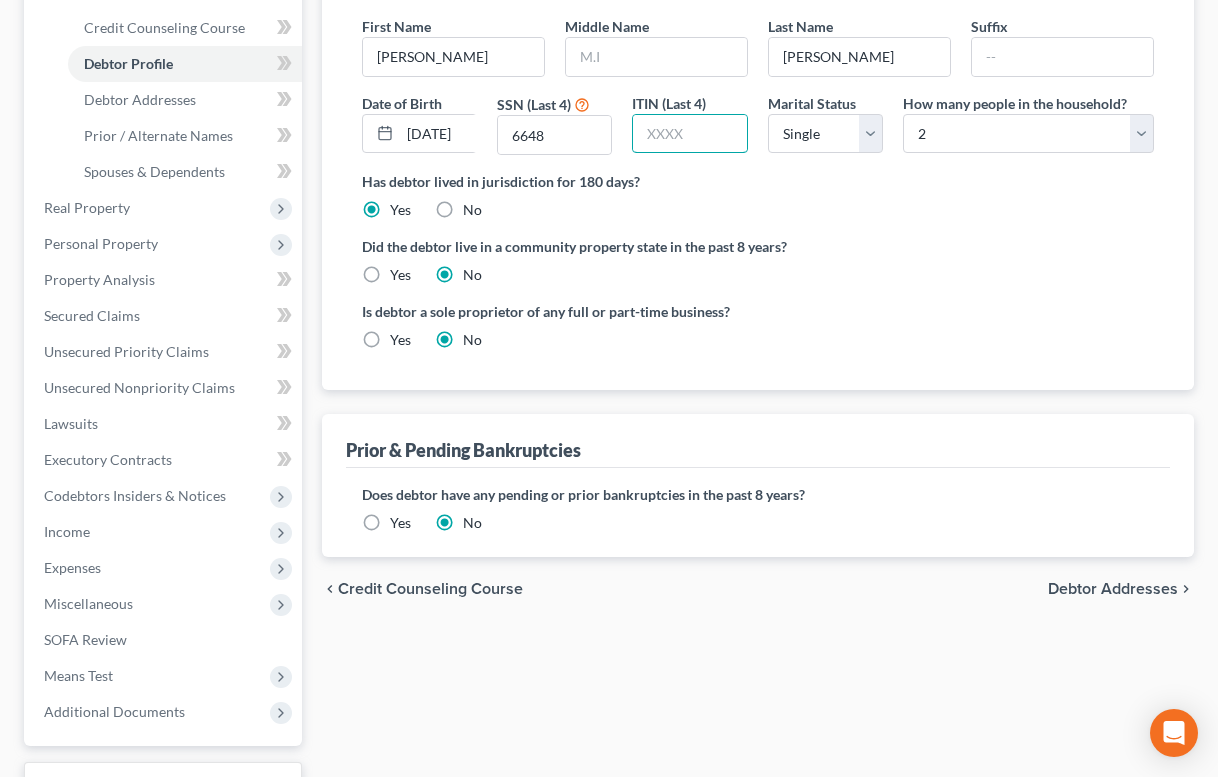 scroll, scrollTop: 500, scrollLeft: 0, axis: vertical 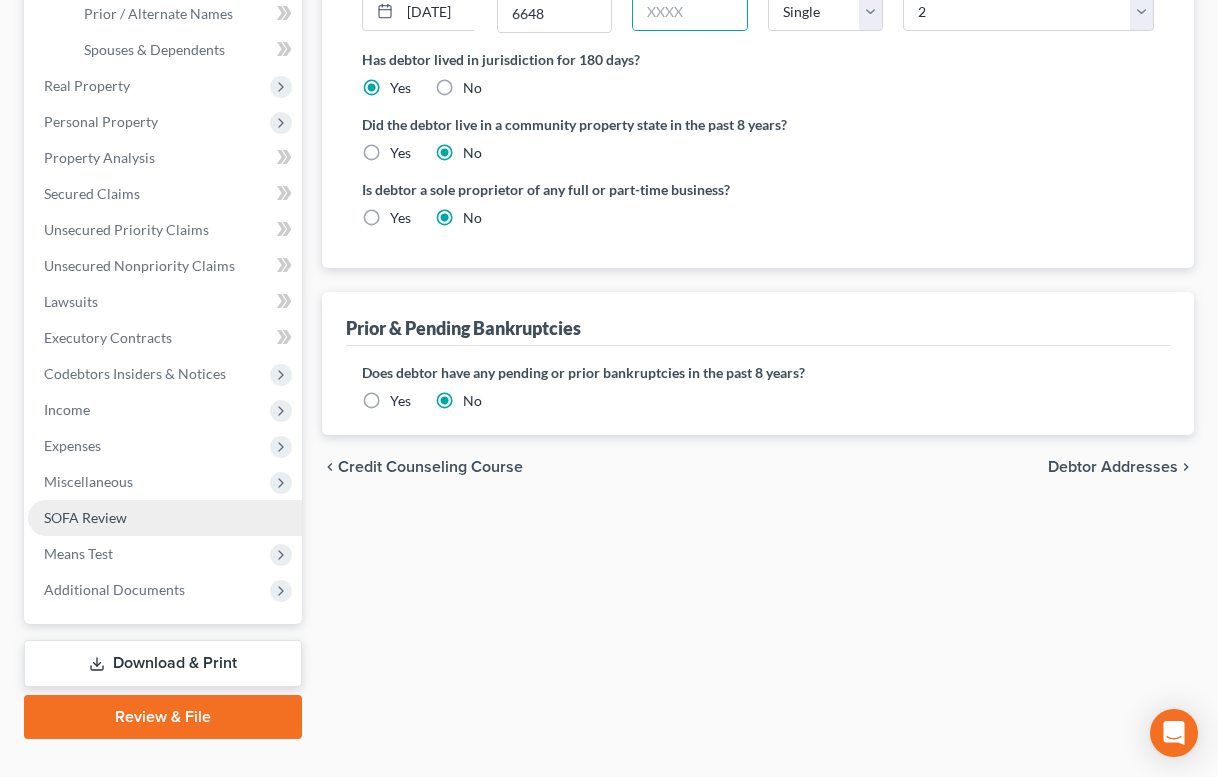 click on "SOFA Review" at bounding box center (85, 517) 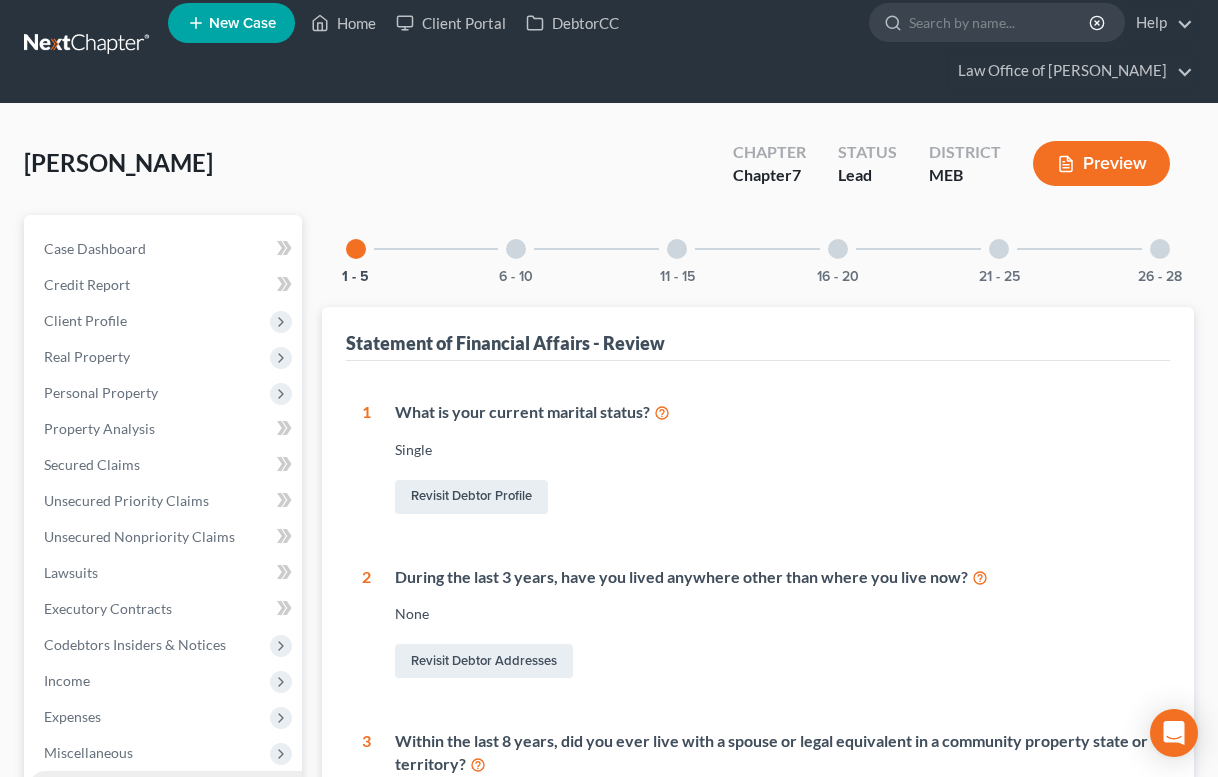 scroll, scrollTop: 0, scrollLeft: 0, axis: both 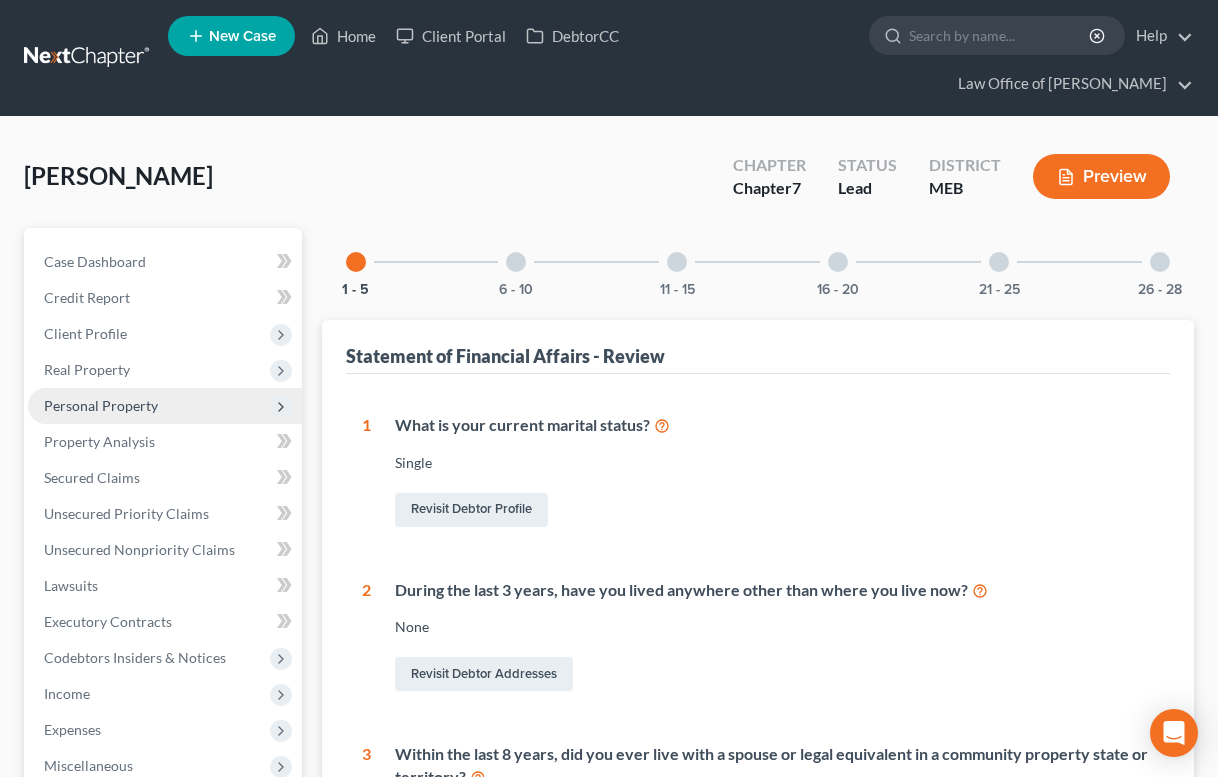 click on "Personal Property" at bounding box center [101, 405] 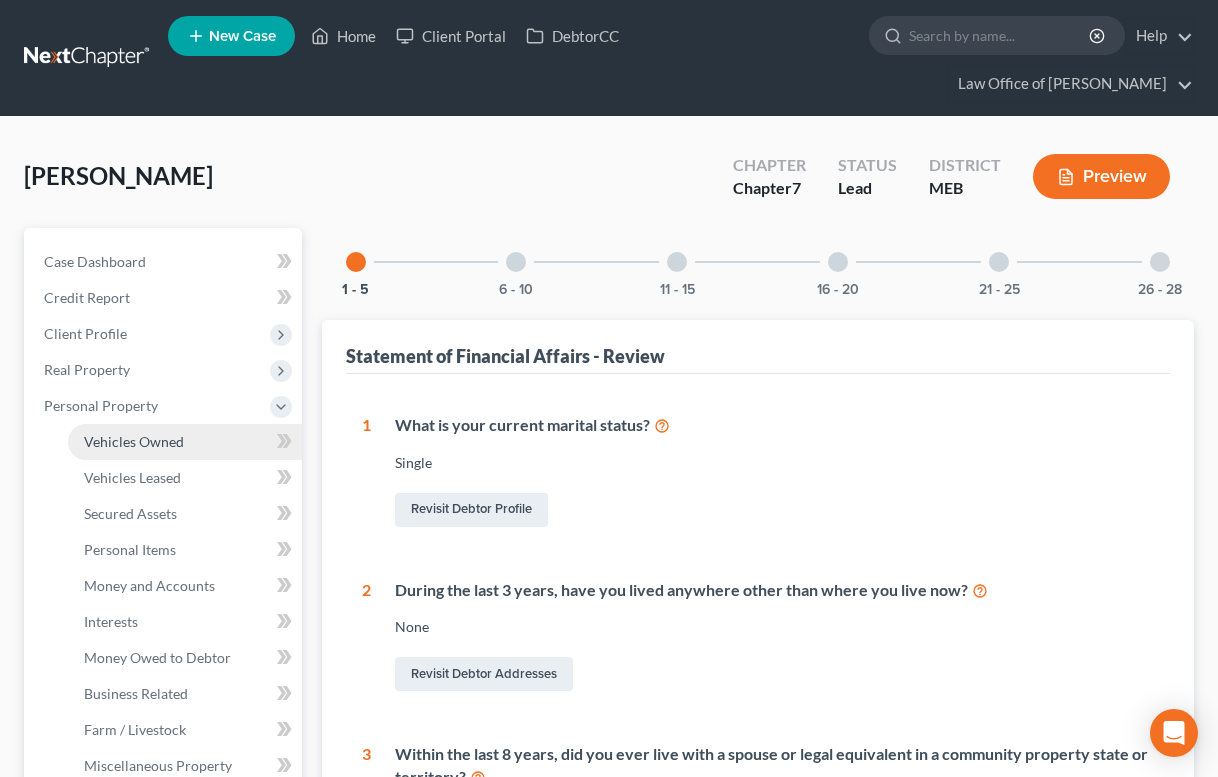click on "Vehicles Owned" at bounding box center (134, 441) 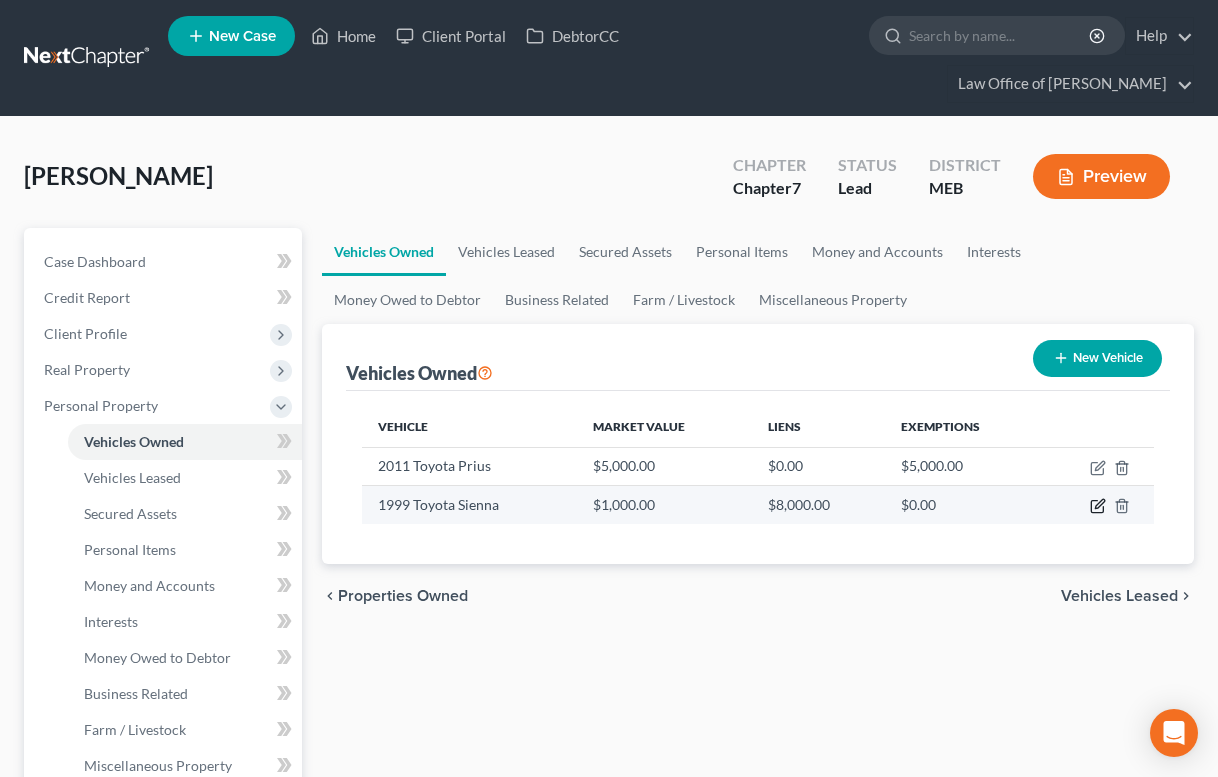 click 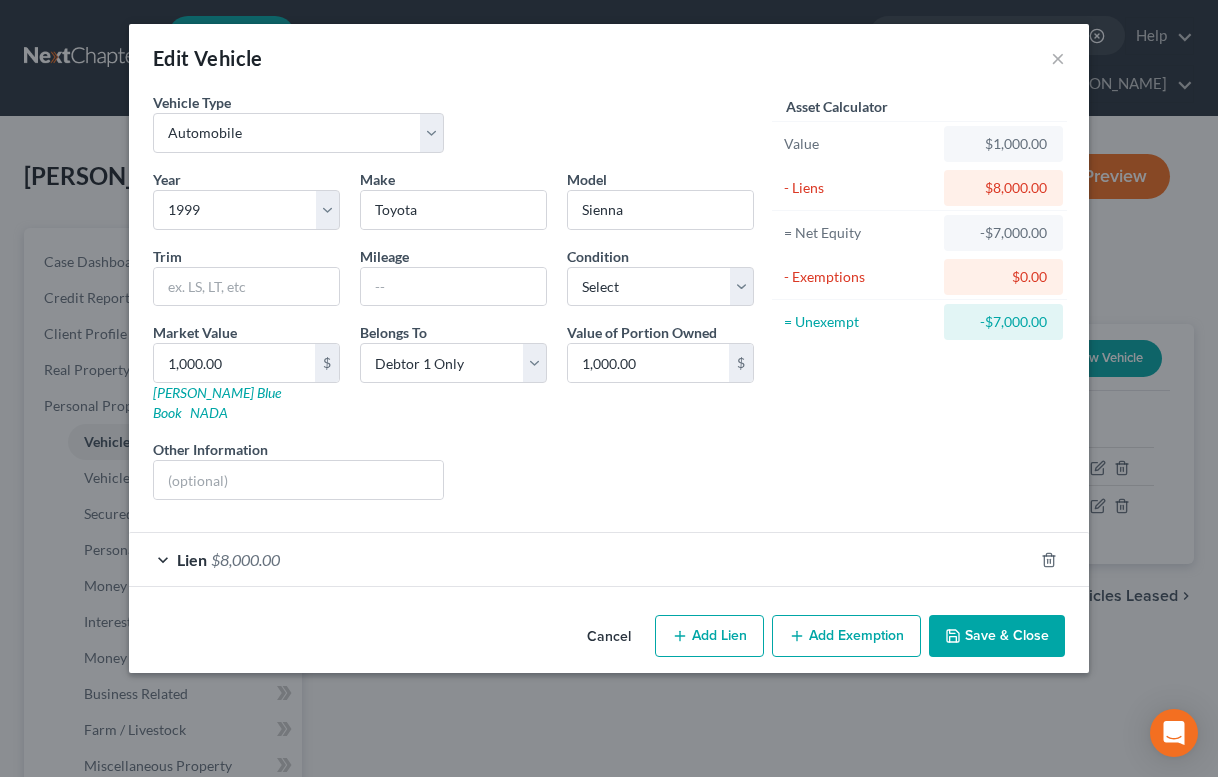 click on "Lien $8,000.00" at bounding box center (581, 559) 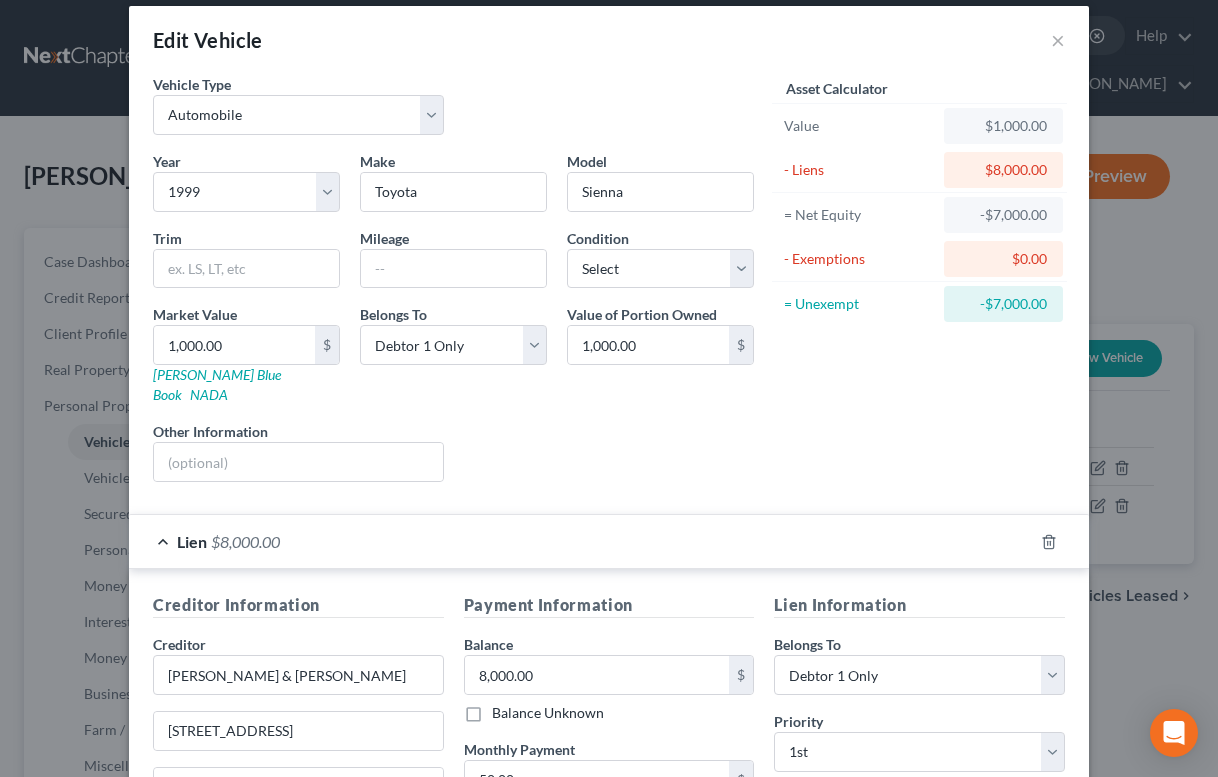 scroll, scrollTop: 0, scrollLeft: 0, axis: both 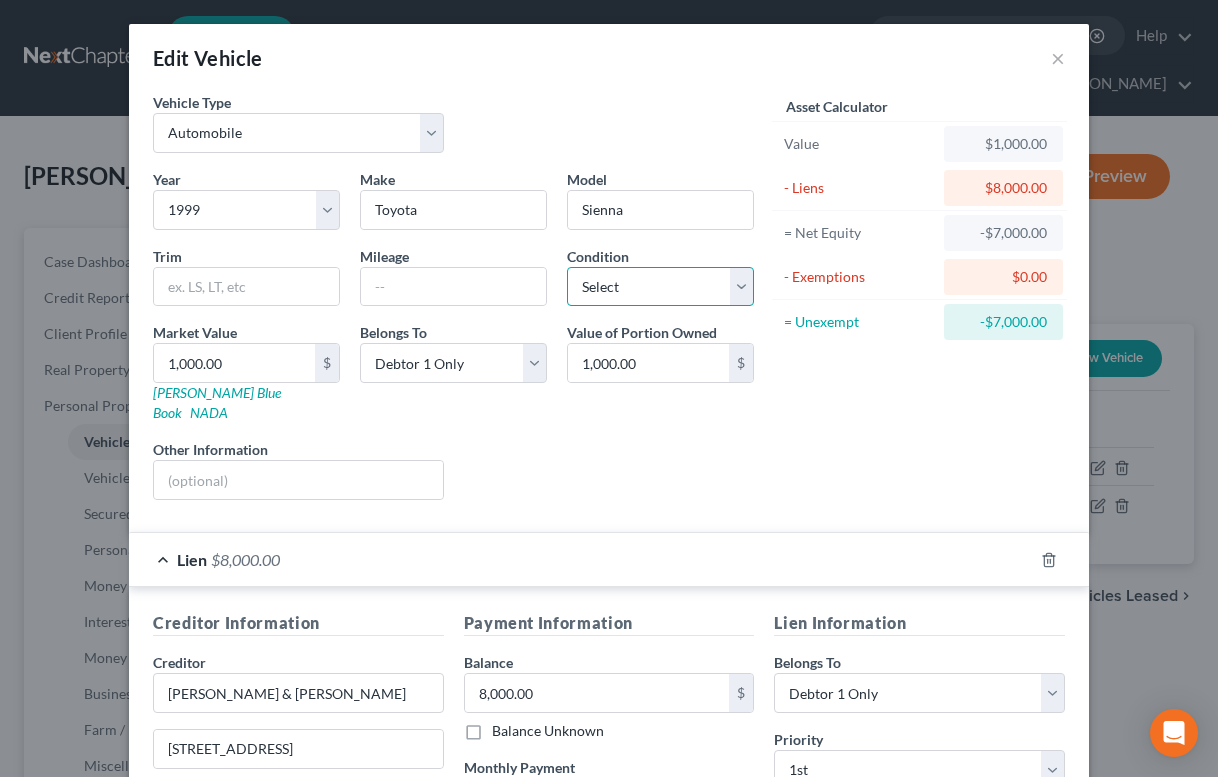 click on "Select Excellent Very Good Good Fair Poor" at bounding box center [660, 287] 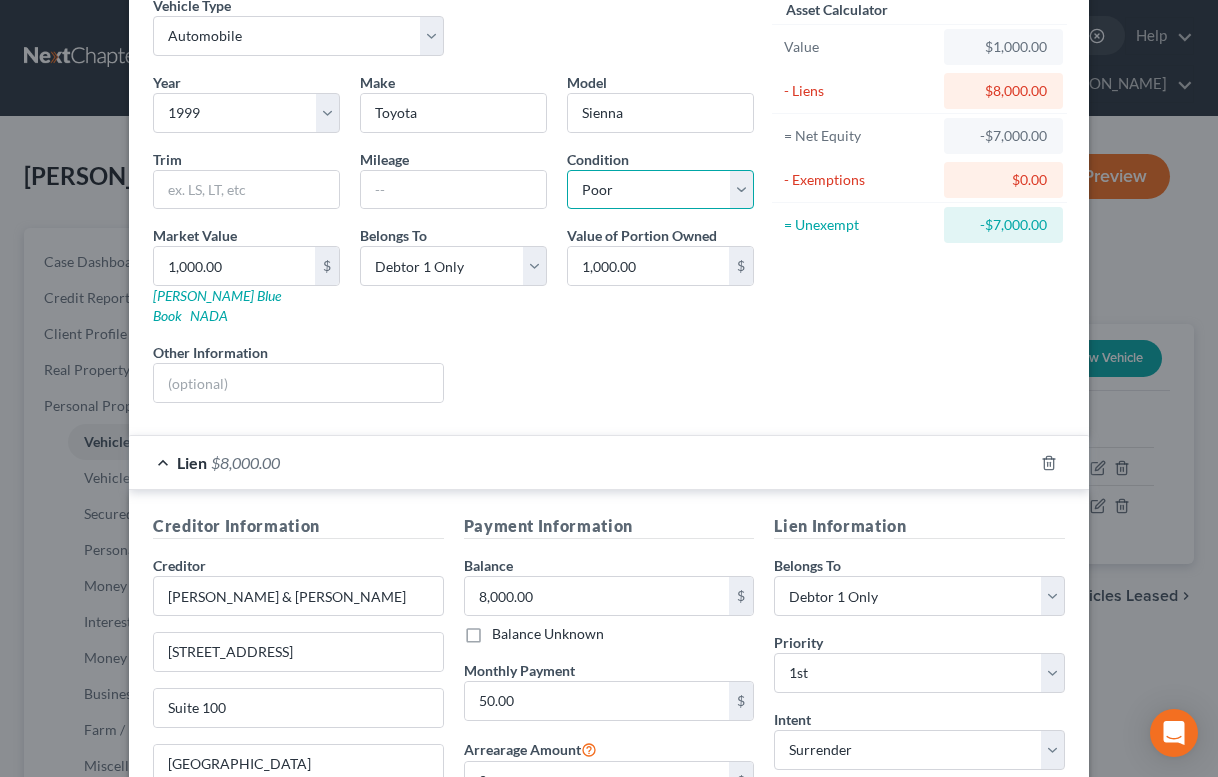 scroll, scrollTop: 131, scrollLeft: 0, axis: vertical 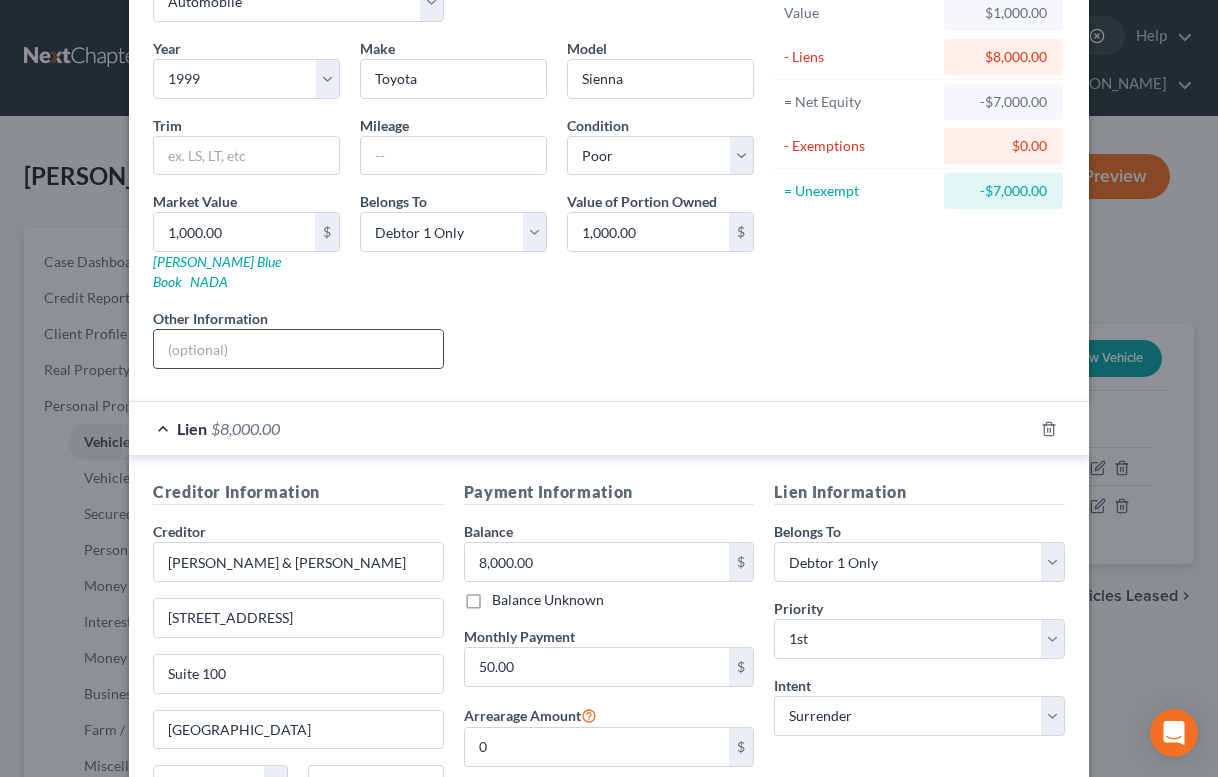 click at bounding box center (298, 349) 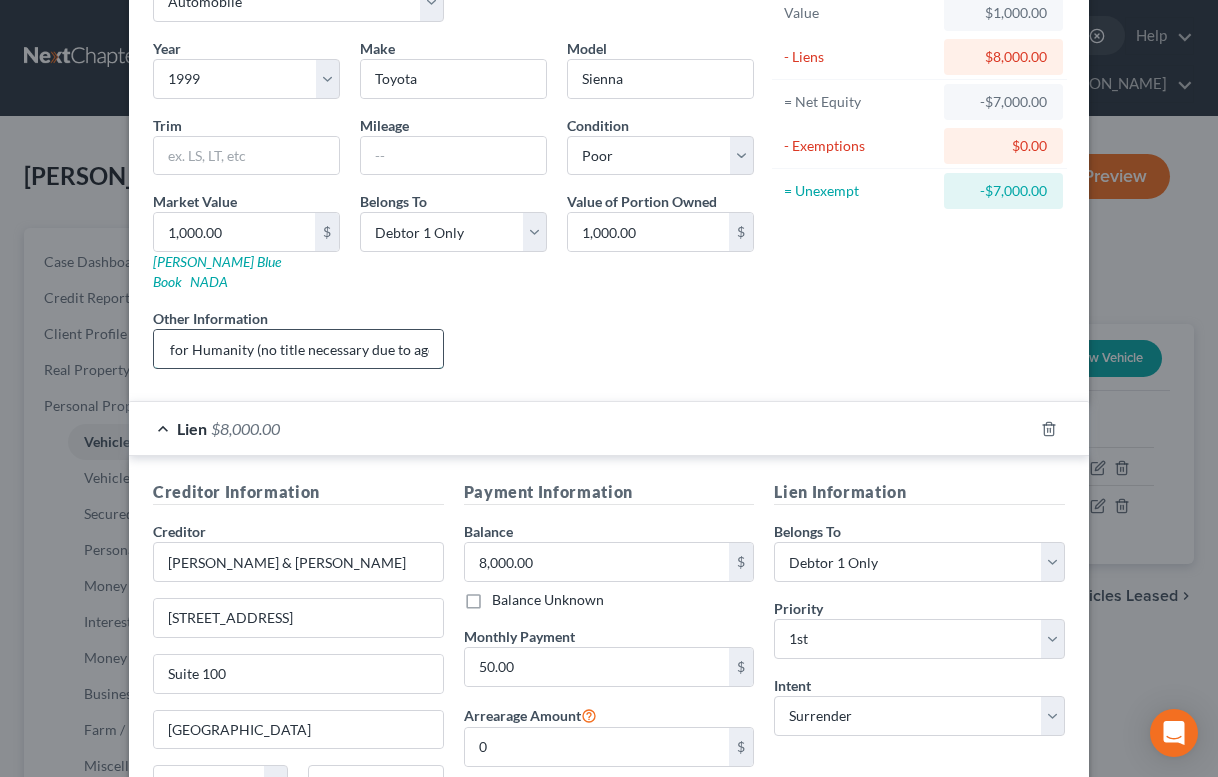 scroll, scrollTop: 0, scrollLeft: 125, axis: horizontal 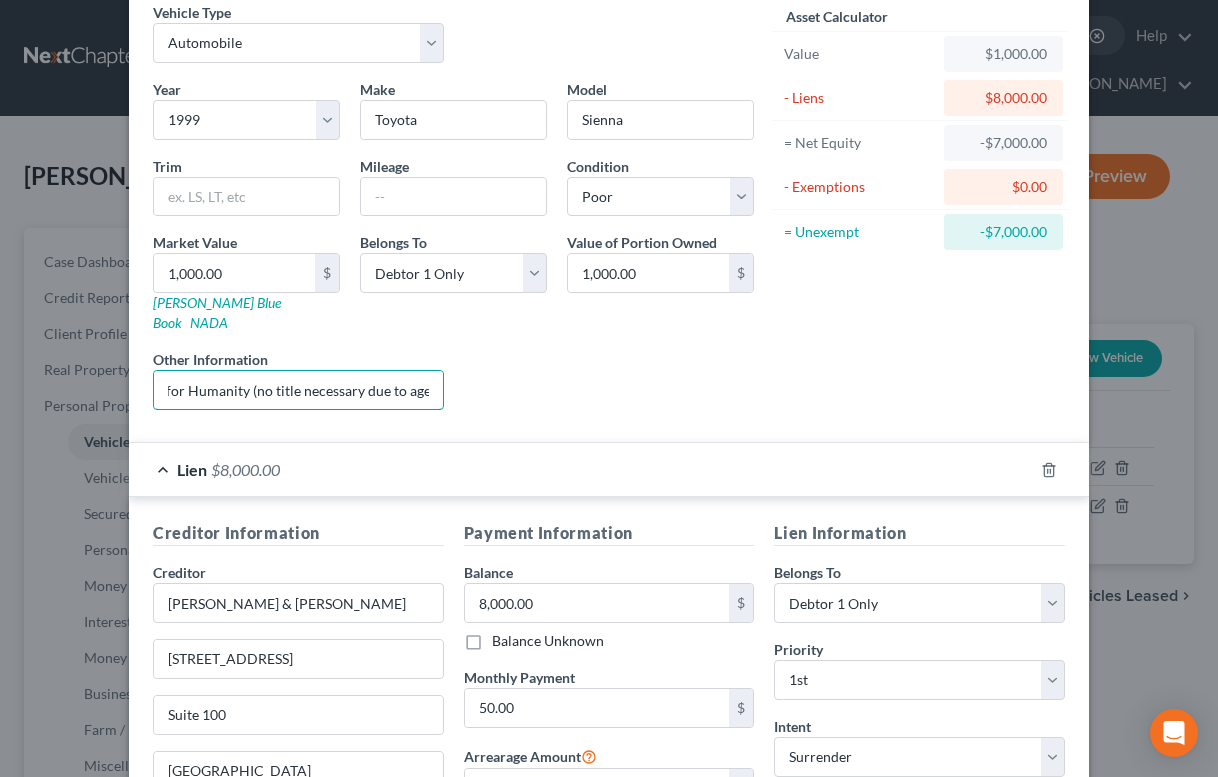 type on "Donated to Habitat for Humanity (no title necessary due to age)" 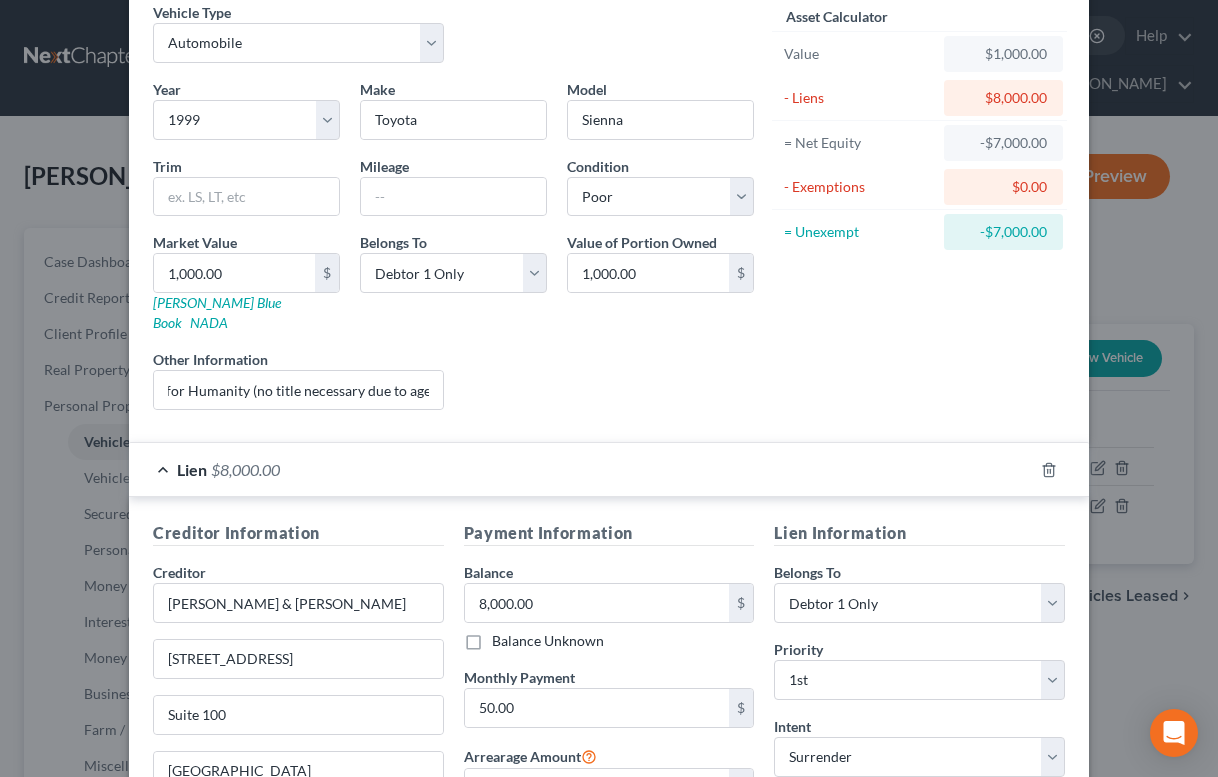 scroll, scrollTop: 0, scrollLeft: 0, axis: both 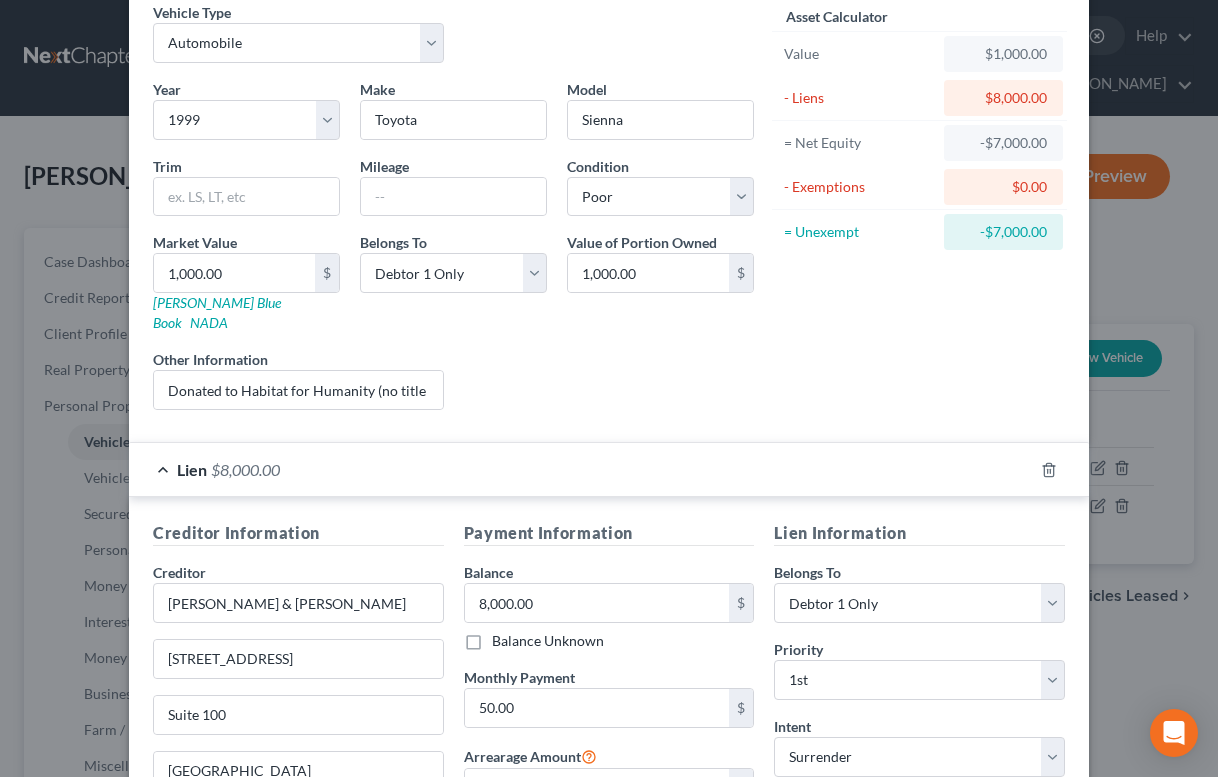 click on "Liens
Select" at bounding box center [609, 379] 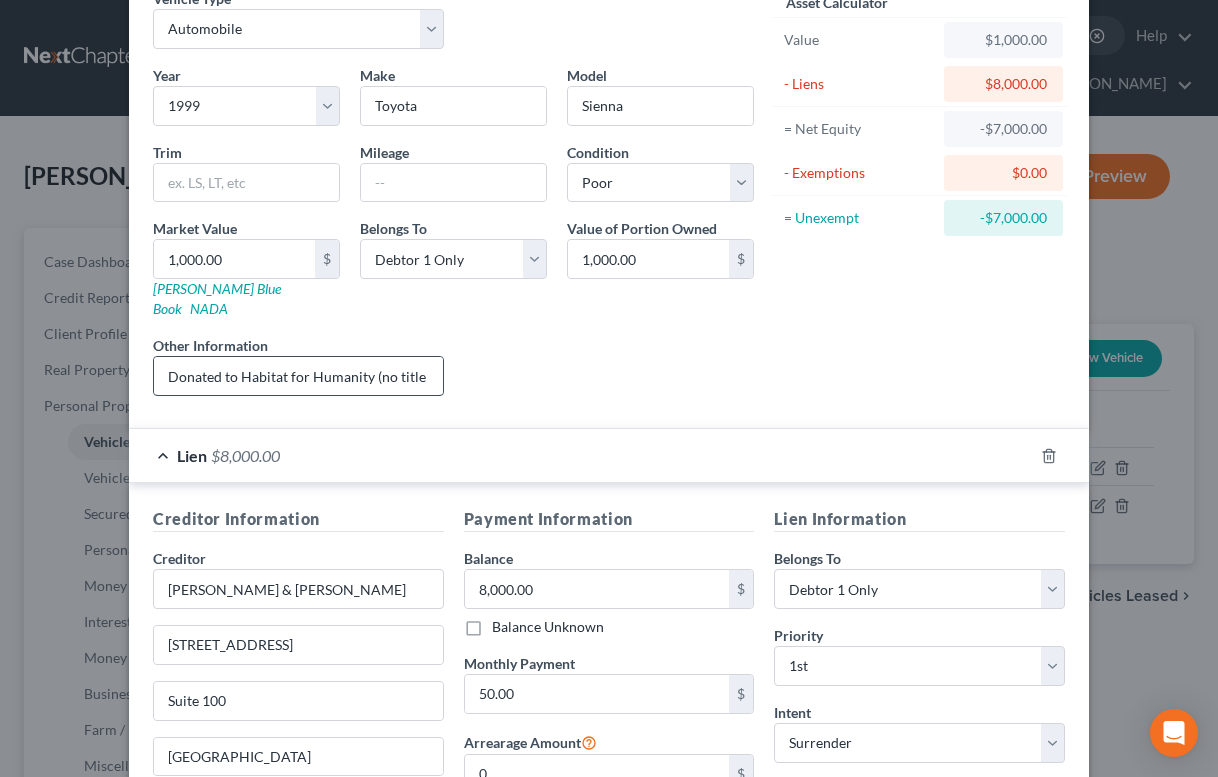 scroll, scrollTop: 106, scrollLeft: 0, axis: vertical 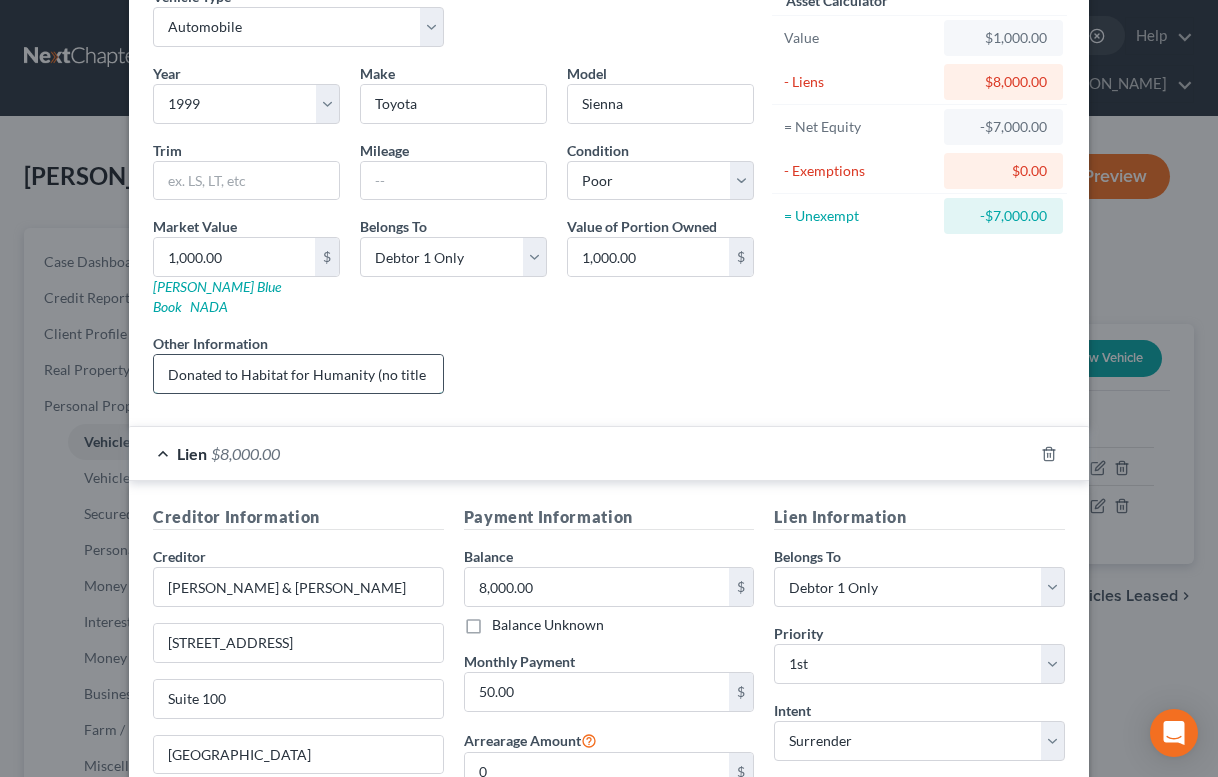 click on "Donated to Habitat for Humanity (no title necessary due to age)" at bounding box center (298, 374) 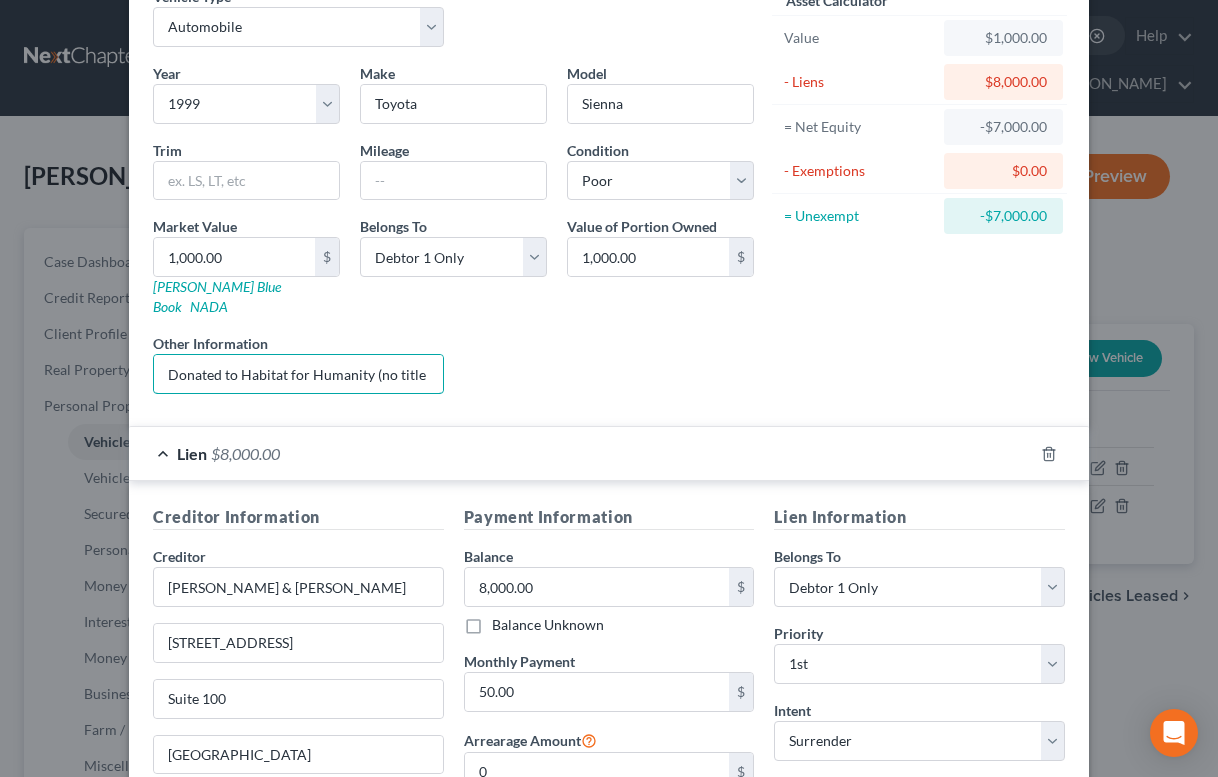 scroll, scrollTop: 0, scrollLeft: 126, axis: horizontal 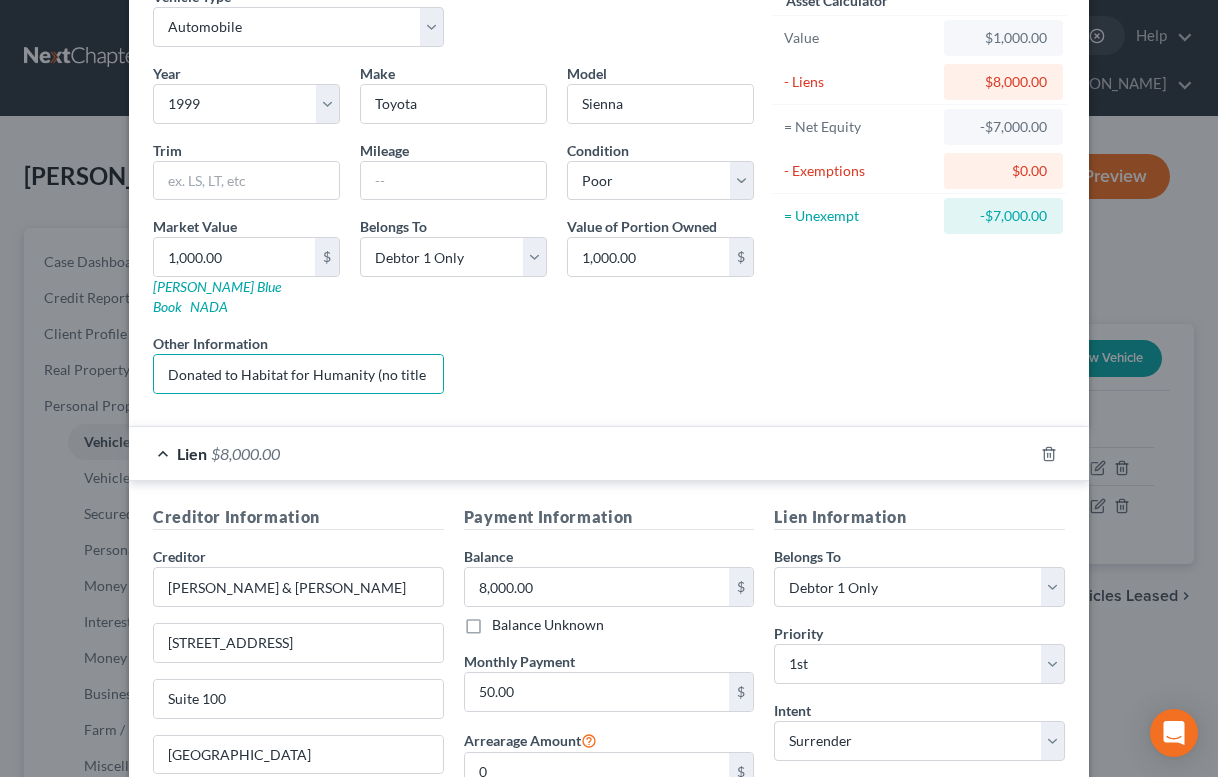 click on "Liens
Select" at bounding box center [609, 363] 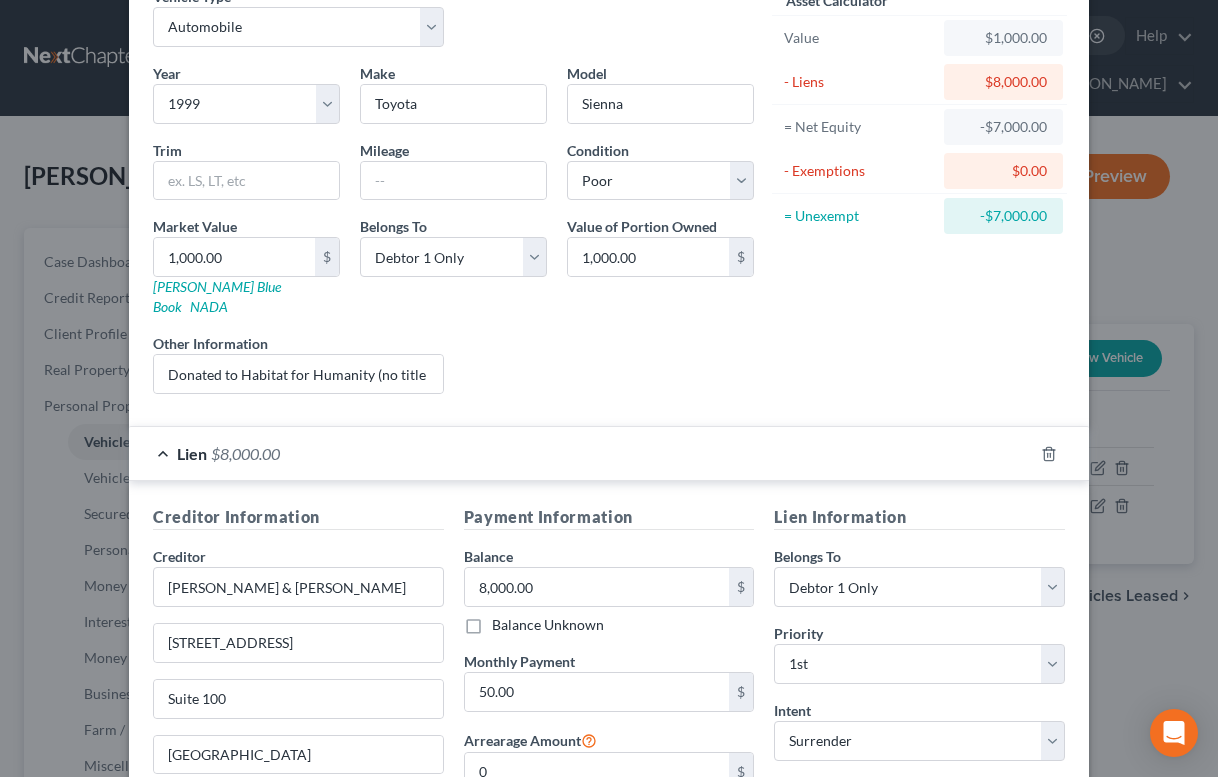 scroll, scrollTop: 317, scrollLeft: 0, axis: vertical 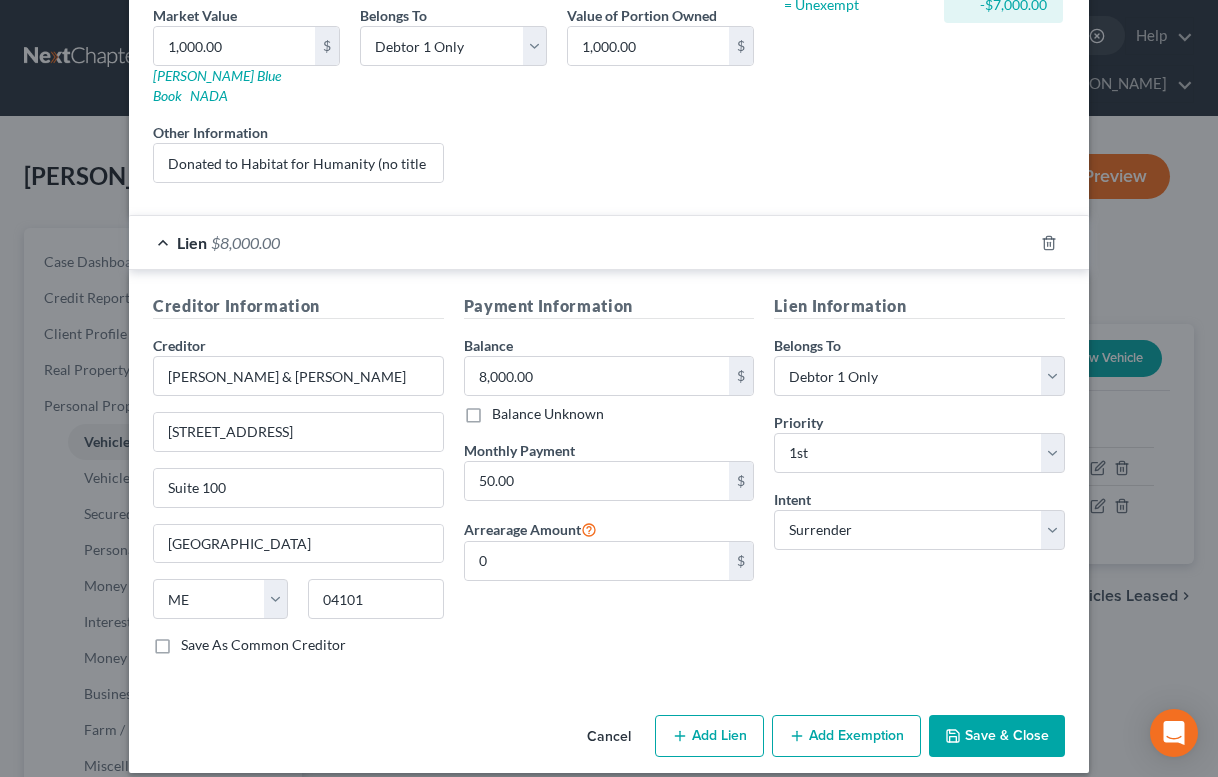click on "Save & Close" at bounding box center [997, 736] 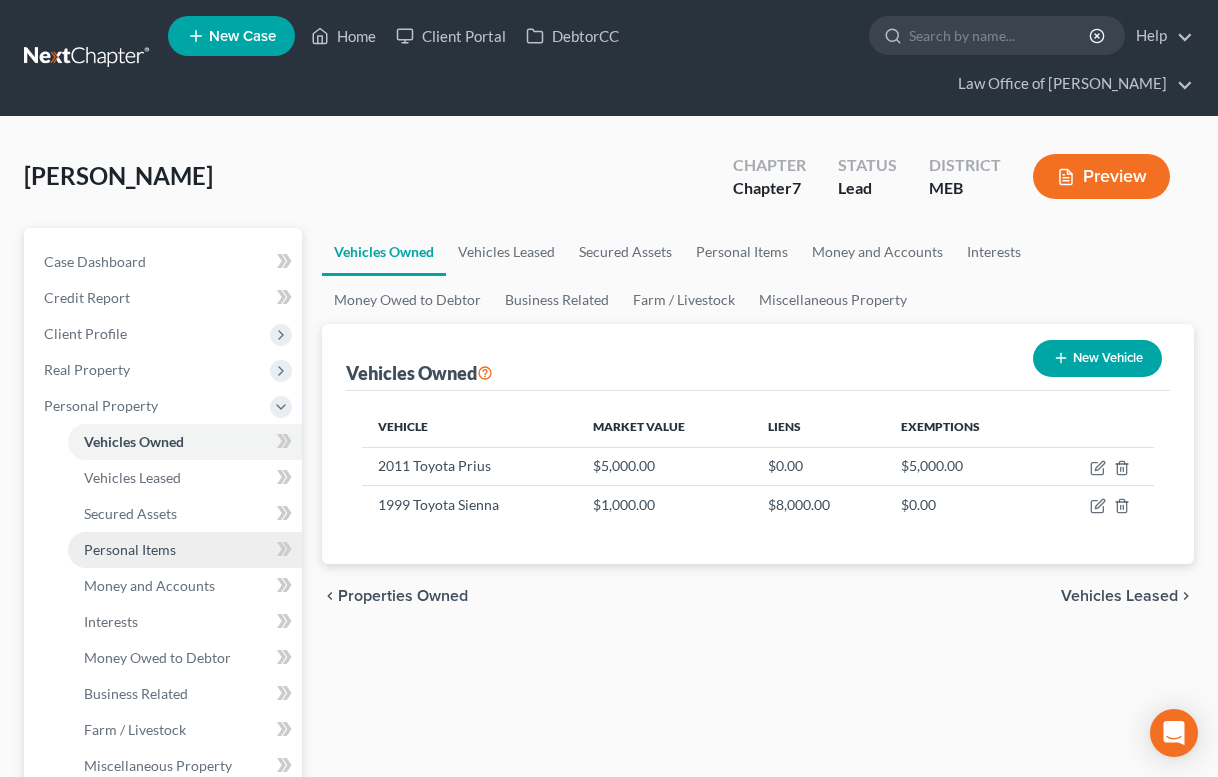 click on "Personal Items" at bounding box center (130, 549) 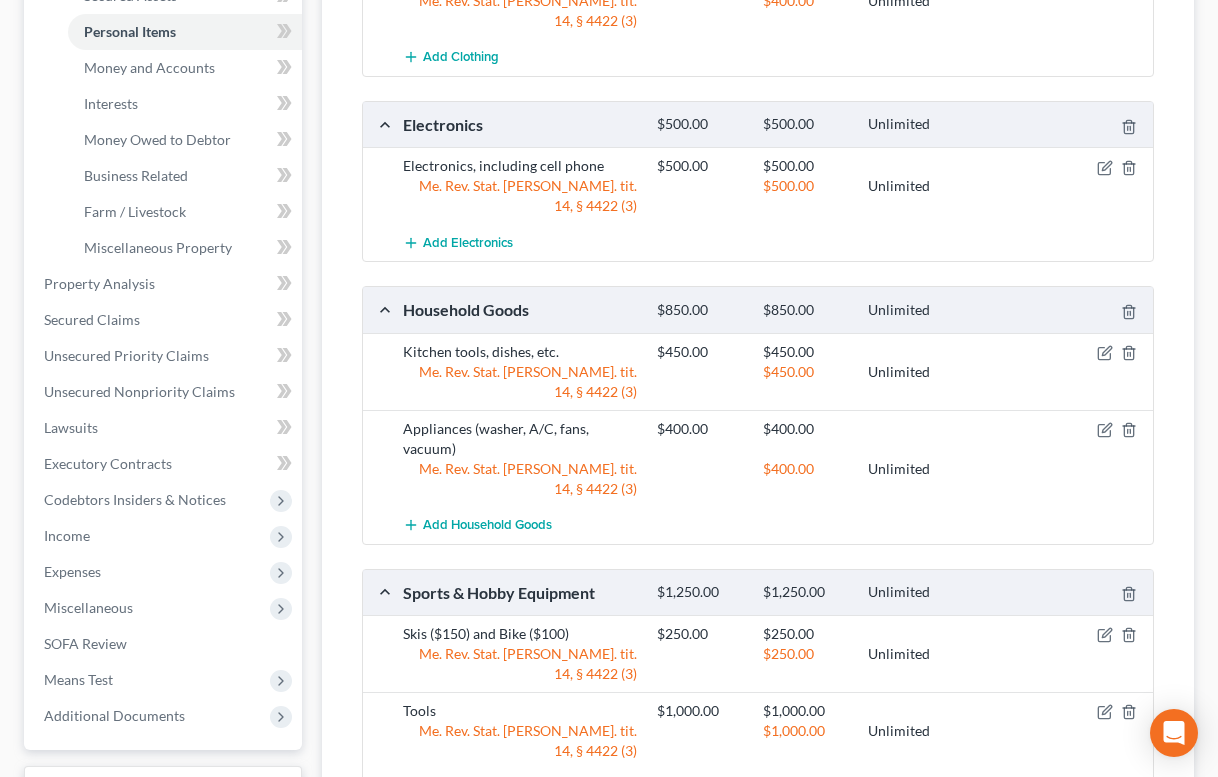 scroll, scrollTop: 520, scrollLeft: 0, axis: vertical 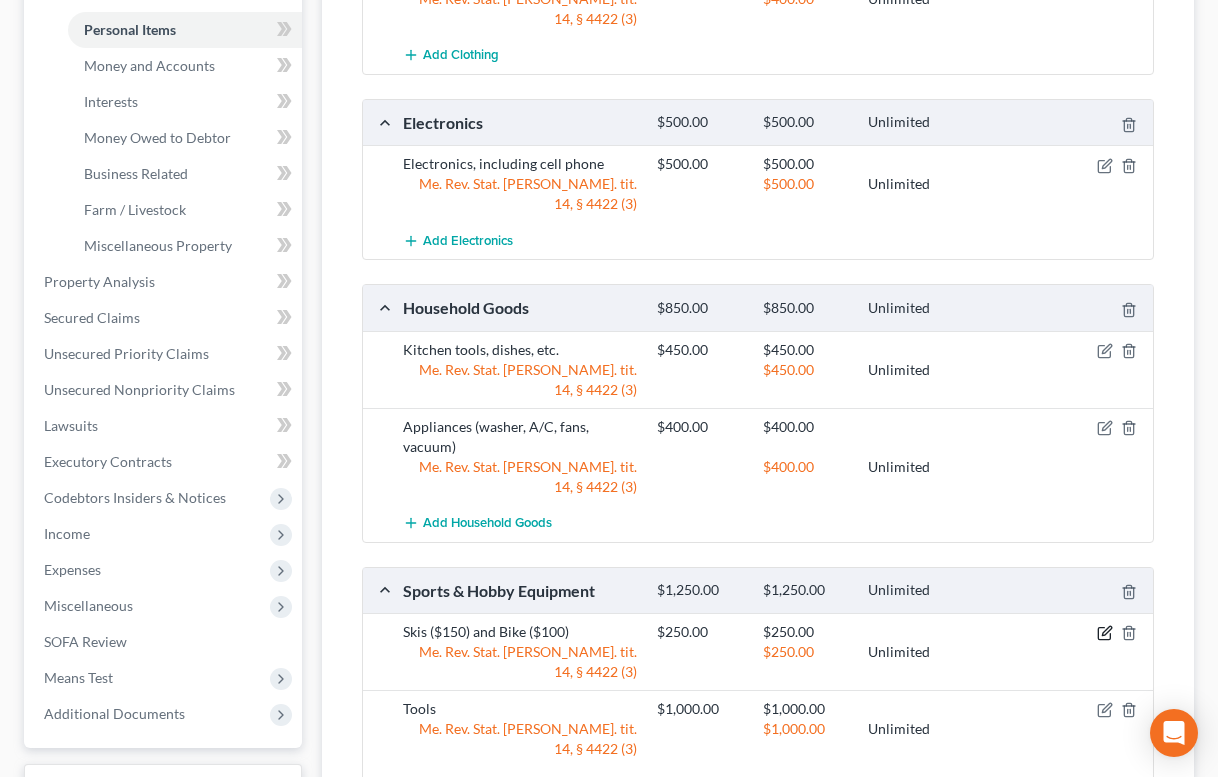 click 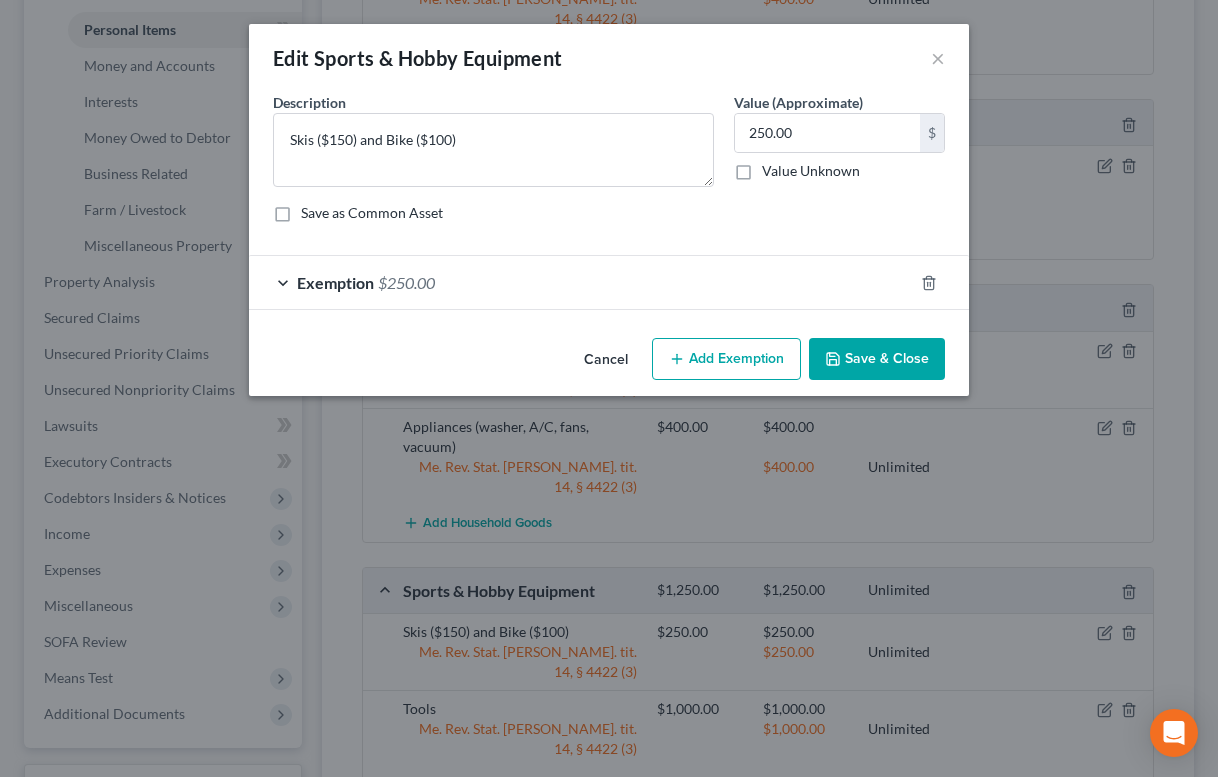 click on "$250.00" at bounding box center [406, 282] 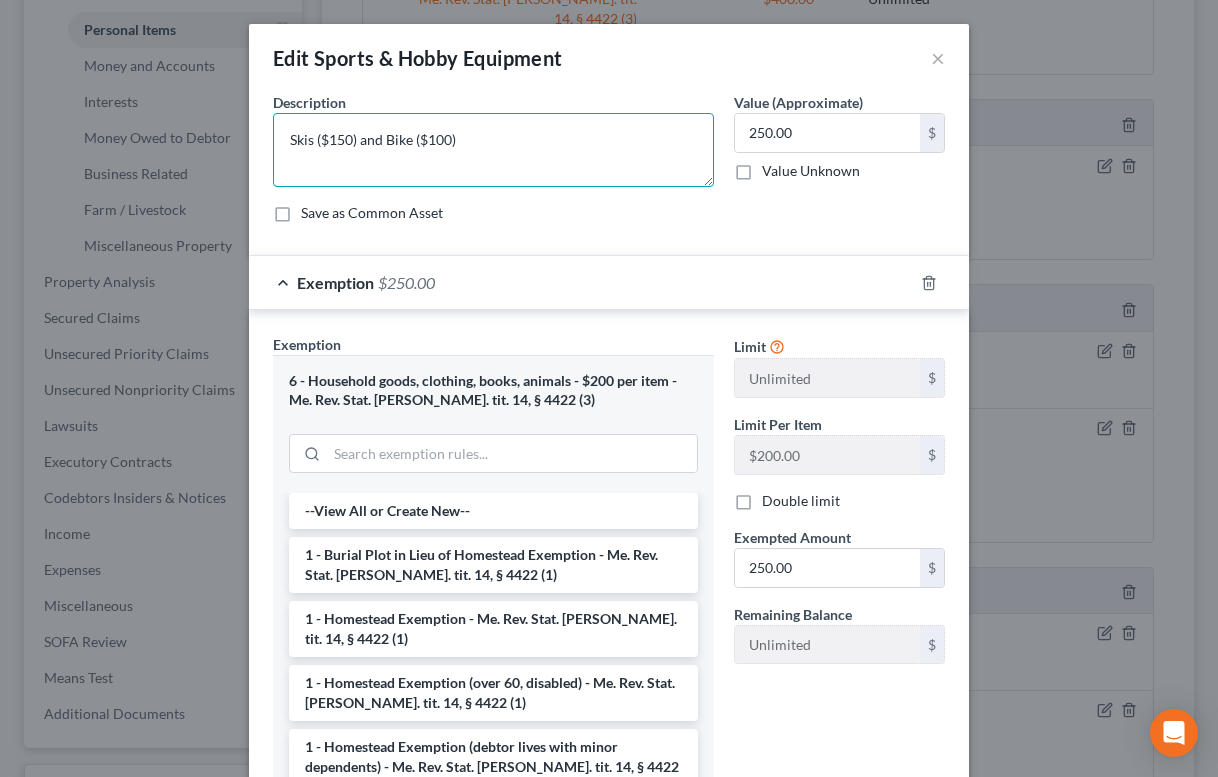 click on "Skis ($150) and Bike ($100)" at bounding box center (493, 150) 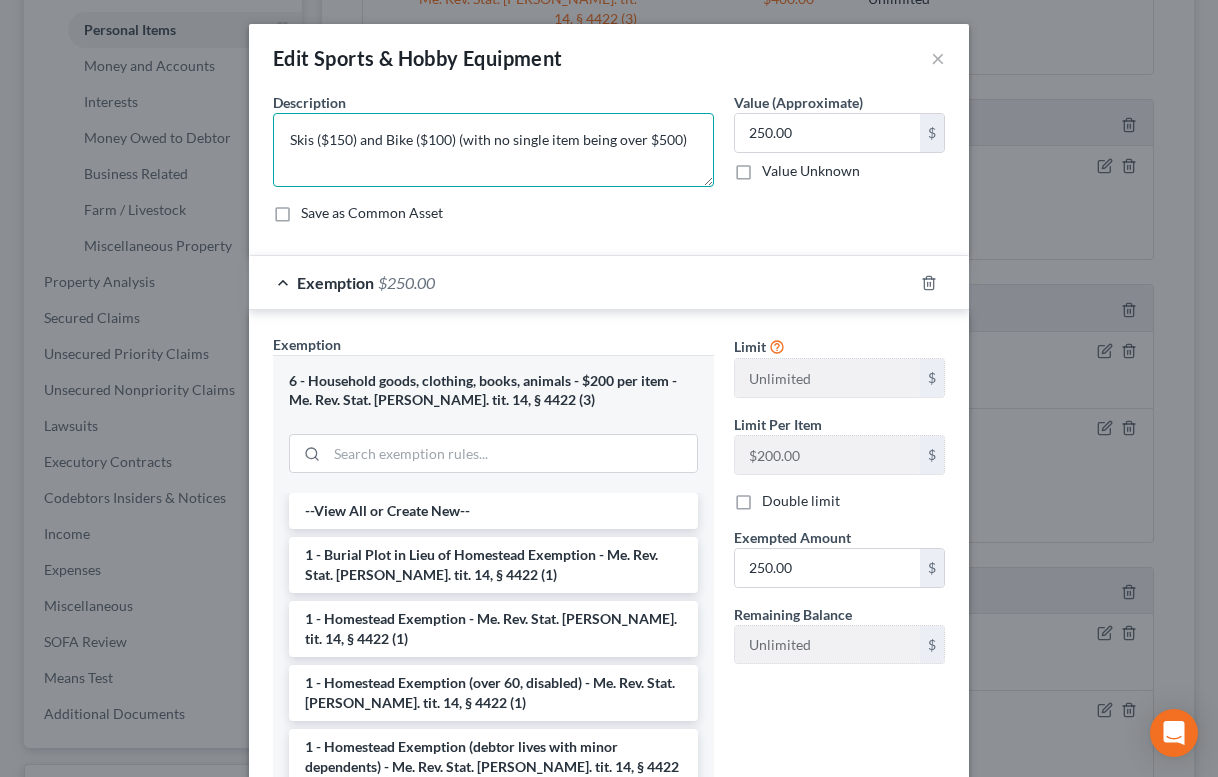 drag, startPoint x: 456, startPoint y: 139, endPoint x: 721, endPoint y: 151, distance: 265.27155 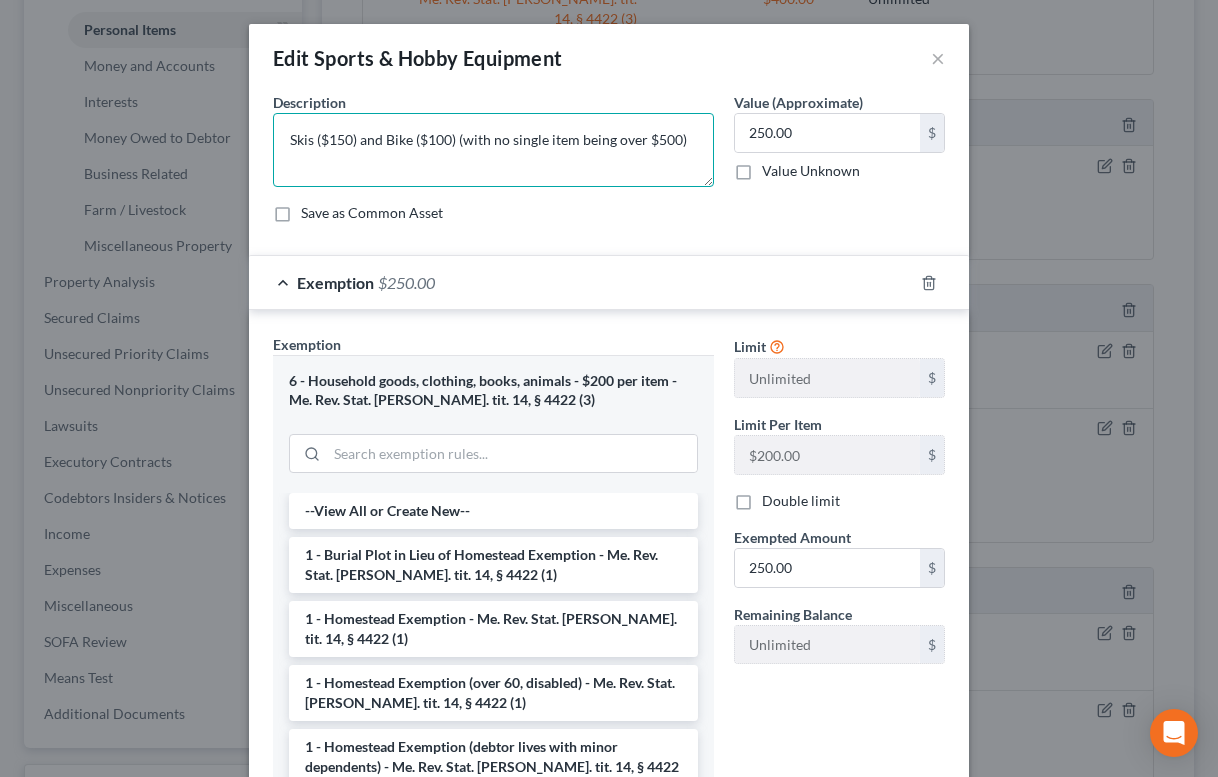click on "Description
*
Skis ($150) and Bike ($100) (with no single item being over $500)" at bounding box center (493, 139) 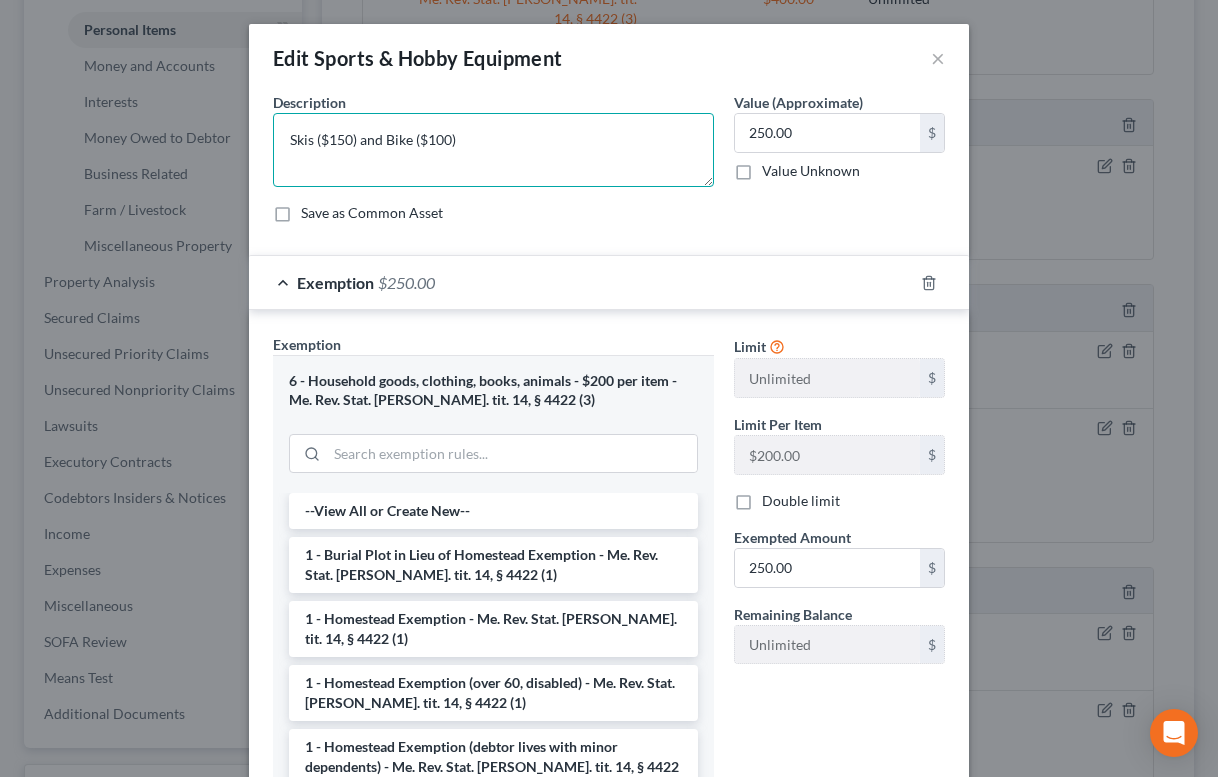 scroll, scrollTop: 179, scrollLeft: 0, axis: vertical 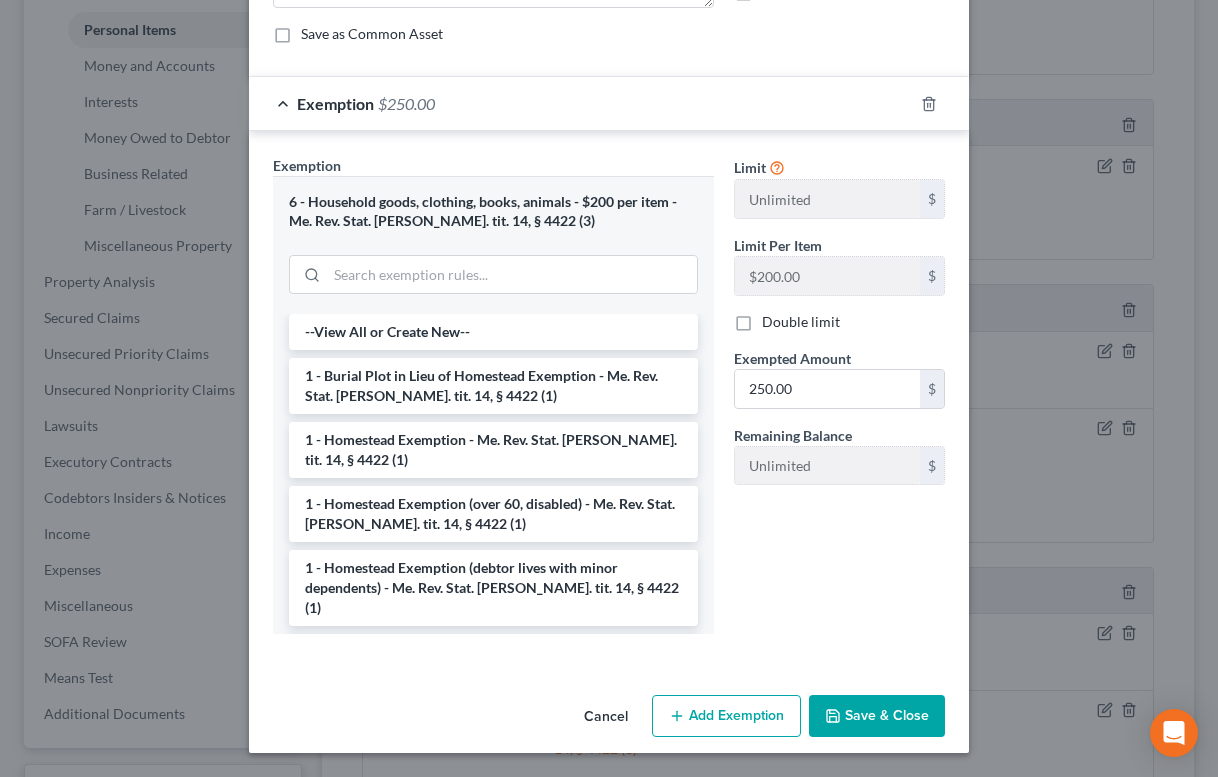 click on "Save & Close" at bounding box center (877, 716) 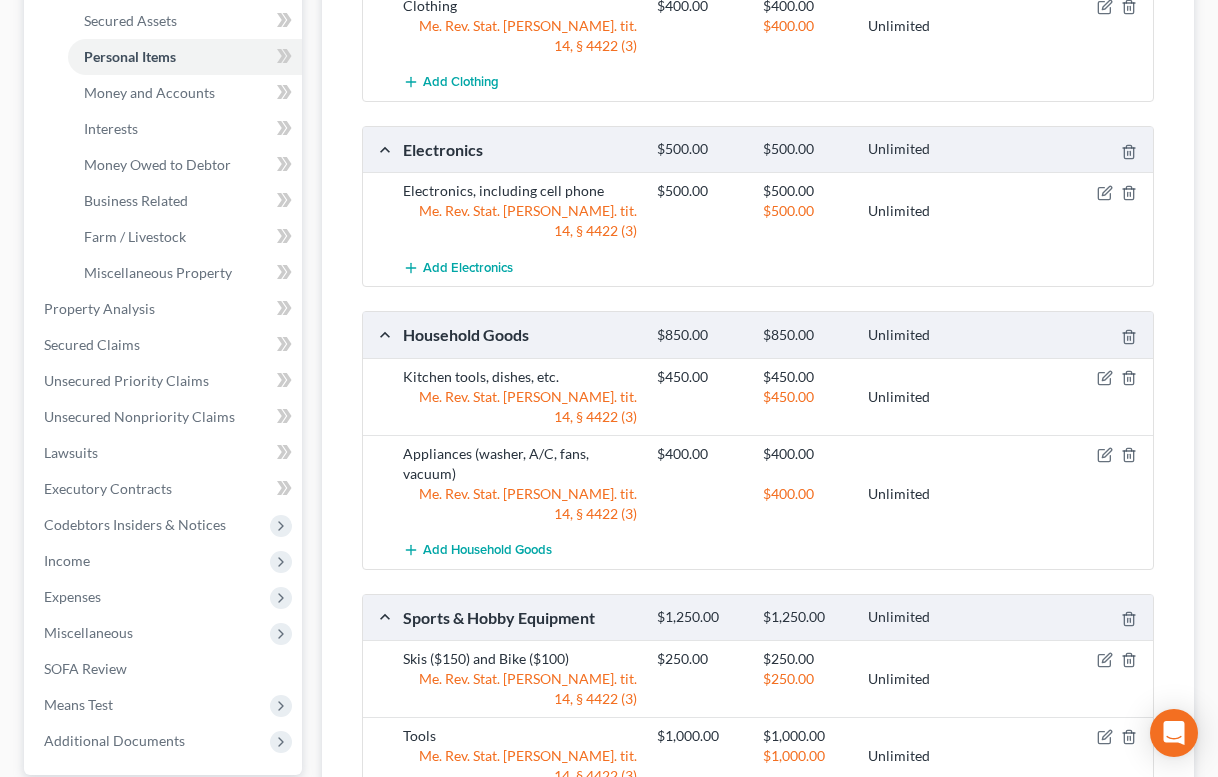 scroll, scrollTop: 489, scrollLeft: 0, axis: vertical 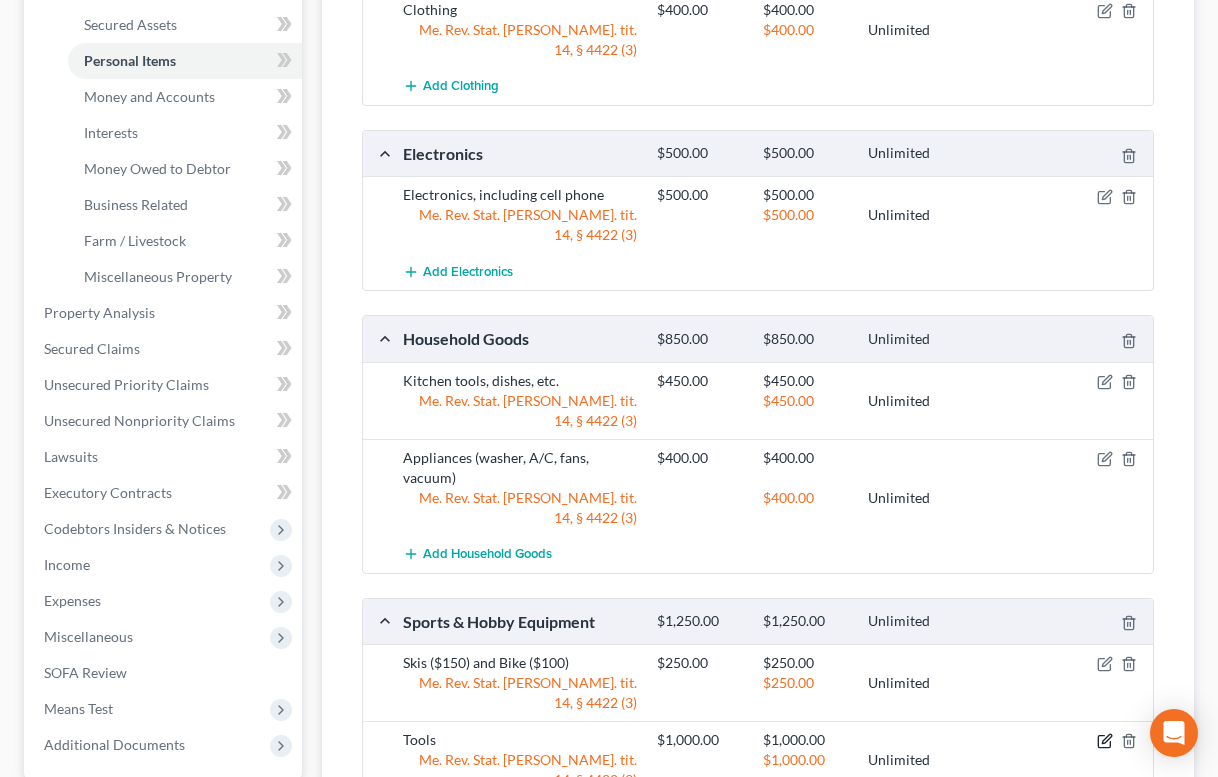click 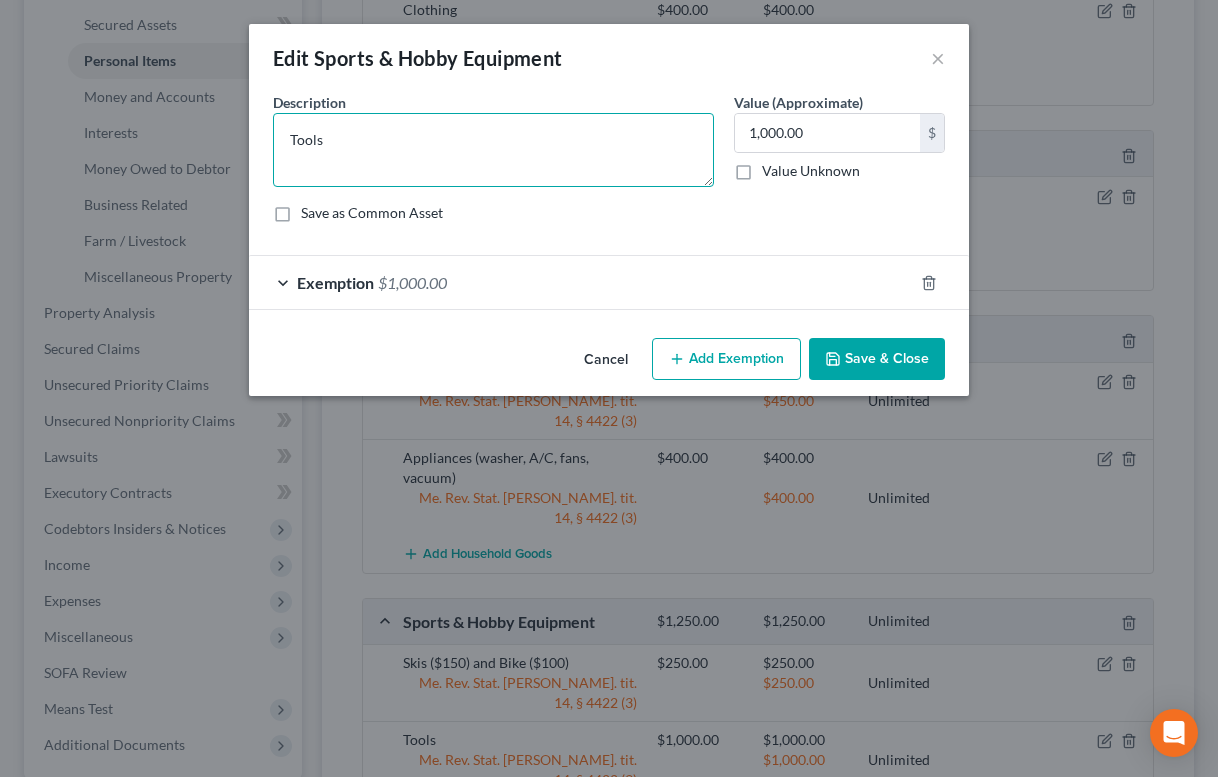 click on "Tools" at bounding box center [493, 150] 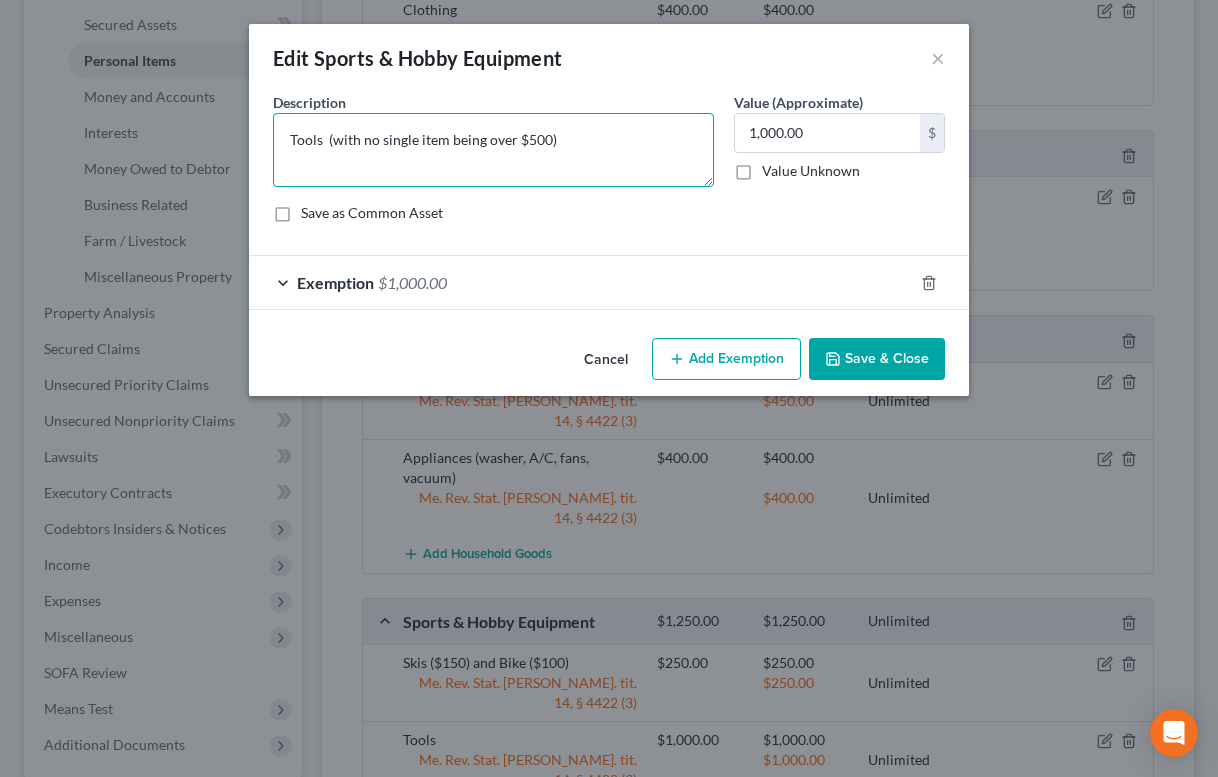 type on "Tools  (with no single item being over $500)" 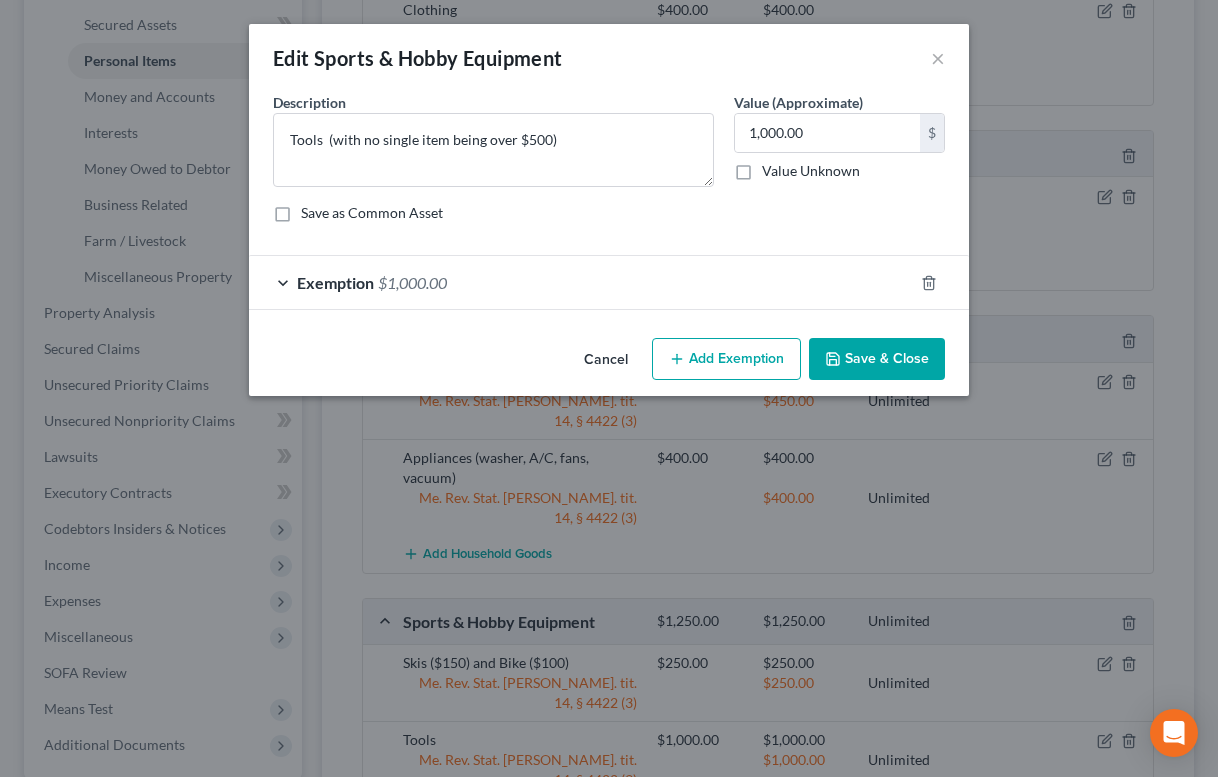 click on "Save & Close" at bounding box center (877, 359) 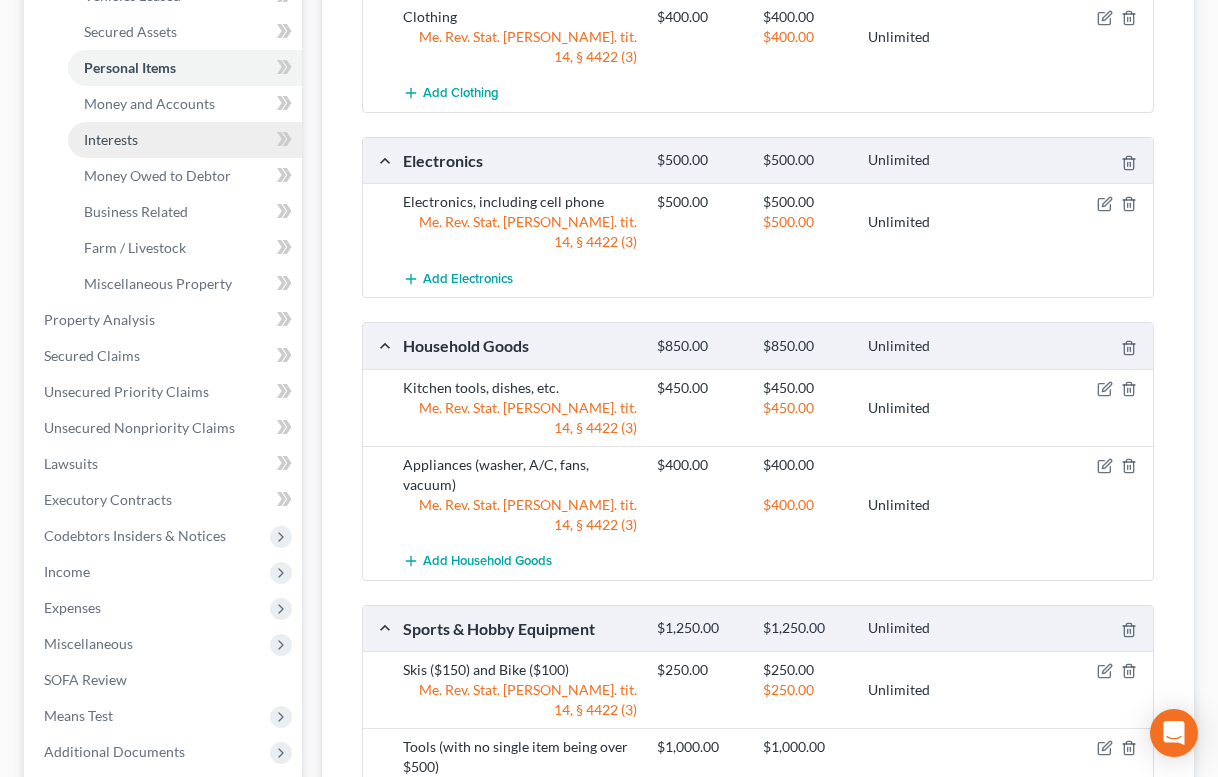 click on "Interests" at bounding box center [111, 139] 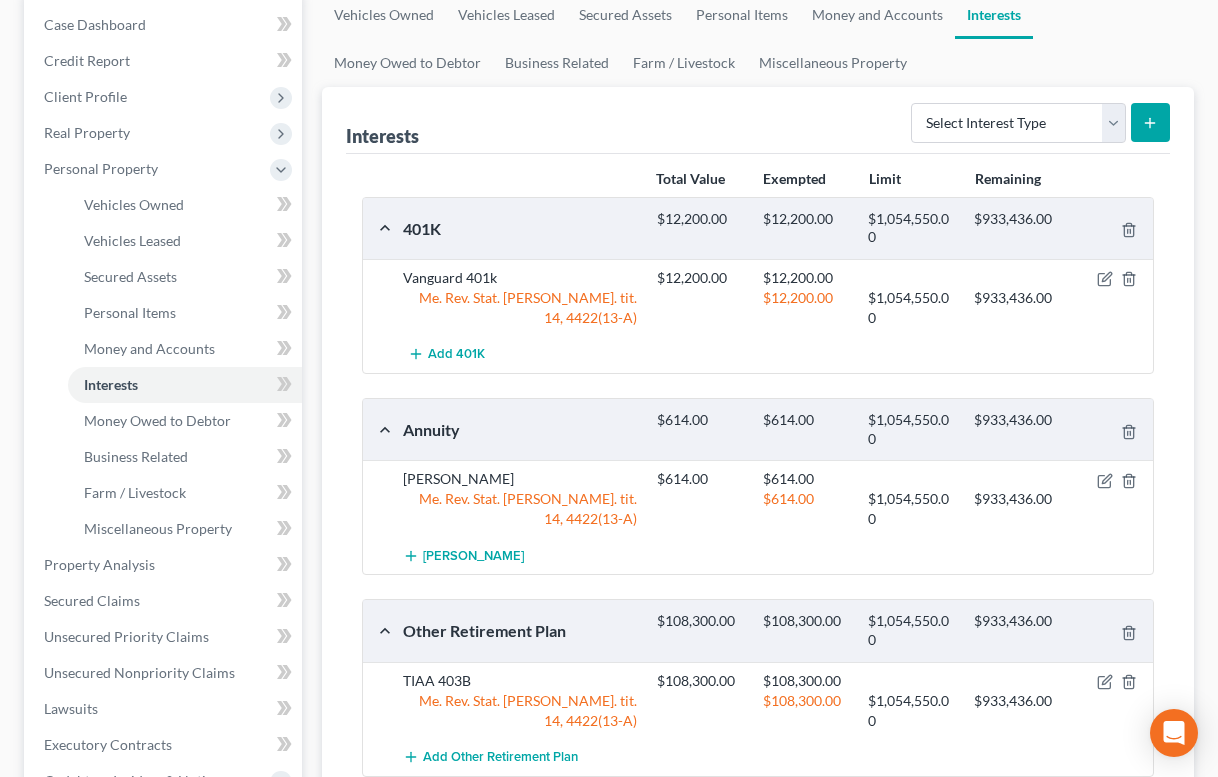 scroll, scrollTop: 248, scrollLeft: 0, axis: vertical 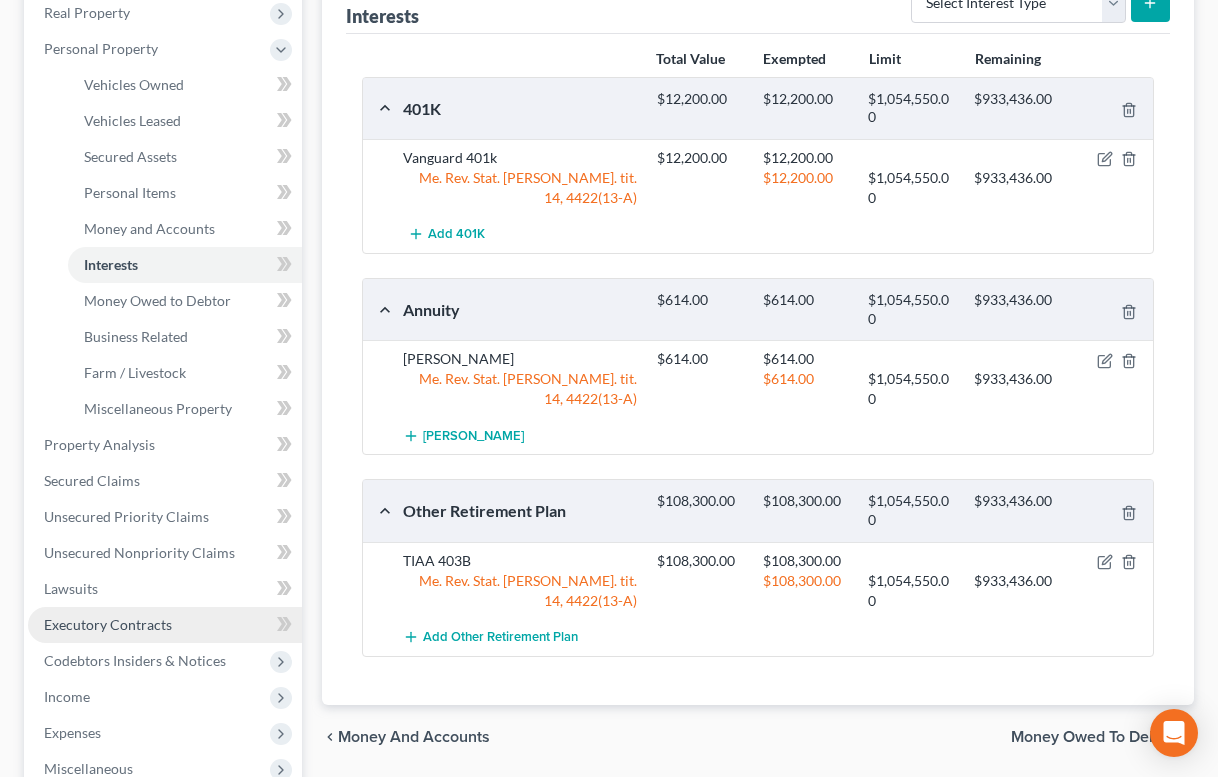 click on "Executory Contracts" at bounding box center [108, 624] 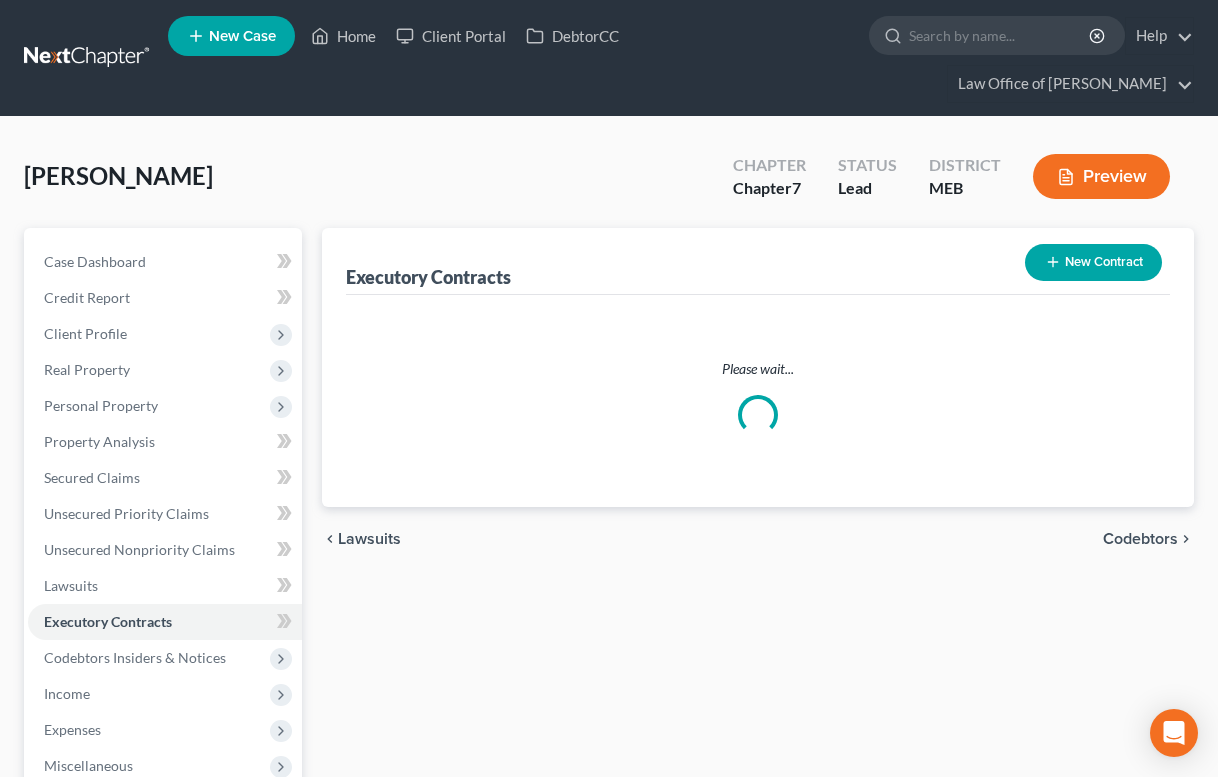 scroll, scrollTop: 0, scrollLeft: 0, axis: both 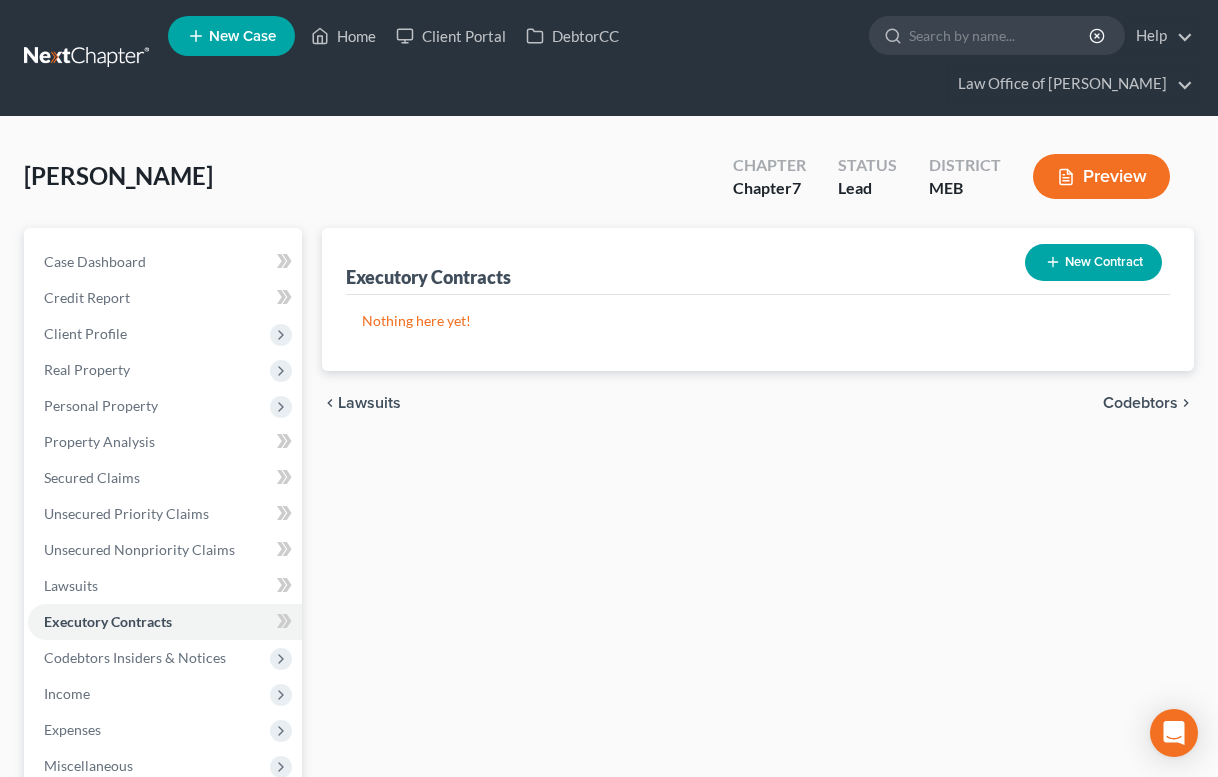 click on "New Contract" at bounding box center [1093, 262] 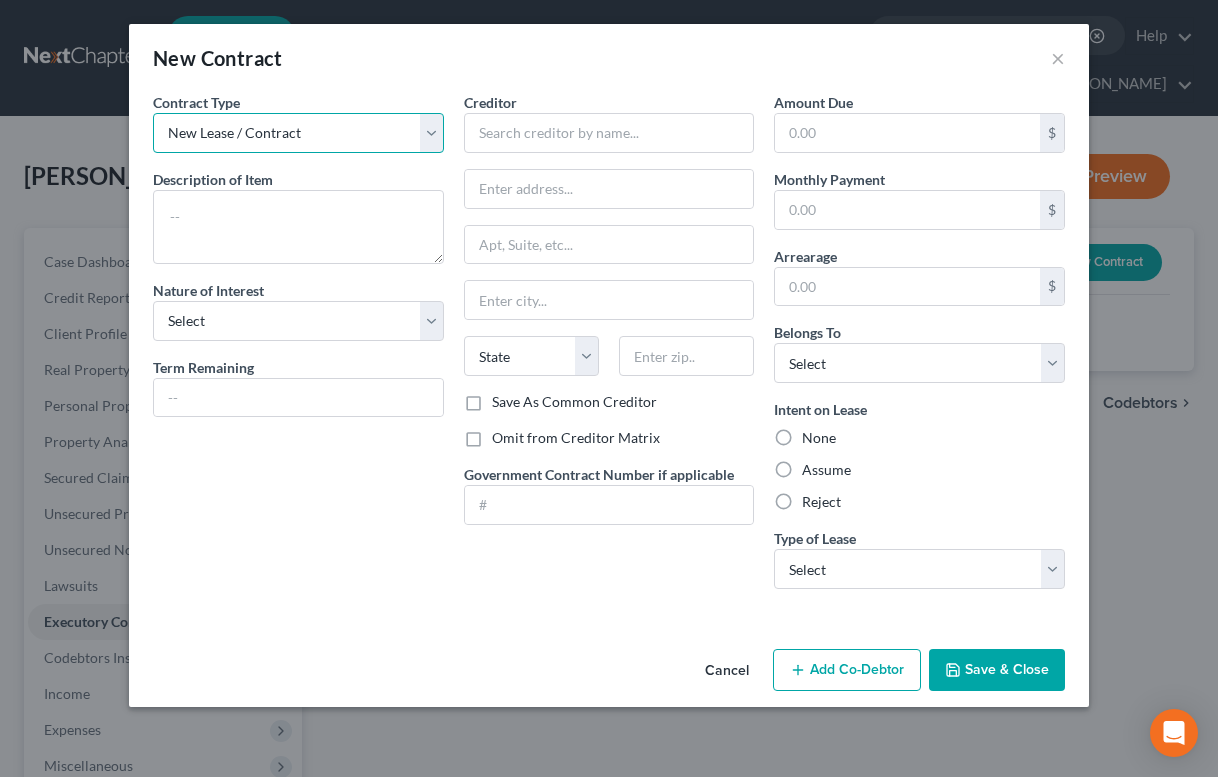 click on "New Lease / Contract New Timeshare" at bounding box center (298, 133) 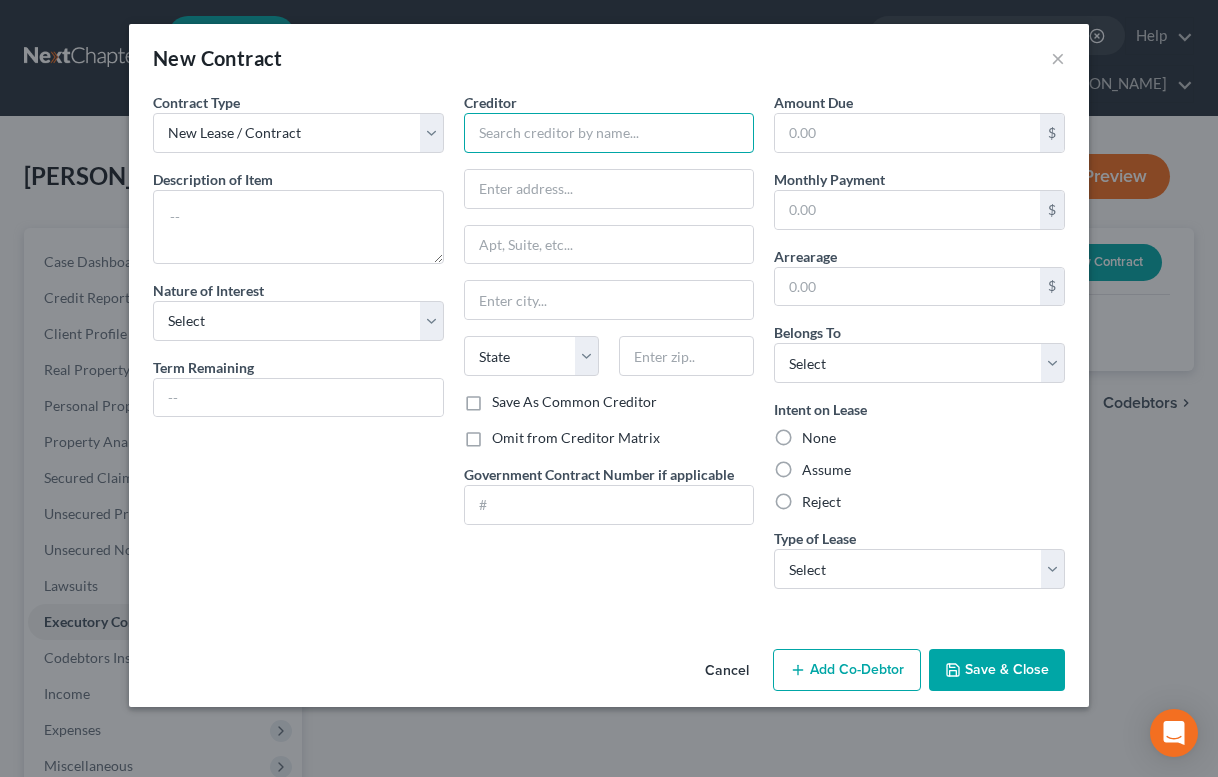 click at bounding box center [609, 133] 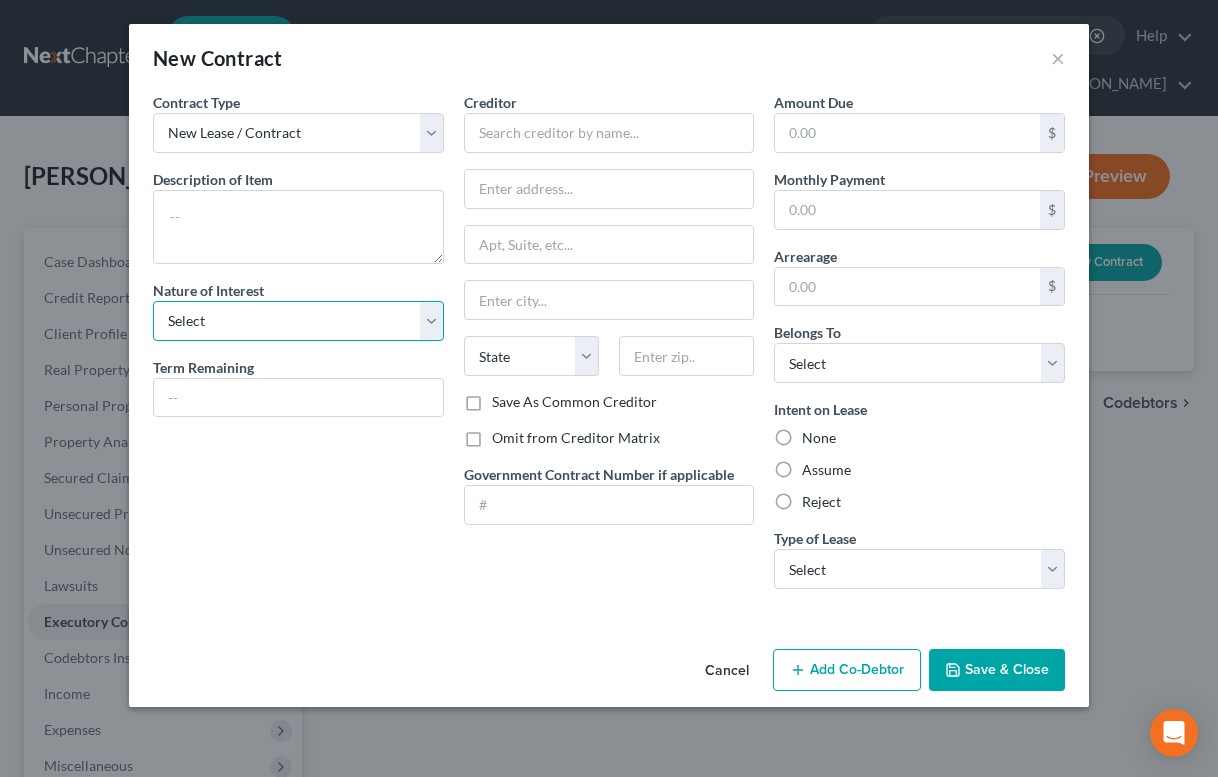 click on "Select Purchaser Agent Lessor Lessee" at bounding box center (298, 321) 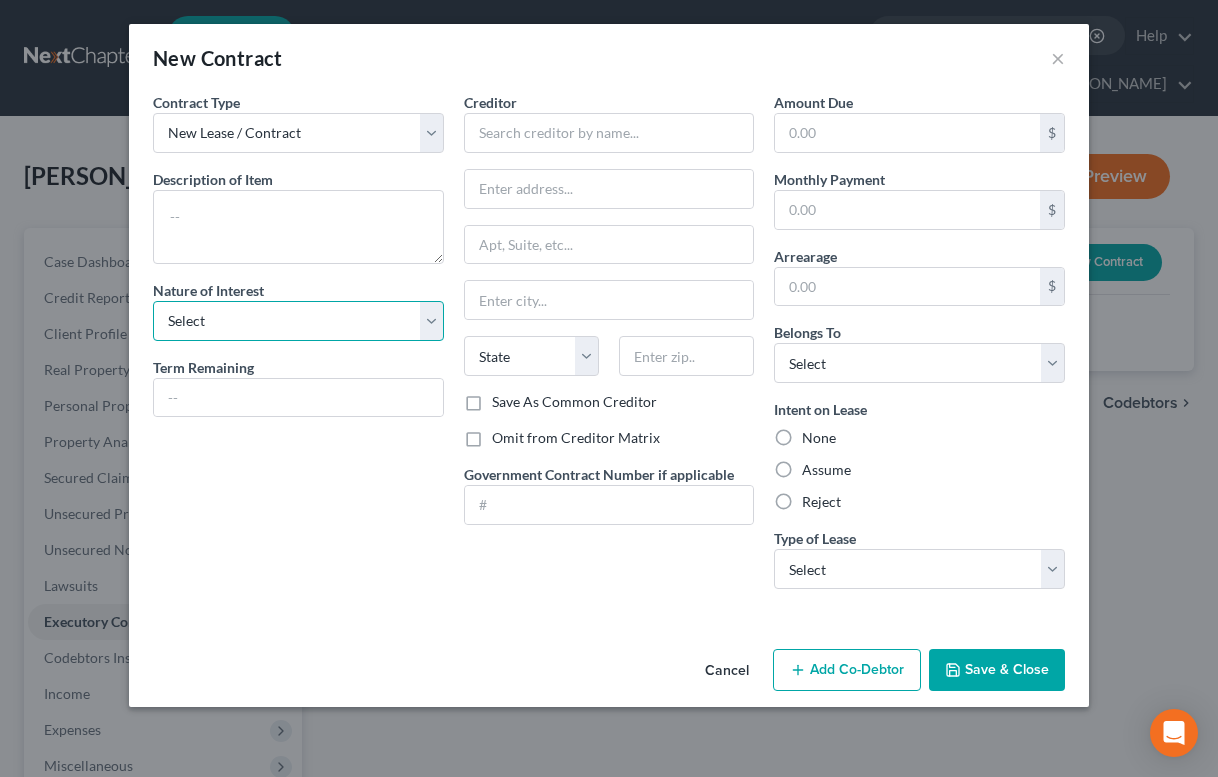 select on "2" 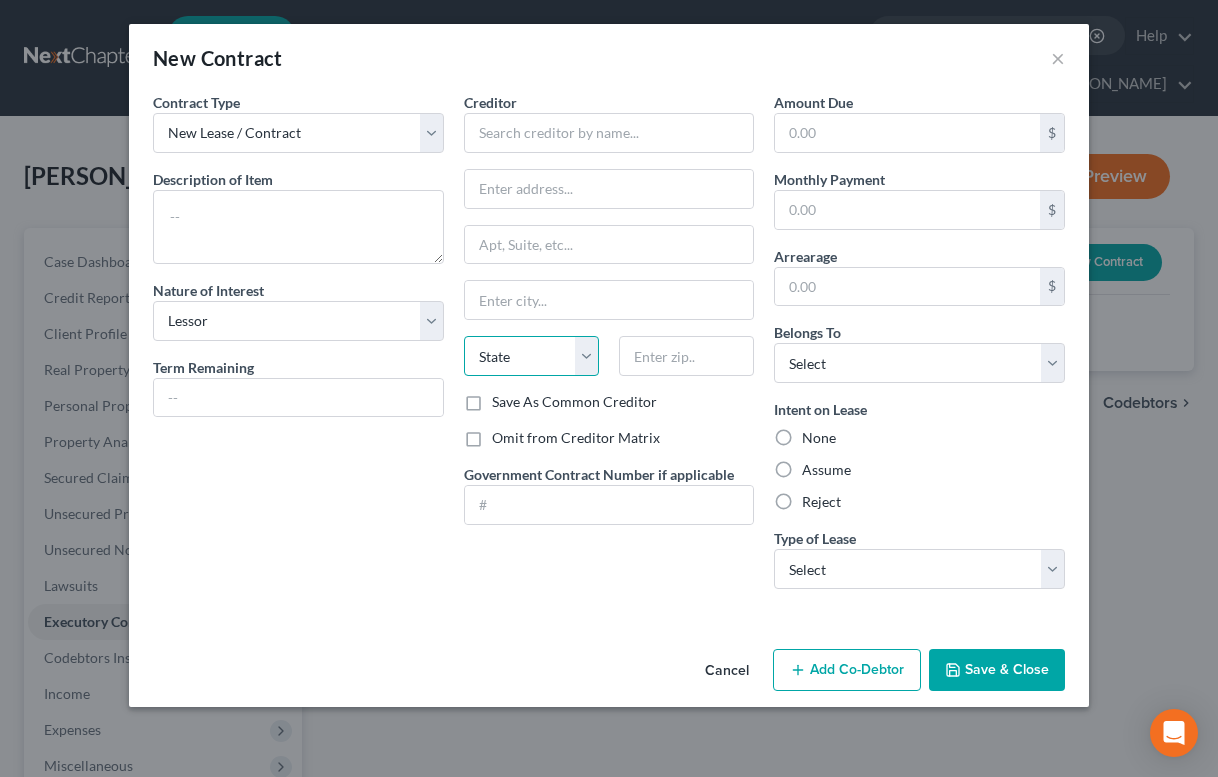 click on "State AL AK AR AZ CA CO CT DE DC FL GA GU HI ID IL IN IA KS KY LA ME MD MA MI MN MS MO MT NC ND NE NV NH NJ NM NY OH OK OR PA PR RI SC SD TN TX UT VI VA VT WA WV WI WY" at bounding box center [531, 356] 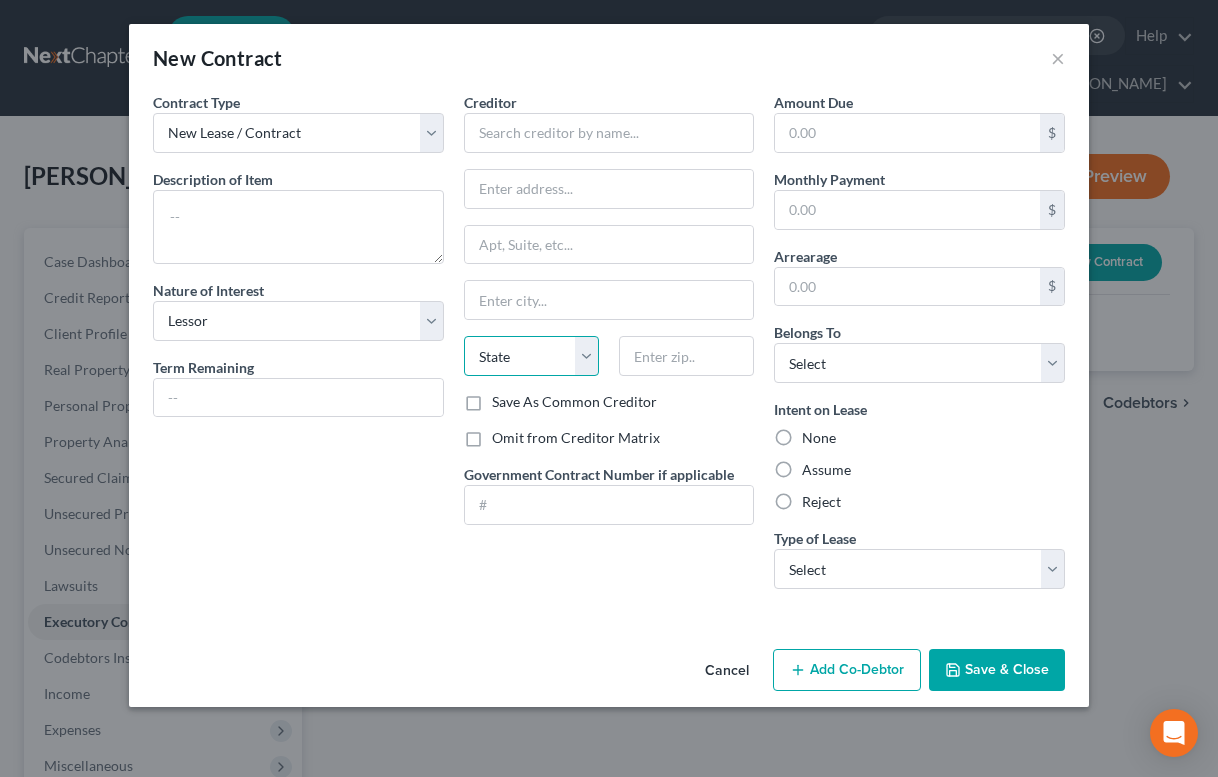 select on "20" 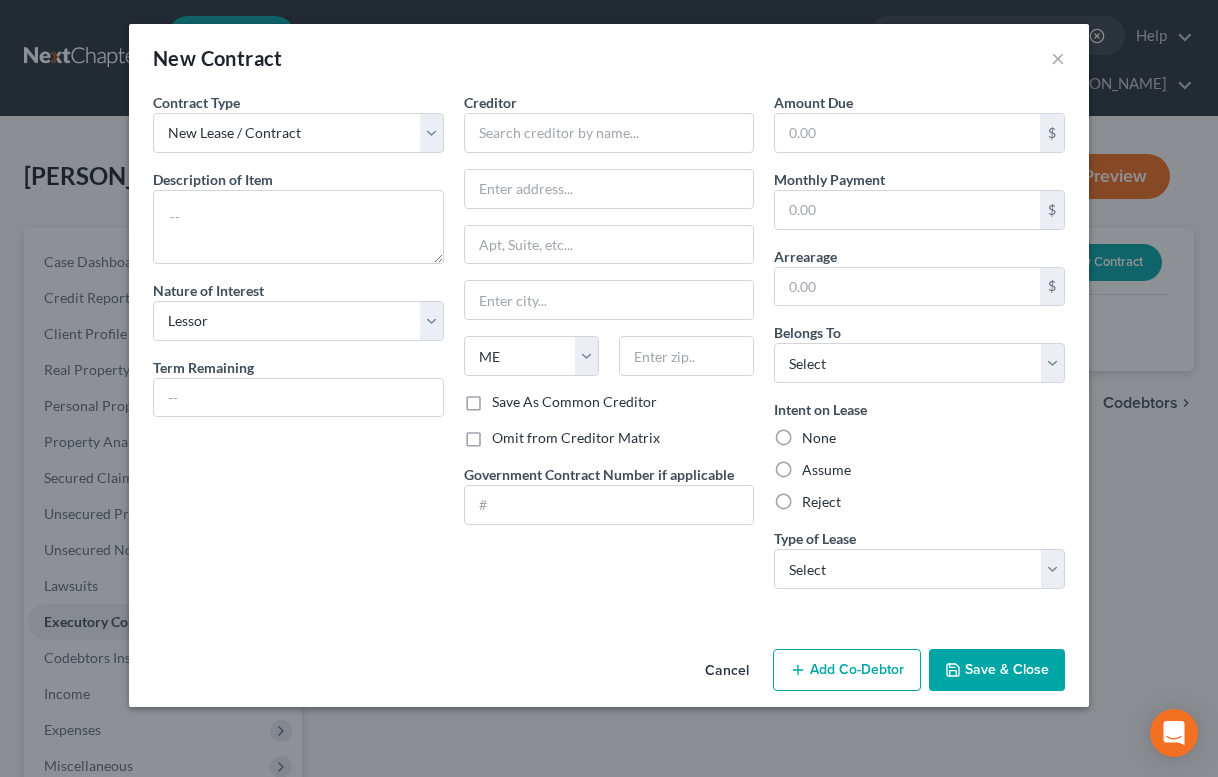 click on "Omit from Creditor Matrix" at bounding box center (576, 438) 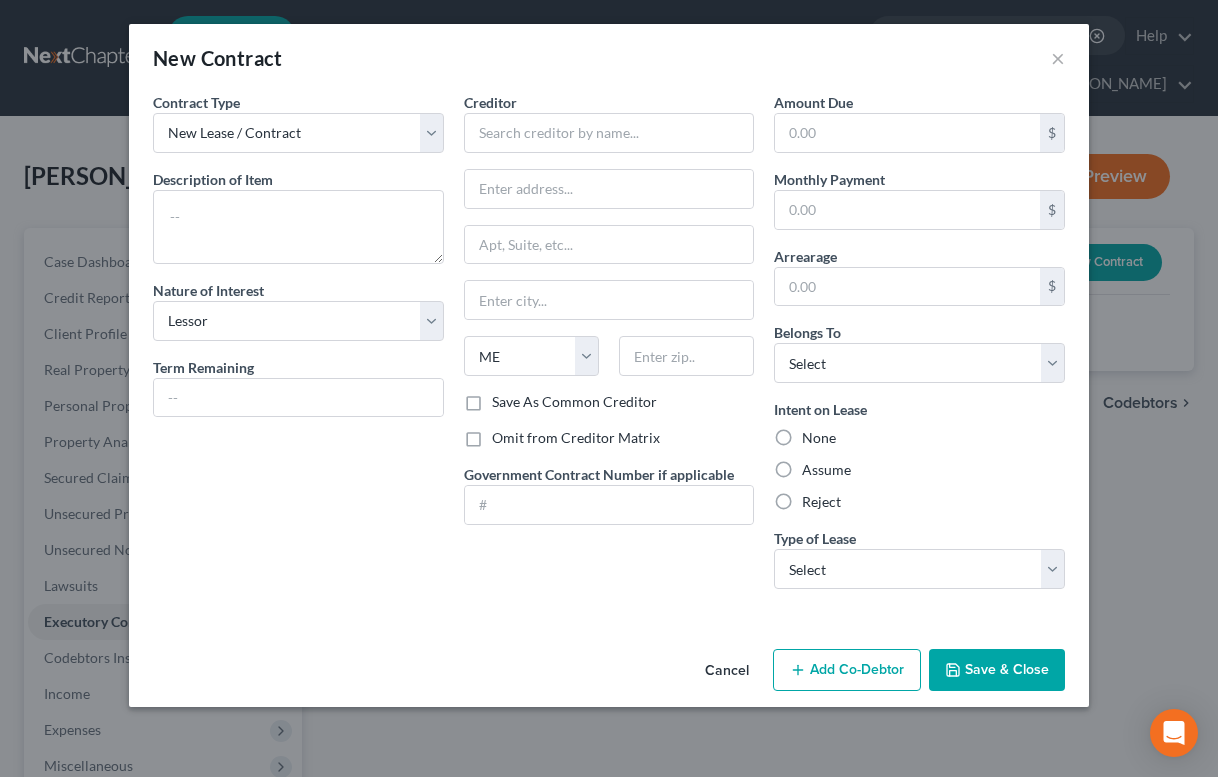 click on "Omit from Creditor Matrix" at bounding box center (506, 434) 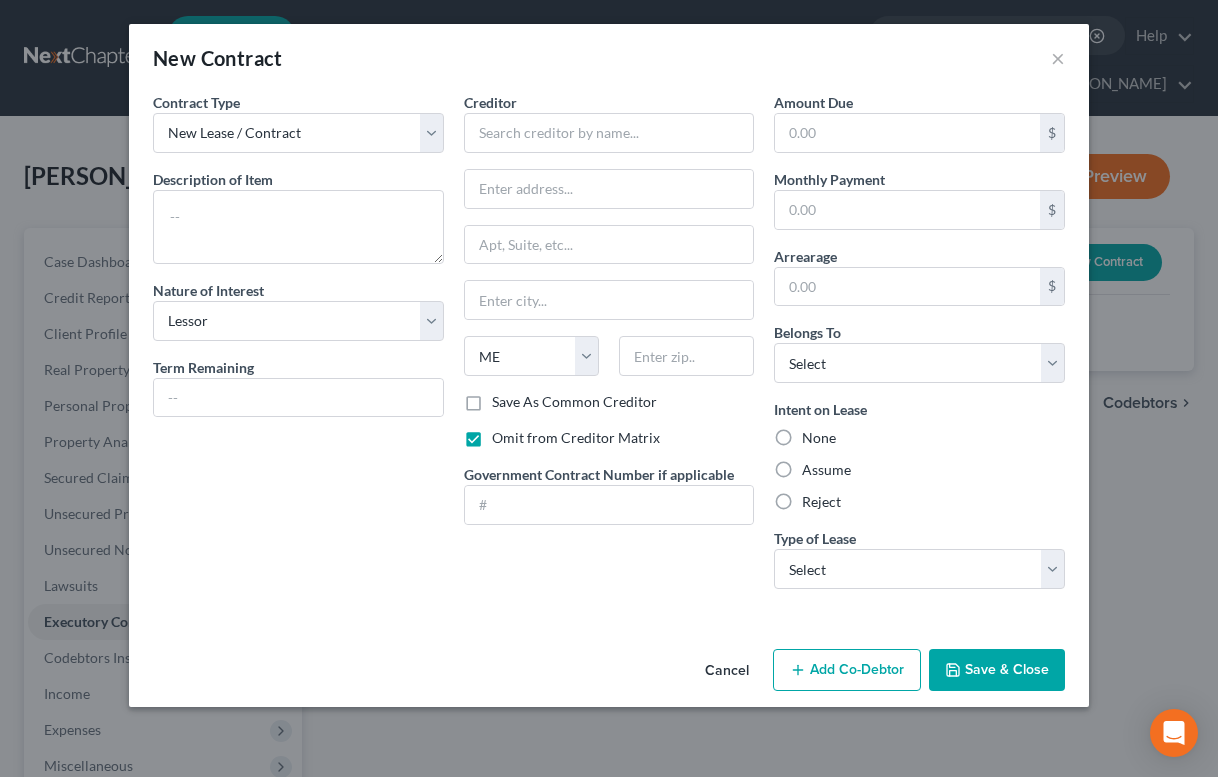 click on "Assume" at bounding box center (826, 470) 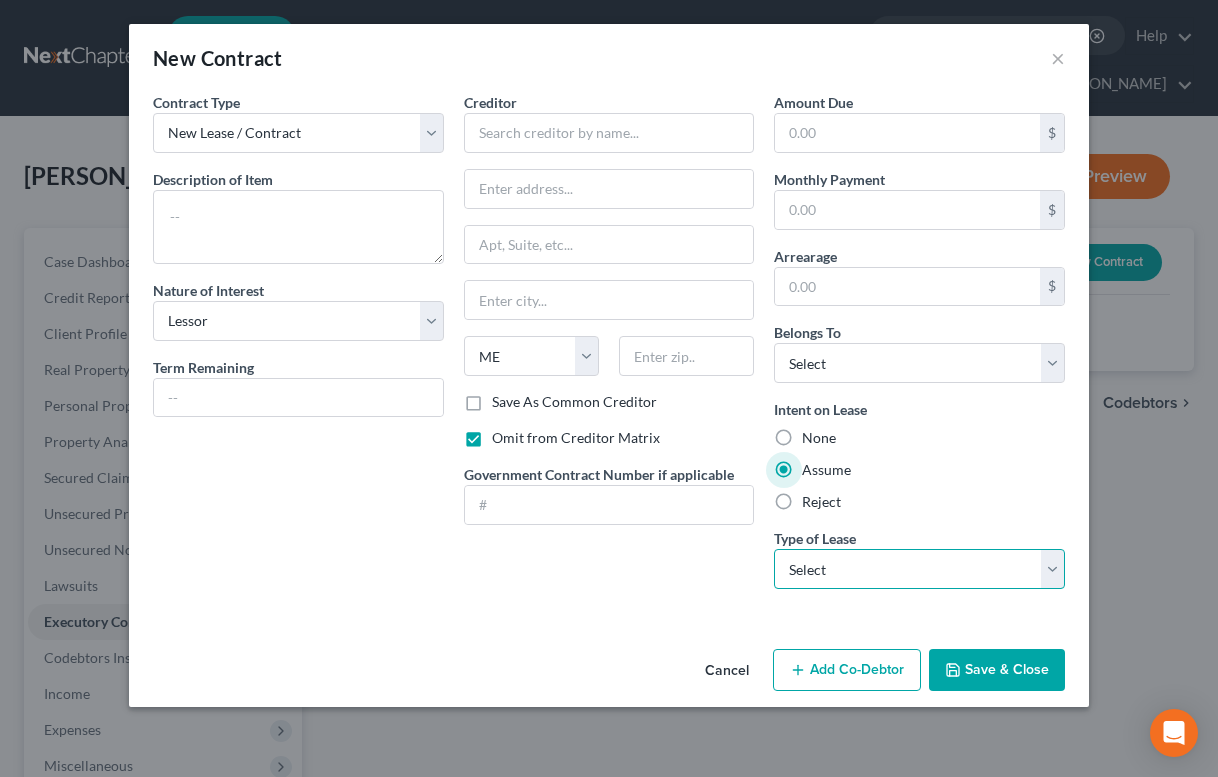 click on "Select Real Estate Car Other" at bounding box center [919, 569] 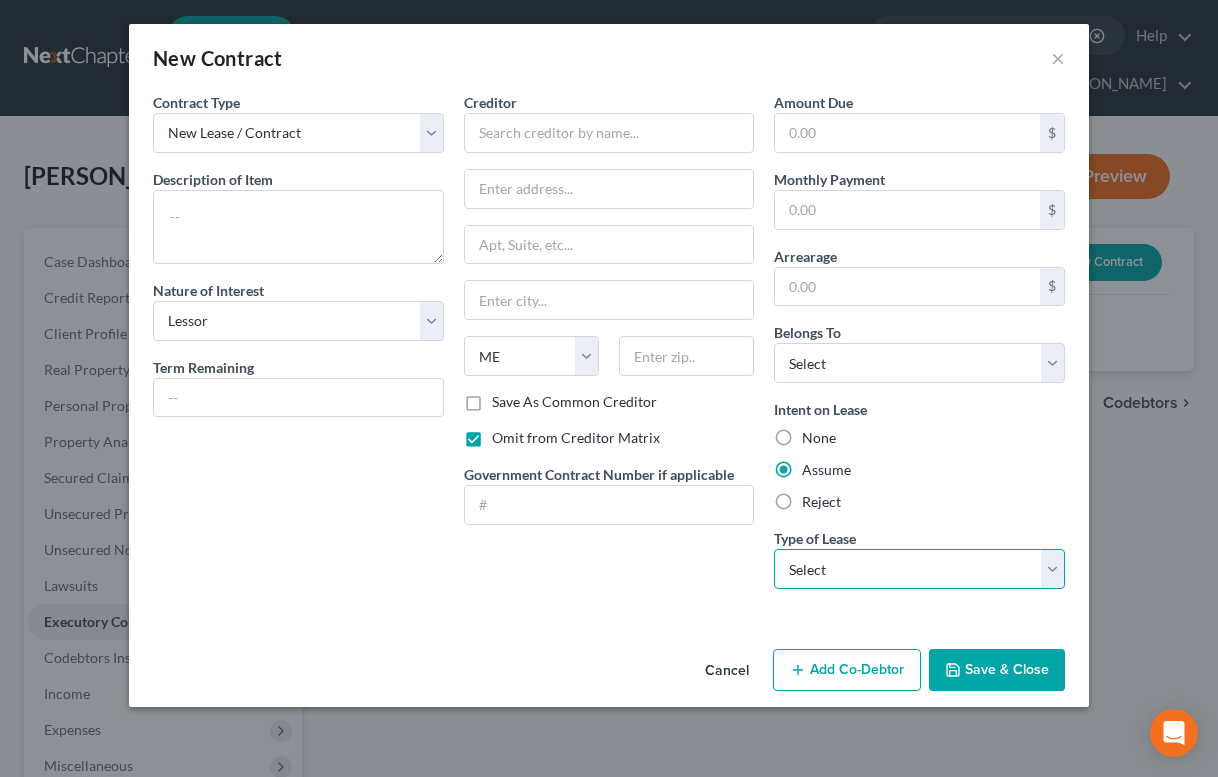 select on "0" 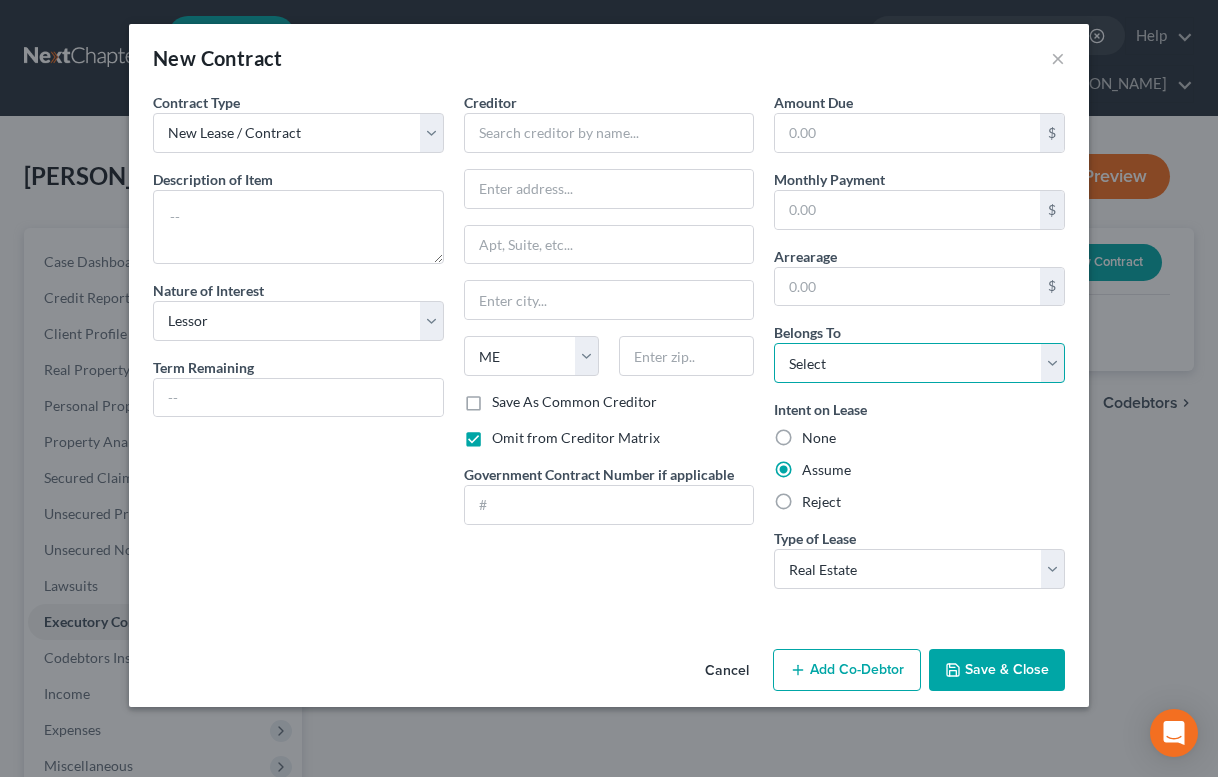 click on "Select Debtor 1 Only Debtor 2 Only Debtor 1 And Debtor 2 Only At Least One Of The Debtors And Another Community Property" at bounding box center [919, 363] 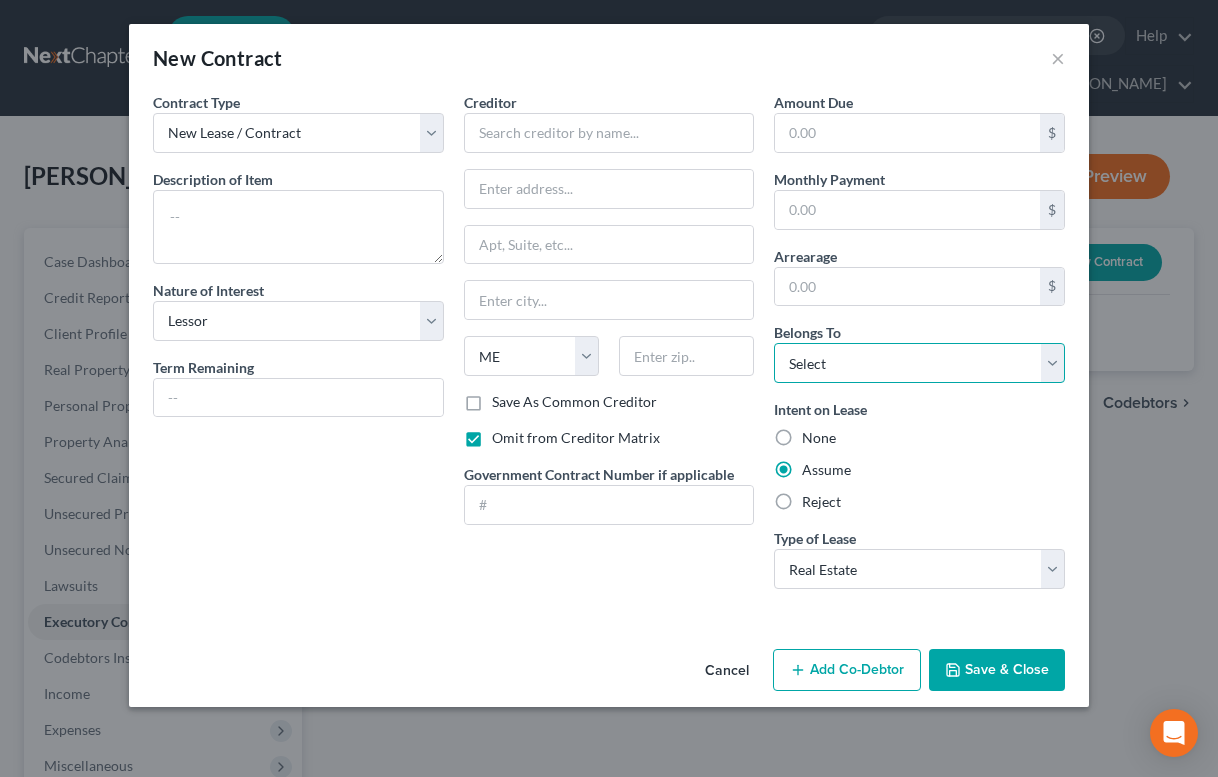 select on "0" 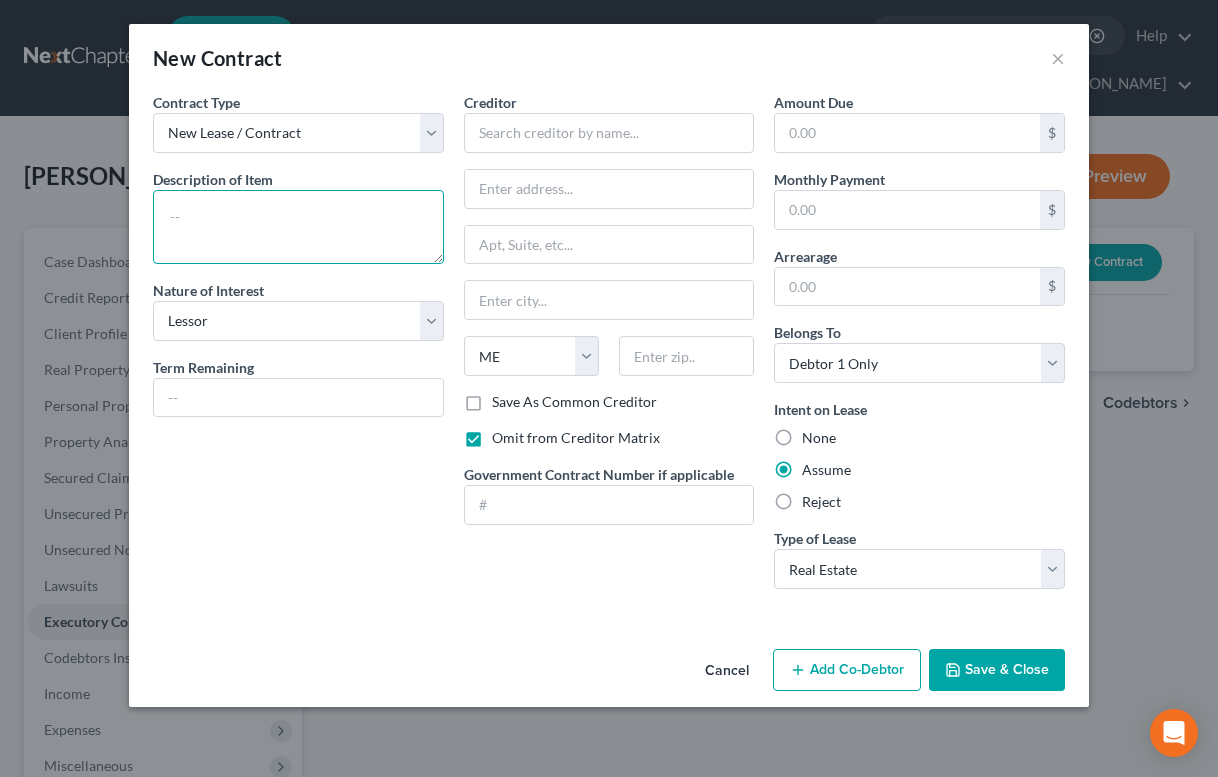 click at bounding box center (298, 227) 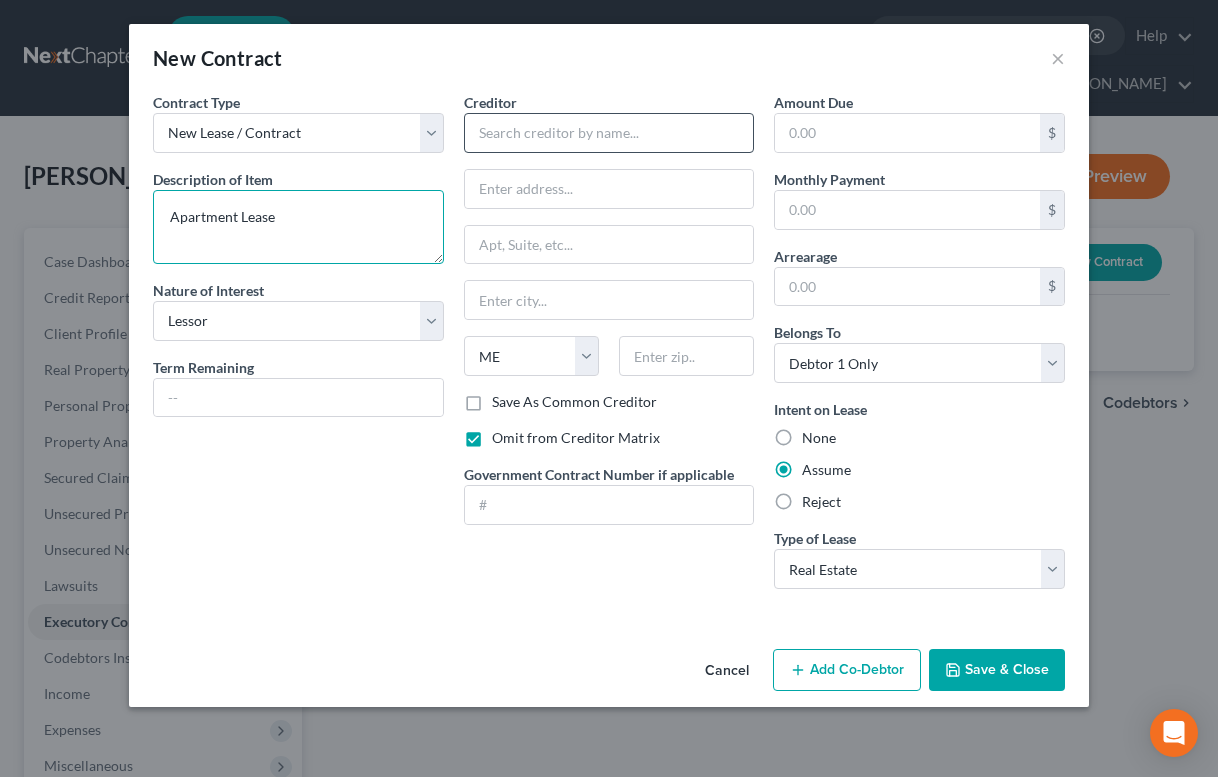 type on "Apartment Lease" 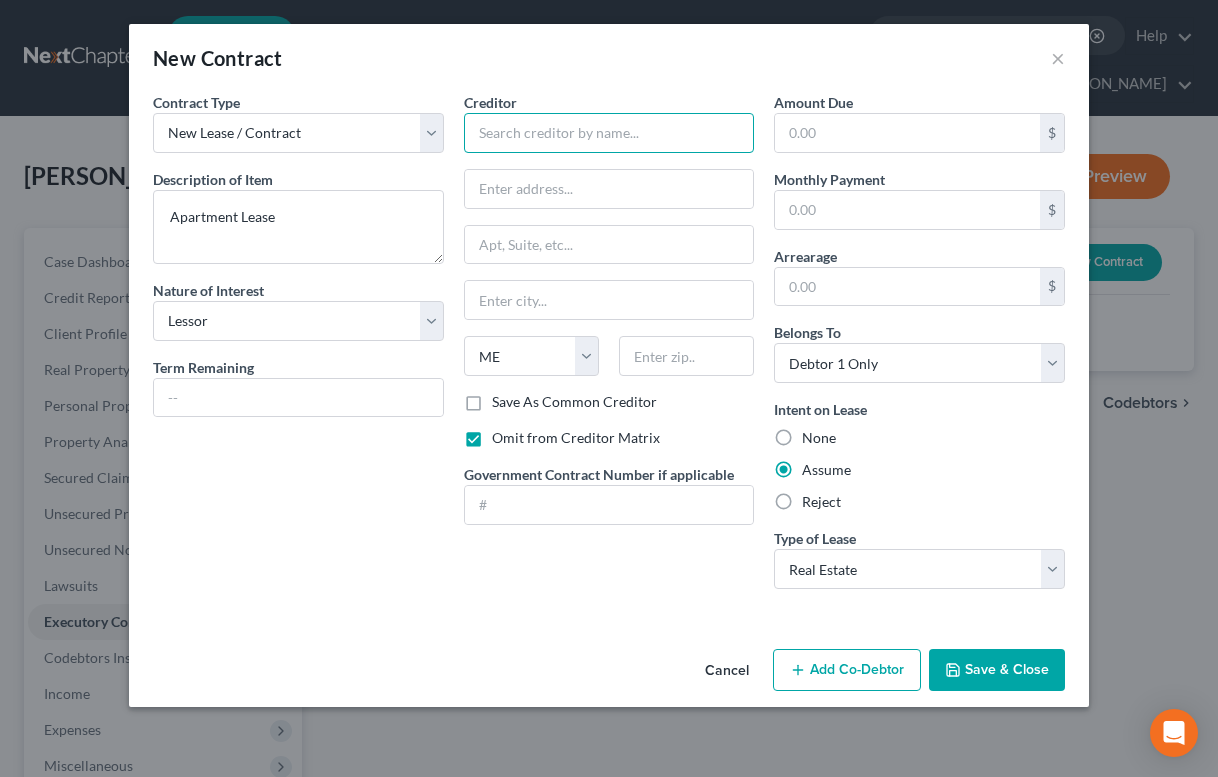 click at bounding box center (609, 133) 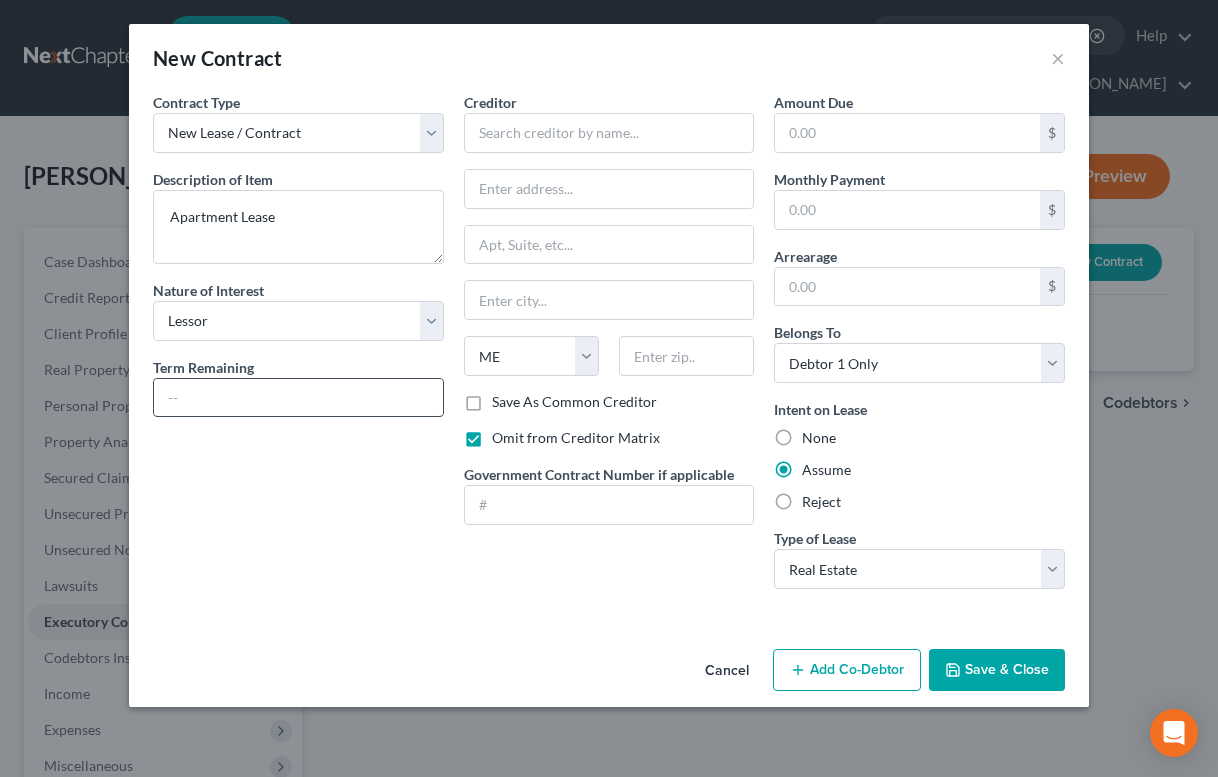 click at bounding box center [298, 398] 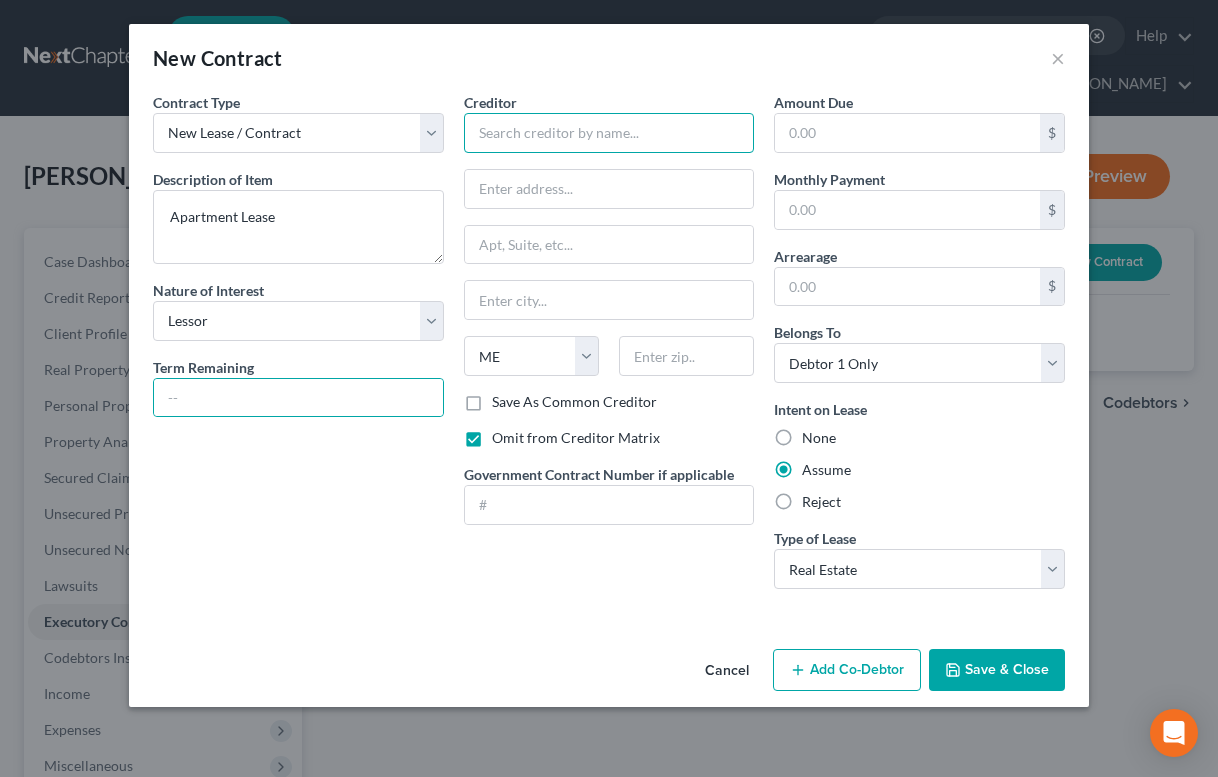 click at bounding box center (609, 133) 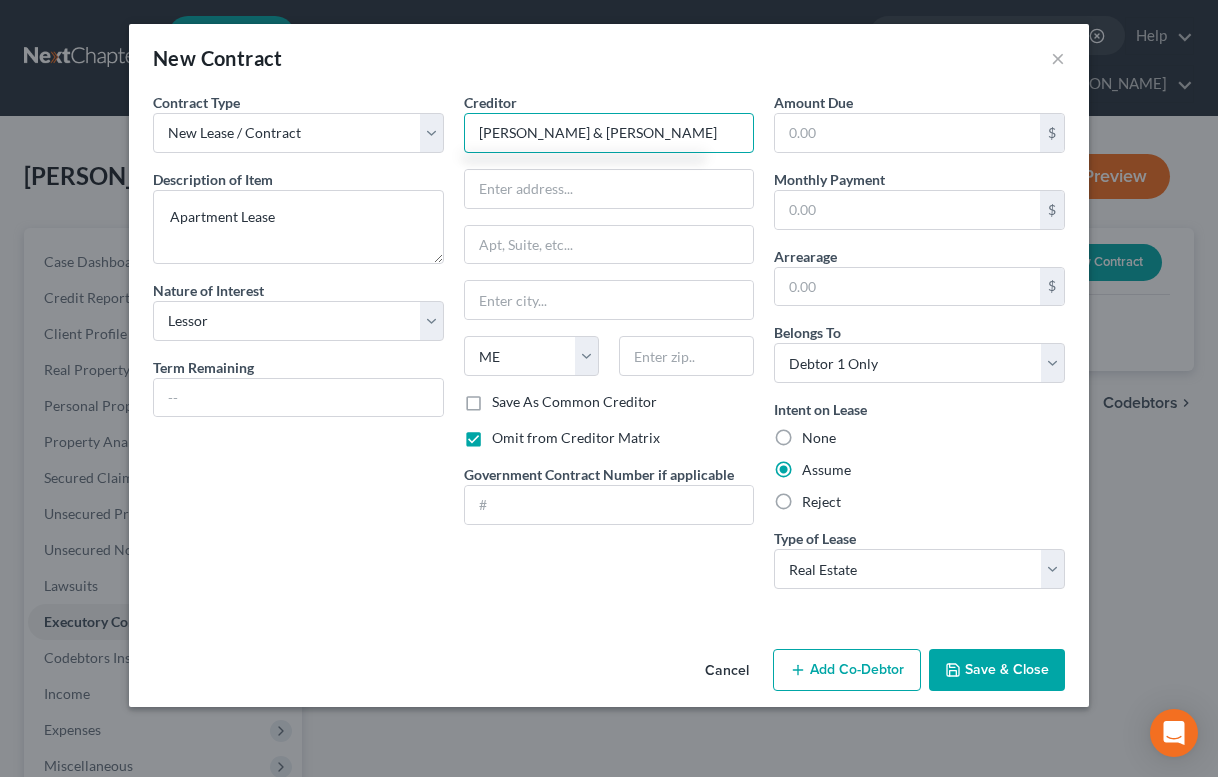 click on "Elizabeth Fertig-Burg & Jonah Fertig-Burd" at bounding box center (609, 133) 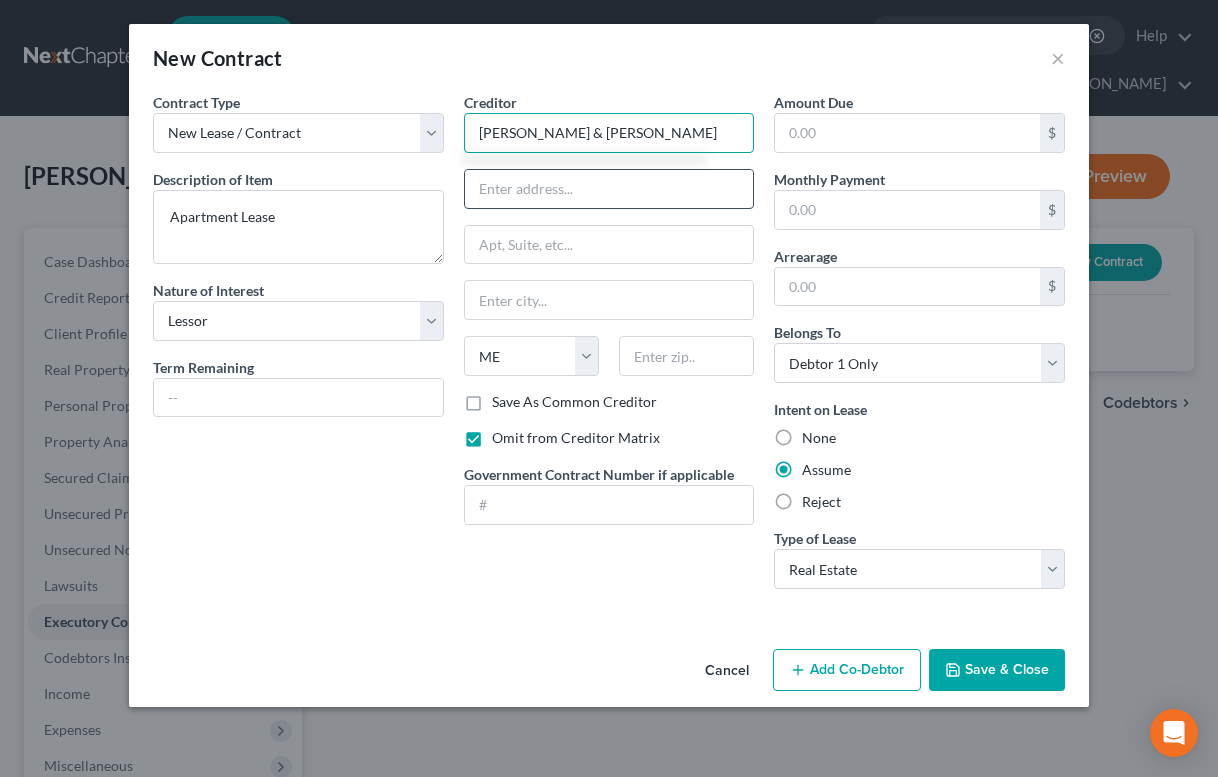 type on "Elizabeth Fertig-Burd & Jonah Fertig-Burd" 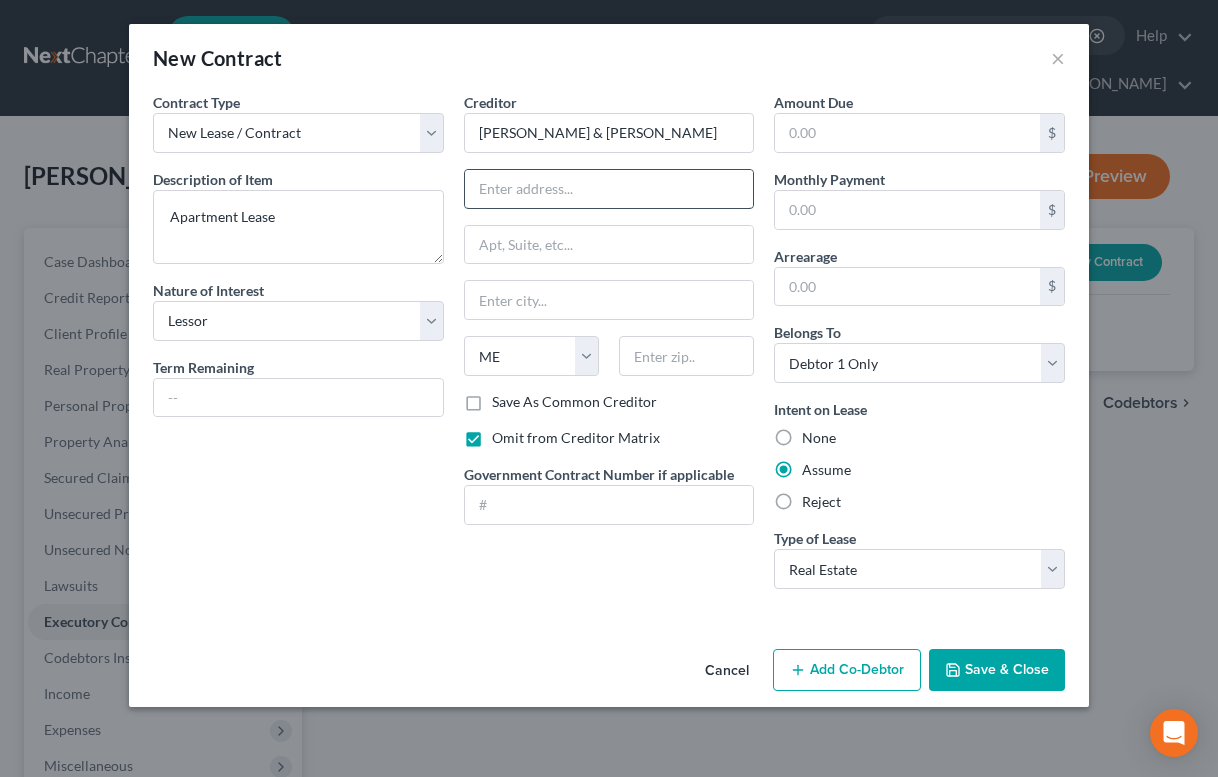 click at bounding box center [609, 189] 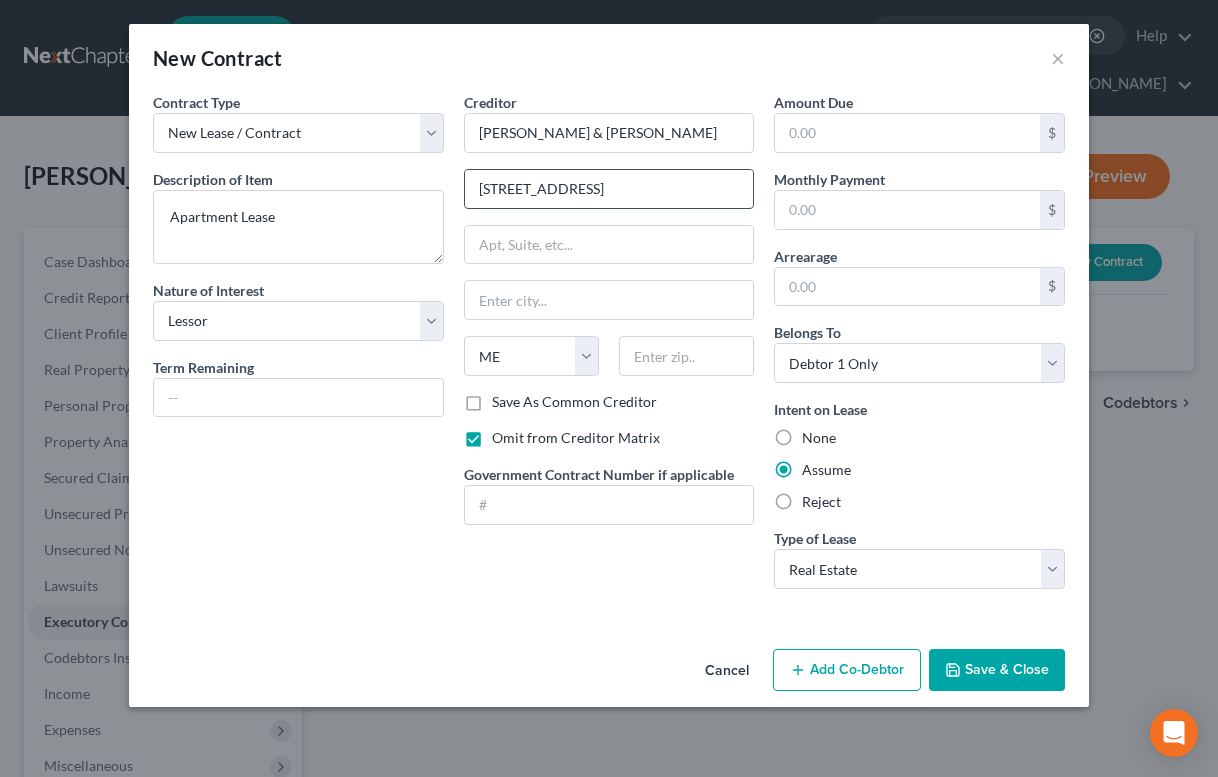 type on "125 Bowie Hill Road" 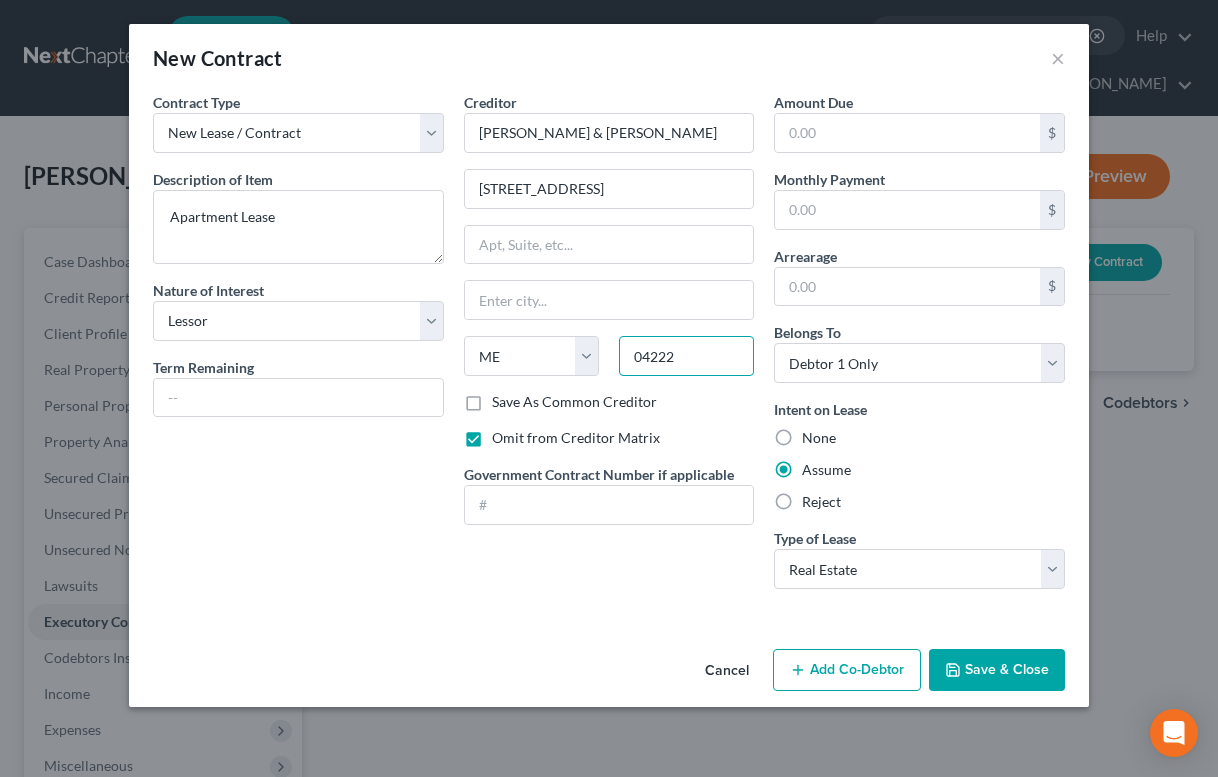type on "04222" 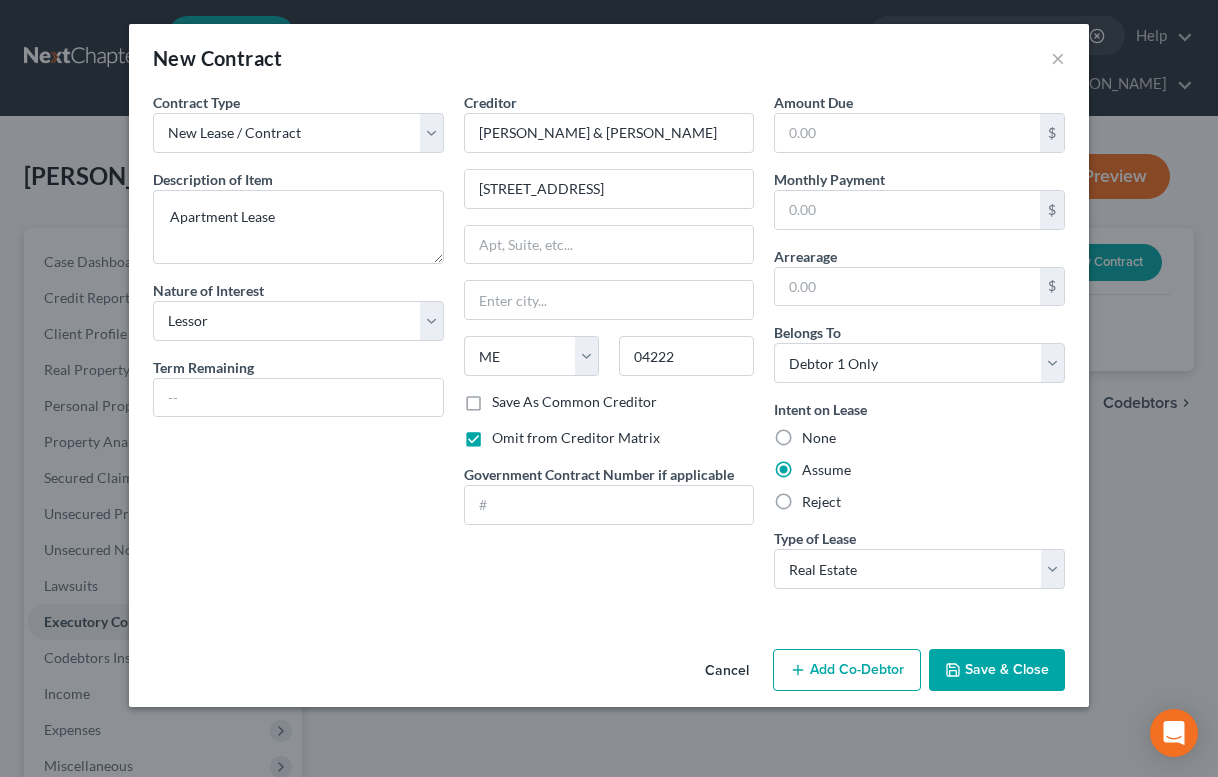 type on "Durham" 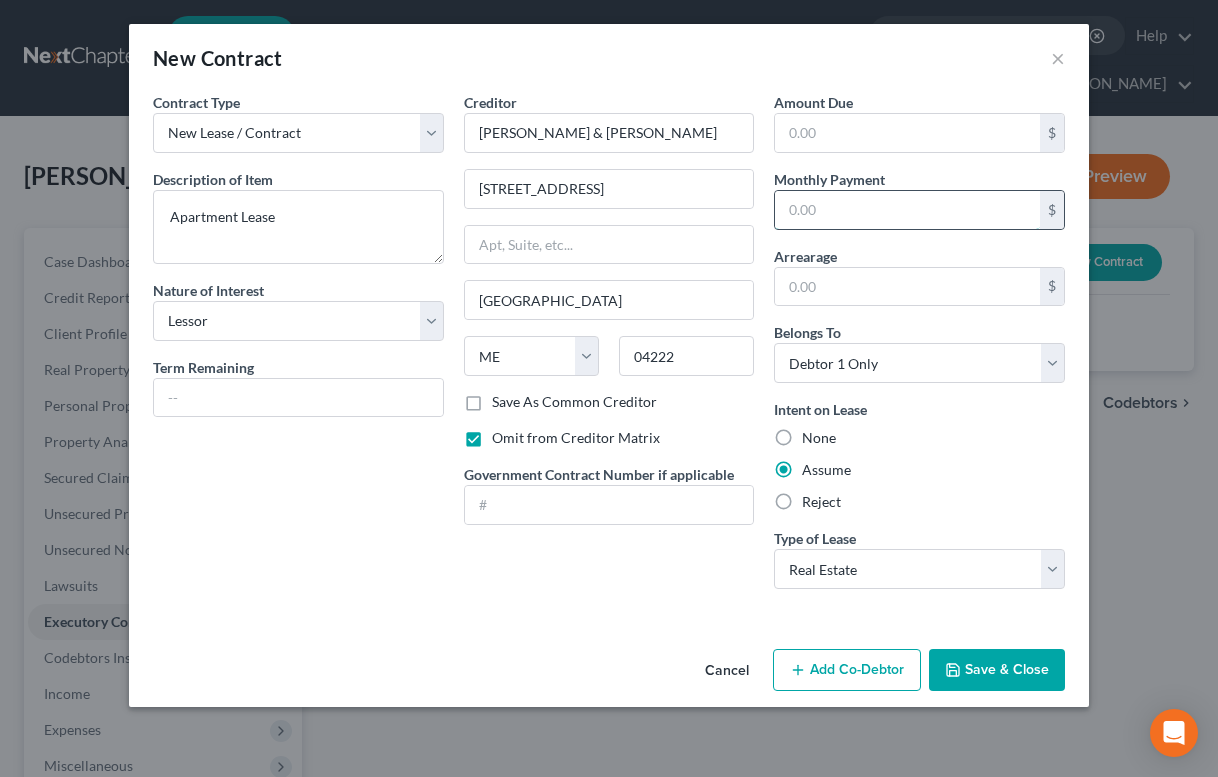 click at bounding box center [907, 210] 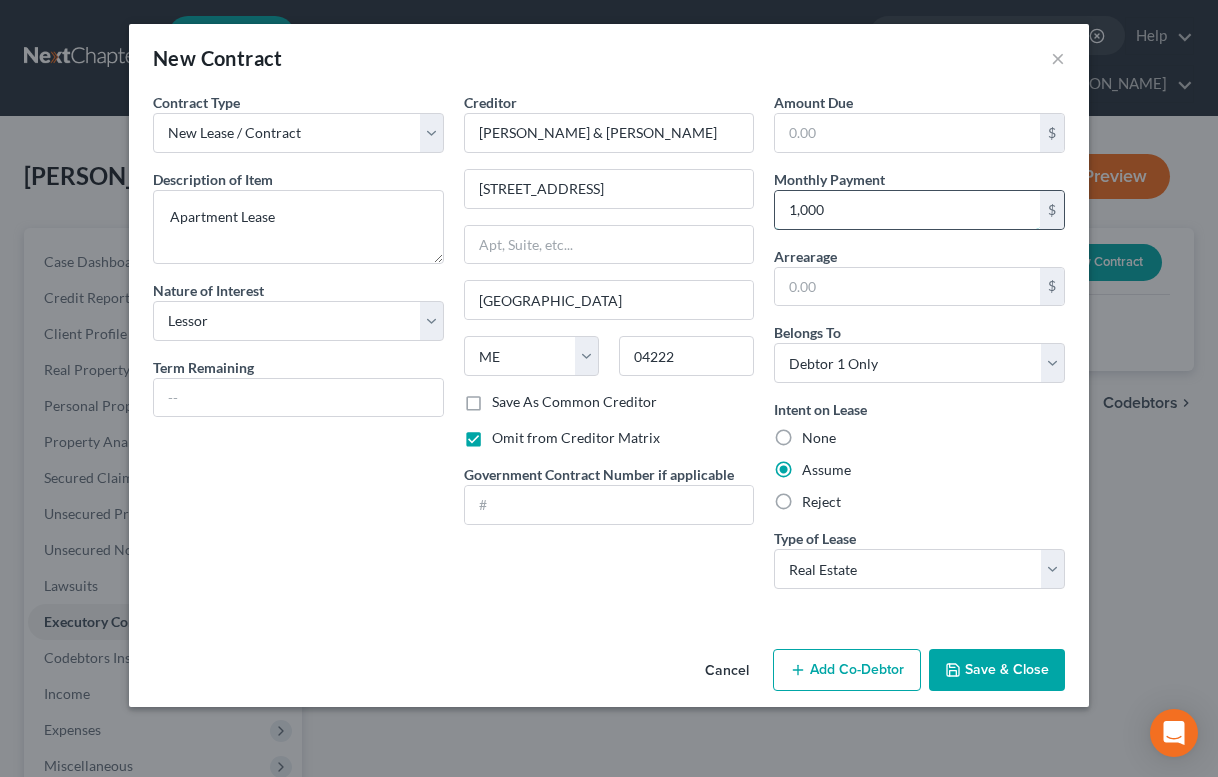 type on "1,000" 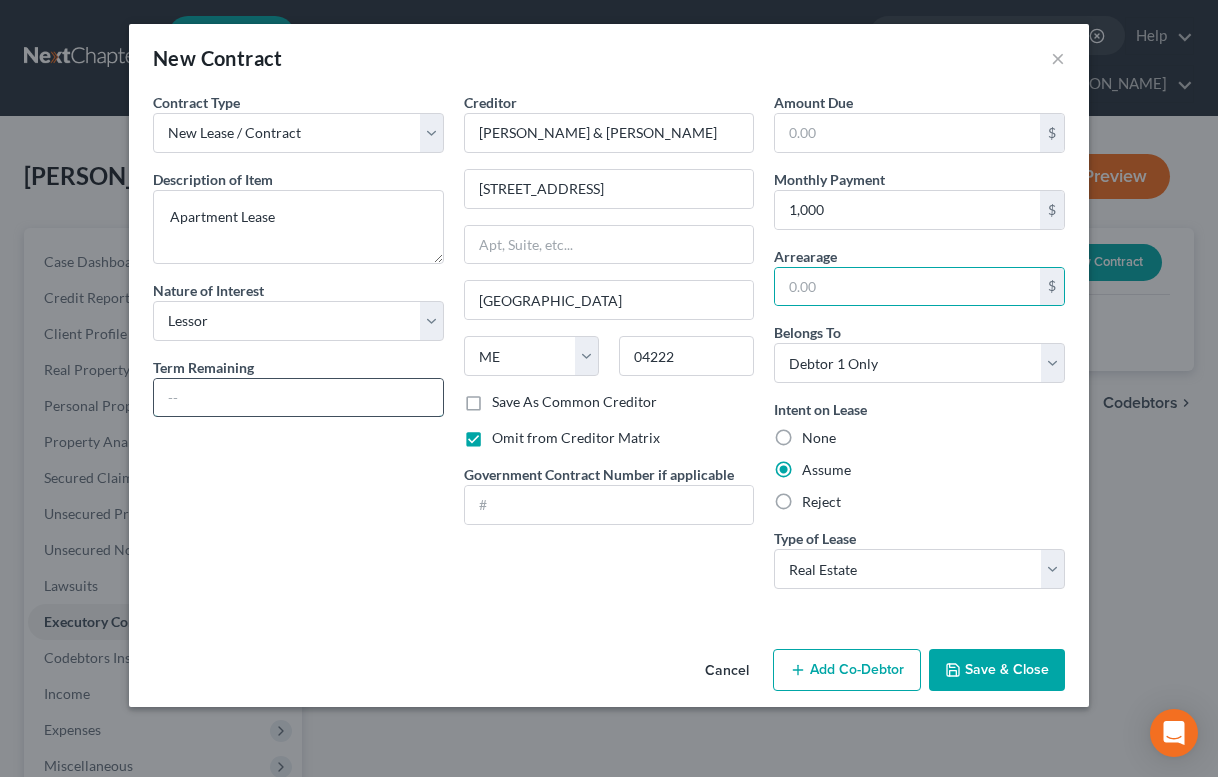 click at bounding box center (298, 398) 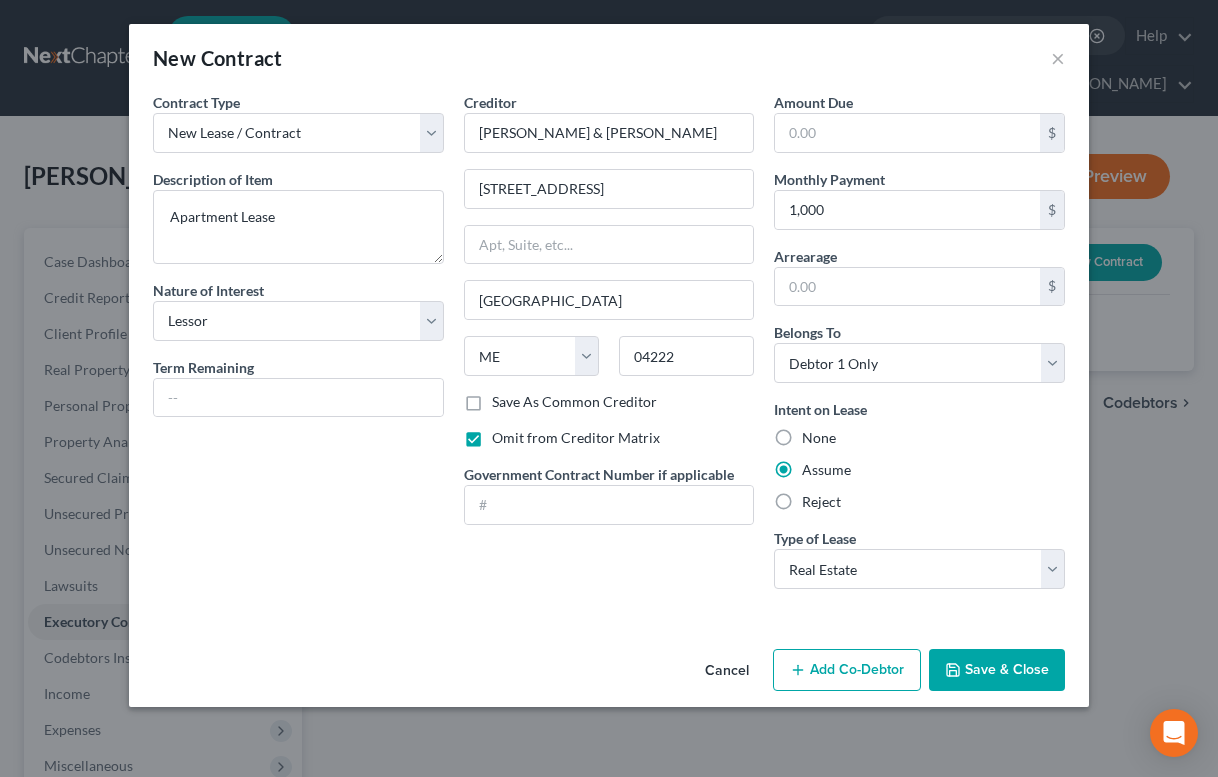 click on "Save & Close" at bounding box center [997, 670] 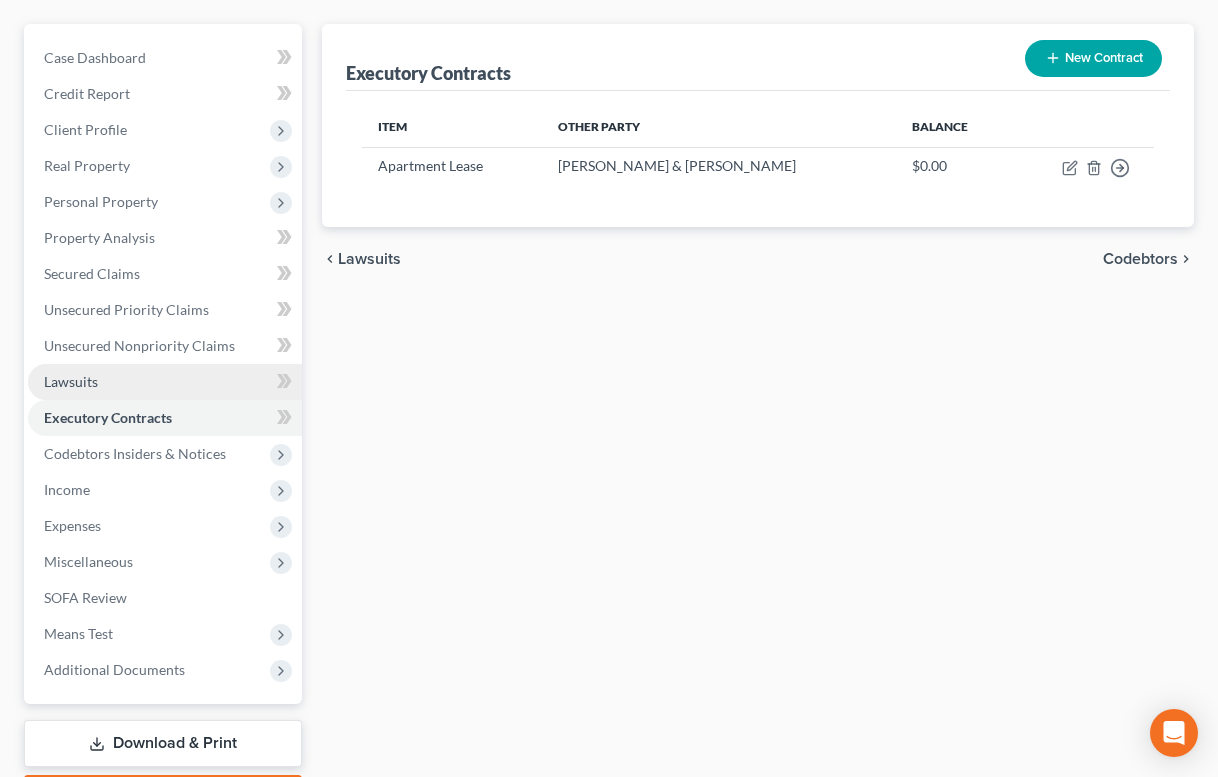 scroll, scrollTop: 217, scrollLeft: 0, axis: vertical 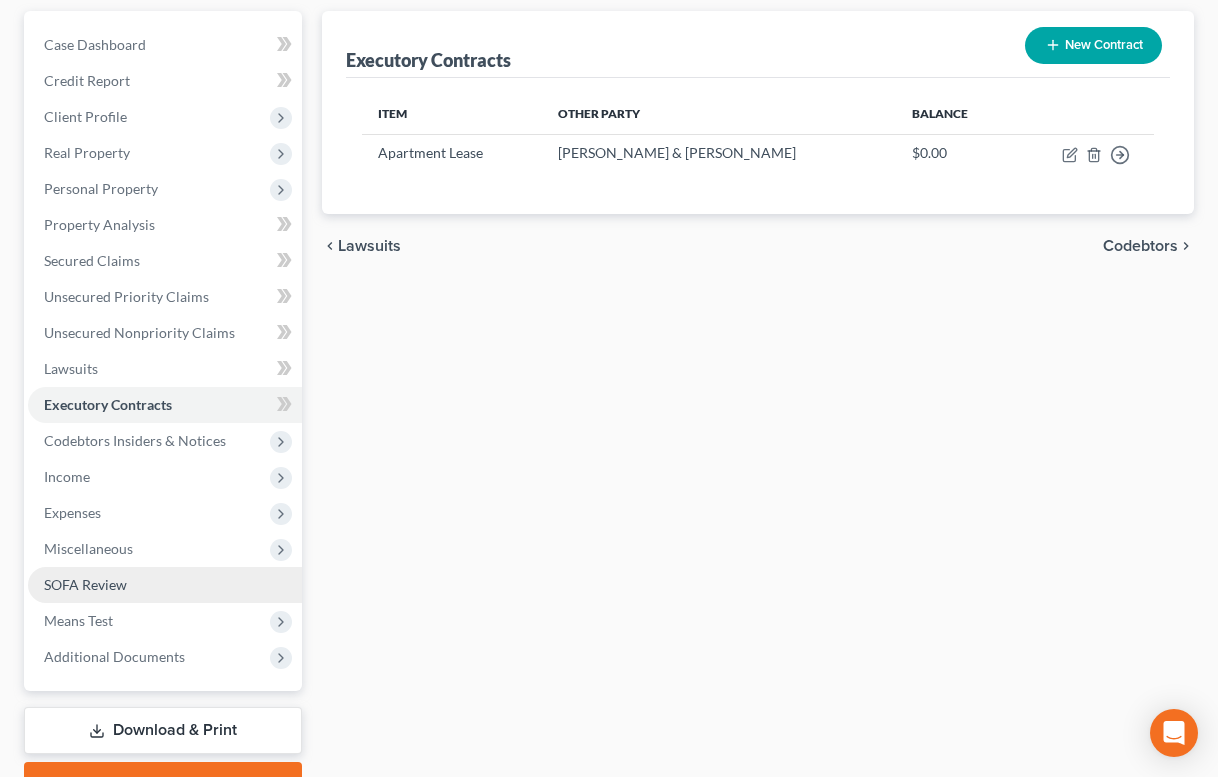 click on "SOFA Review" at bounding box center [85, 584] 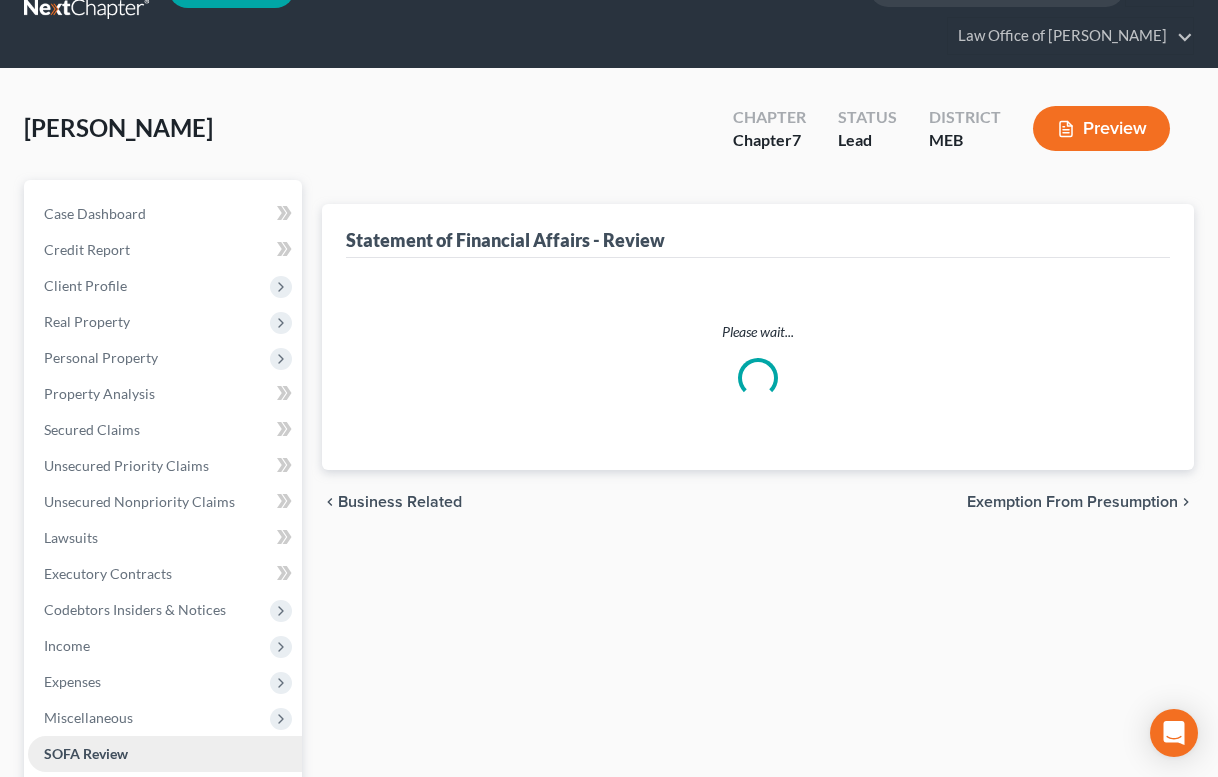 scroll, scrollTop: 0, scrollLeft: 0, axis: both 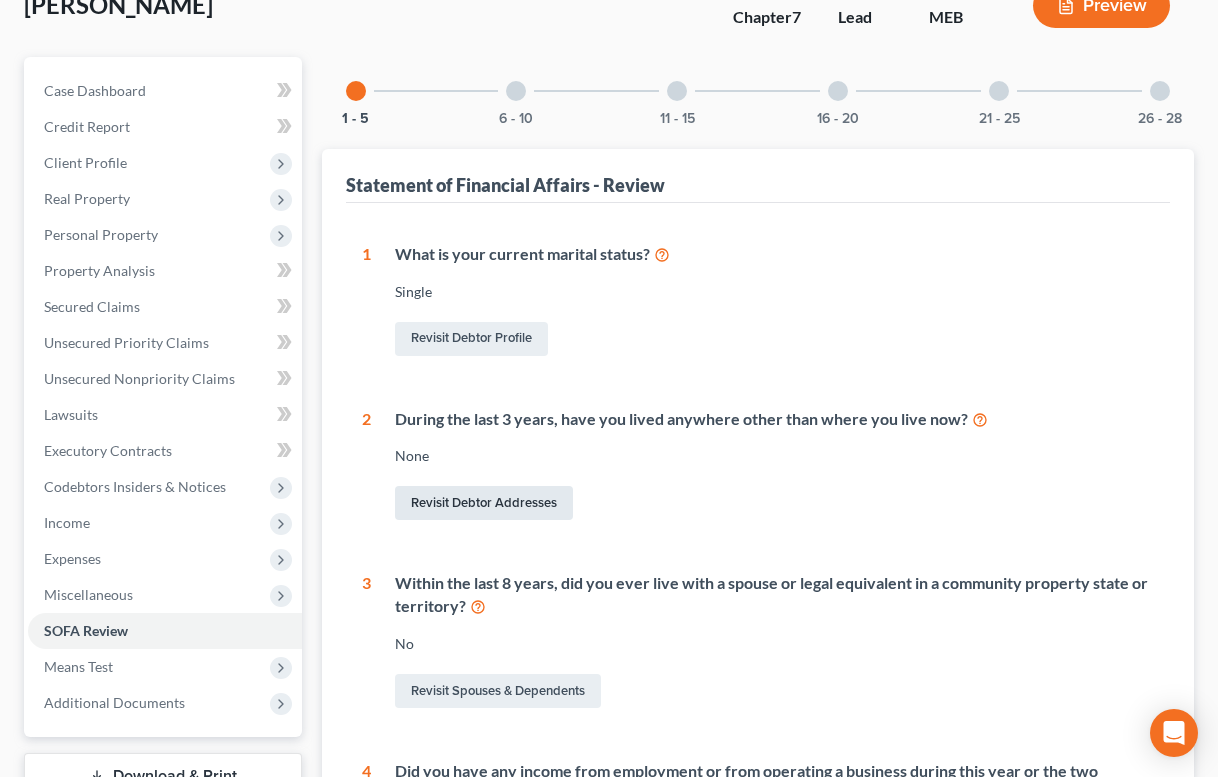 click on "Revisit Debtor Addresses" at bounding box center [484, 503] 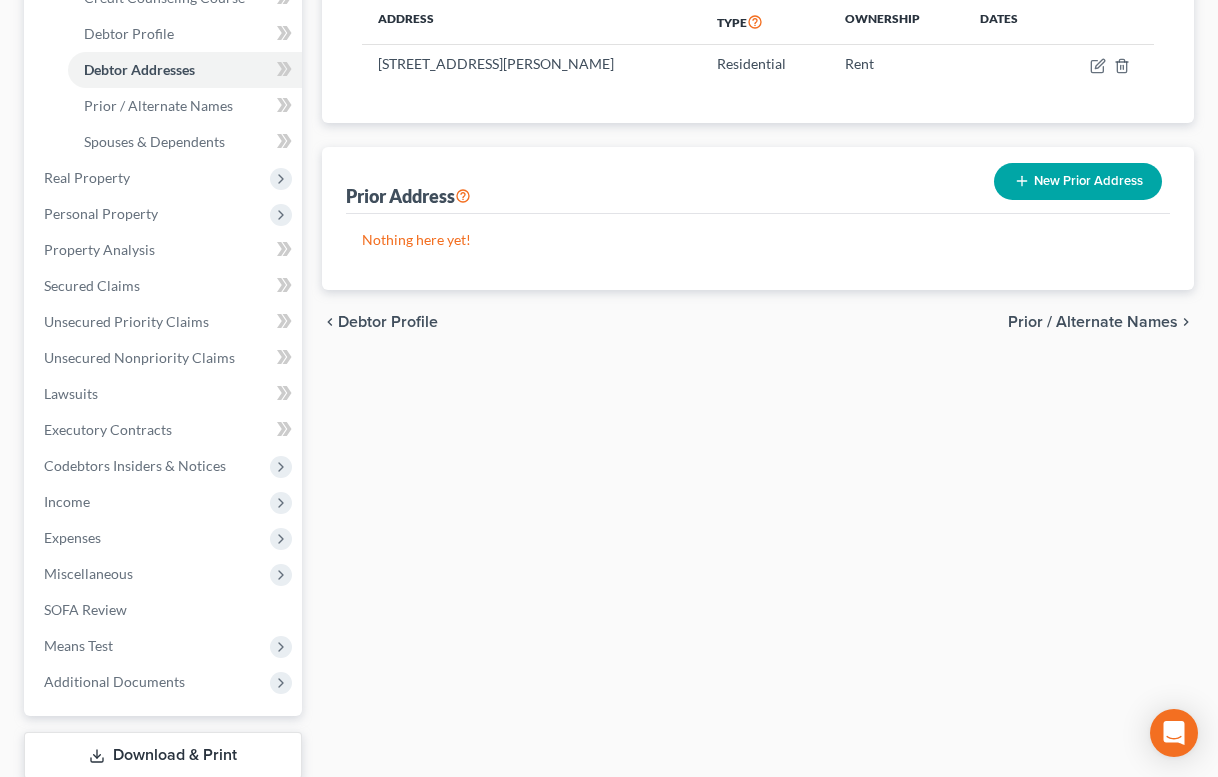scroll, scrollTop: 500, scrollLeft: 0, axis: vertical 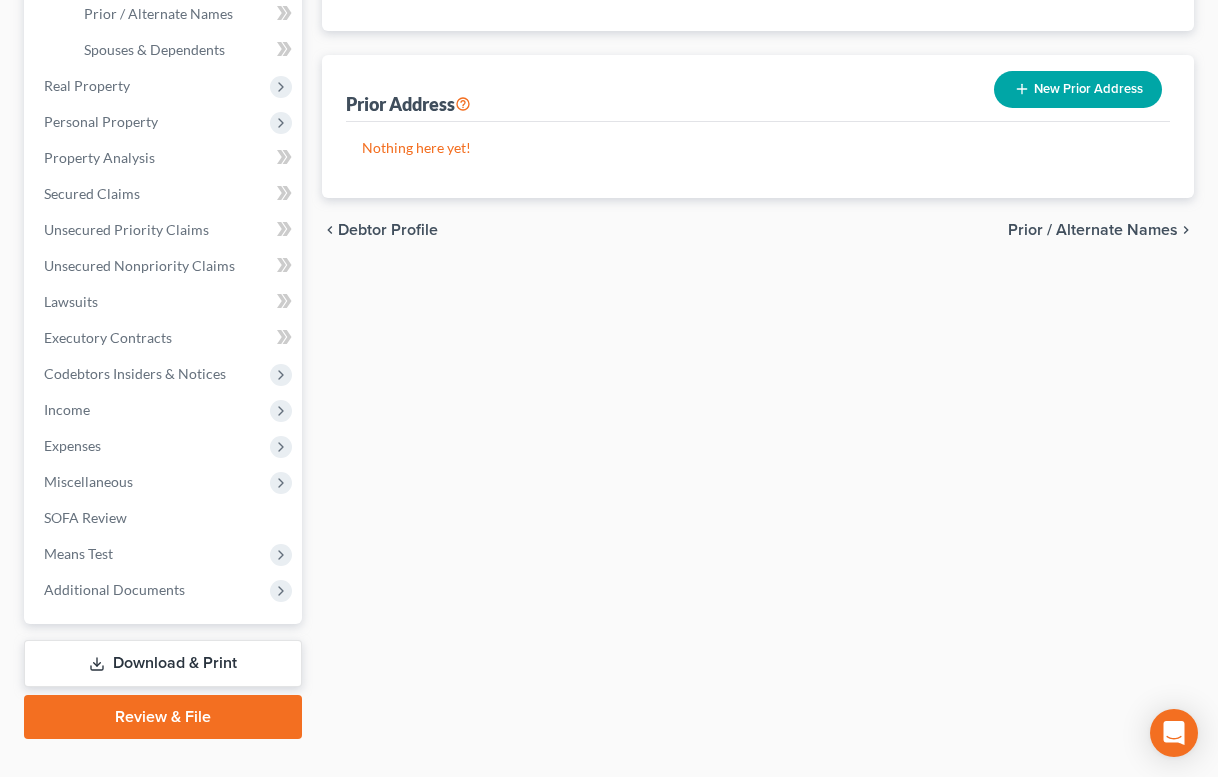 click on "New Prior Address" at bounding box center [1078, 89] 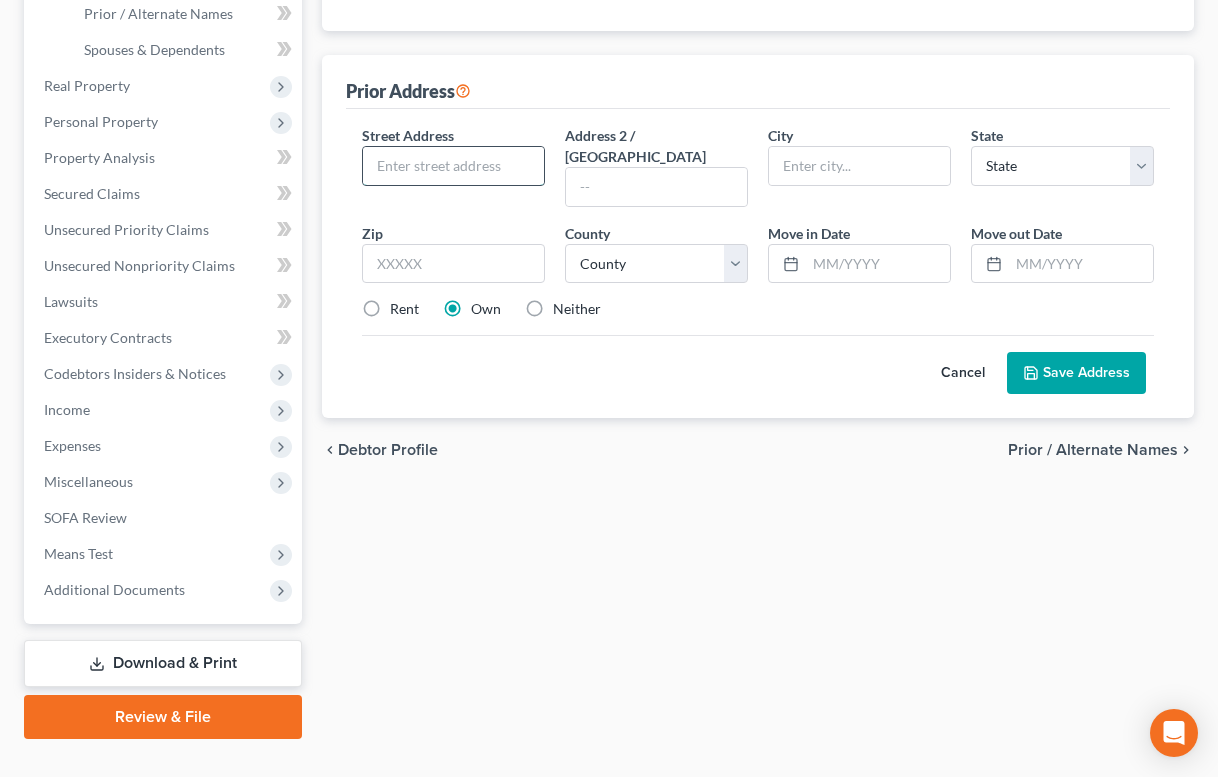 click at bounding box center (453, 166) 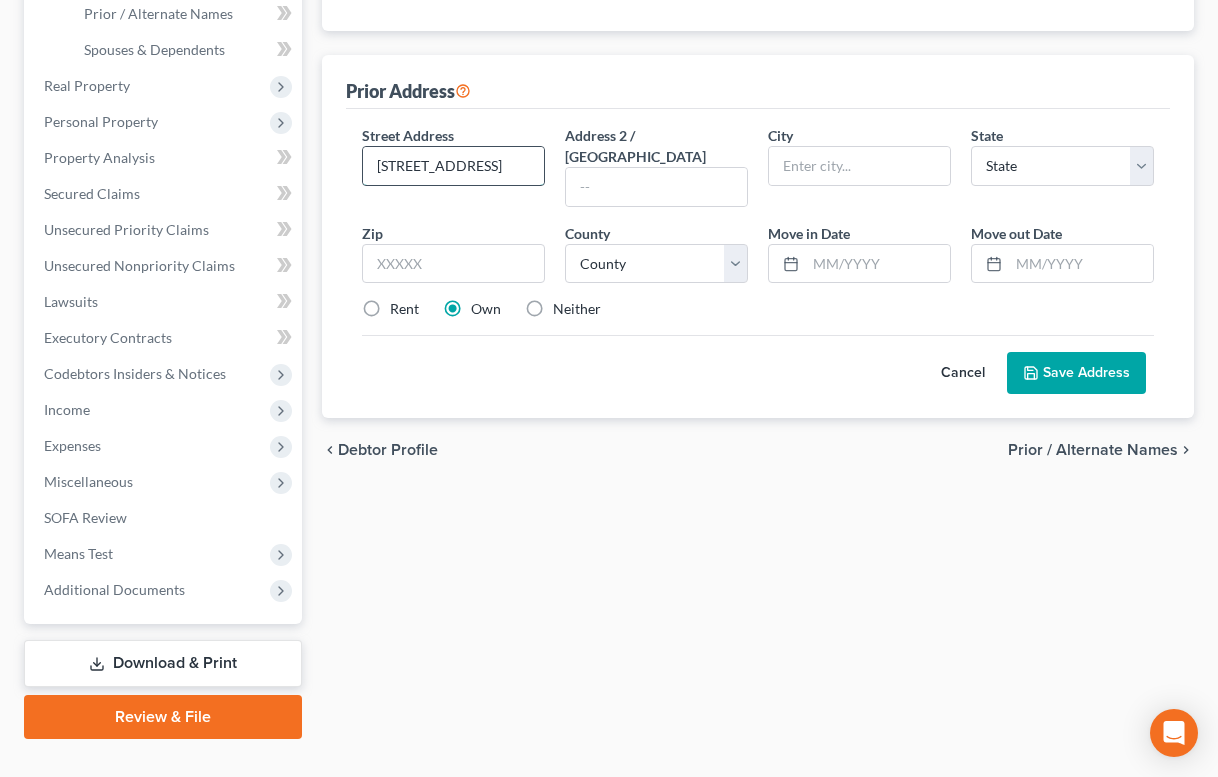 type on "2819 Indianola Avenue" 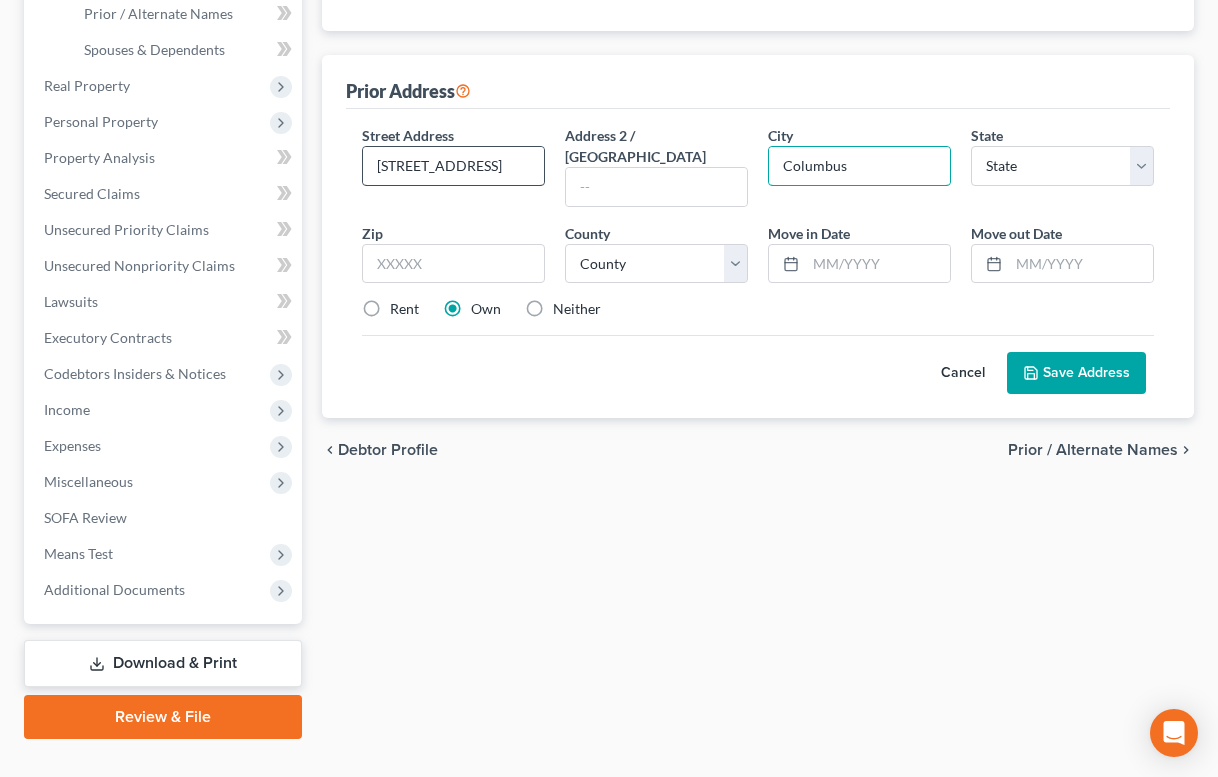 type on "Columbus" 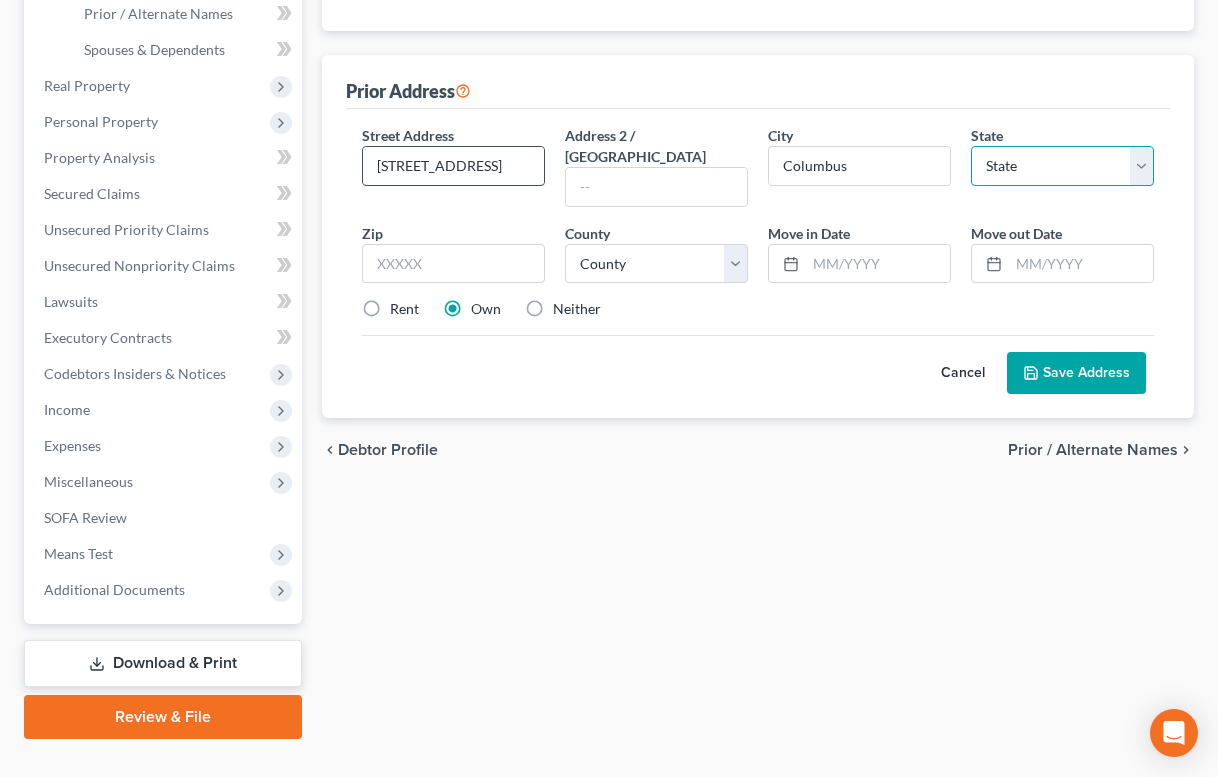 select on "36" 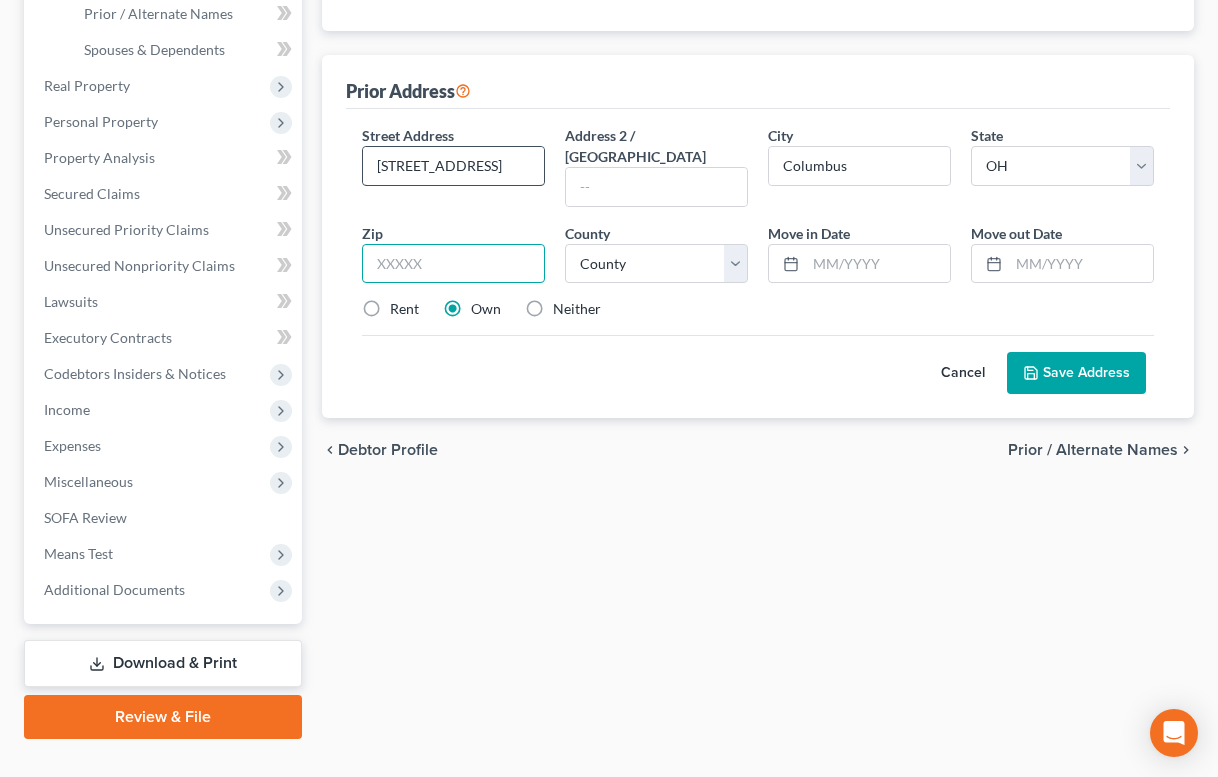 type on "3" 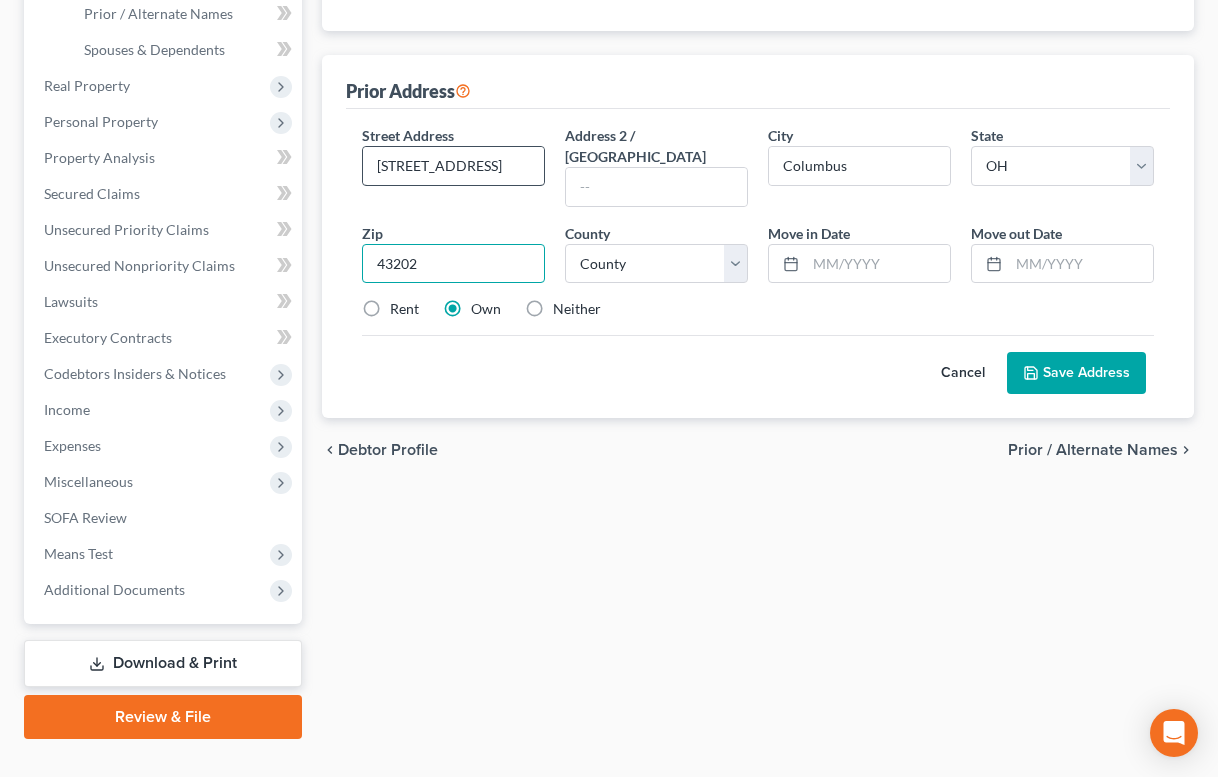 type on "43202" 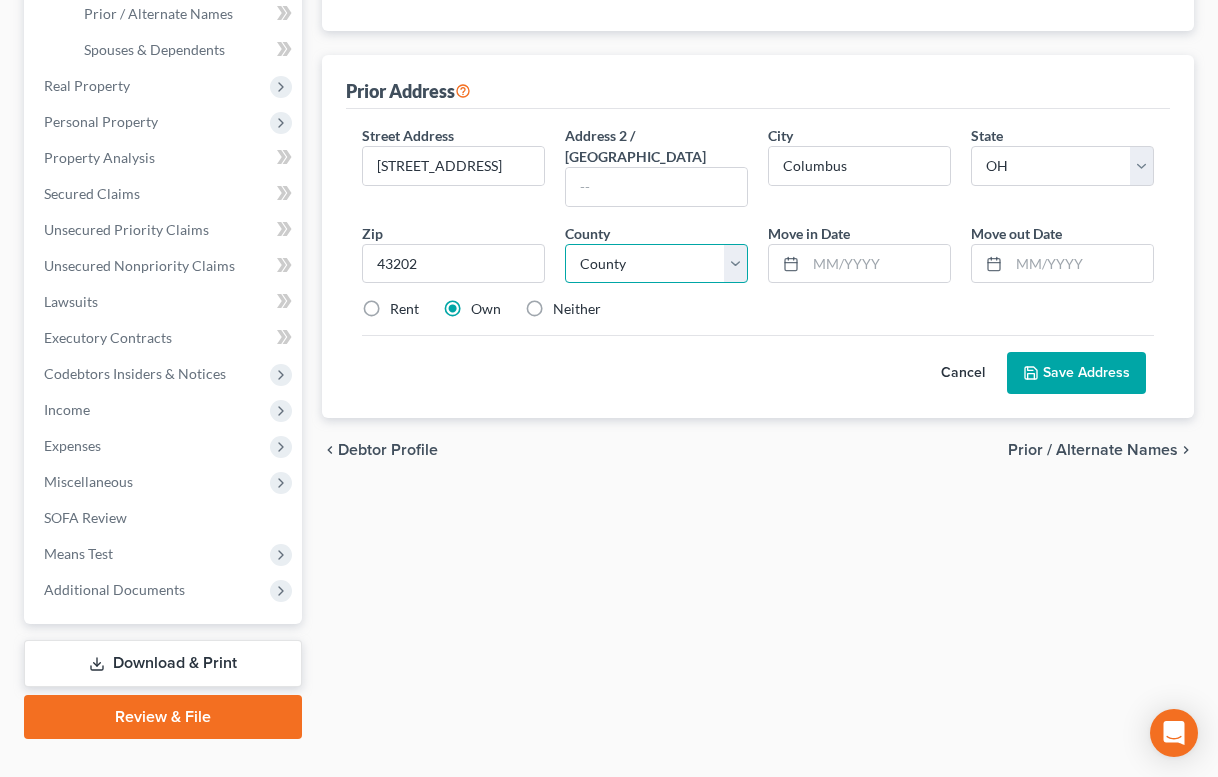 click on "County Adams County Allen County Ashland County Ashtabula County Athens County Auglaize County Belmont County Brown County Butler County Carroll County Champaign County Clark County Clermont County Clinton County Columbiana County Coshocton County Crawford County Cuyahoga County Darke County Defiance County Delaware County Erie County Fairfield County Fayette County Franklin County Fulton County Gallia County Geauga County Greene County Guernsey County Hamilton County Hancock County Hardin County Harrison County Henry County Highland County Hocking County Holmes County Huron County Jackson County Jefferson County Knox County Lake County Lawrence County Licking County Logan County Lorain County Lucas County Madison County Mahoning County Marion County Medina County Meigs County Mercer County Miami County Monroe County Montgomery County Morgan County Morrow County Muskingum County Noble County Ottawa County Paulding County Perry County Pickaway County Pike County Portage County Preble County Putnam County" at bounding box center (656, 264) 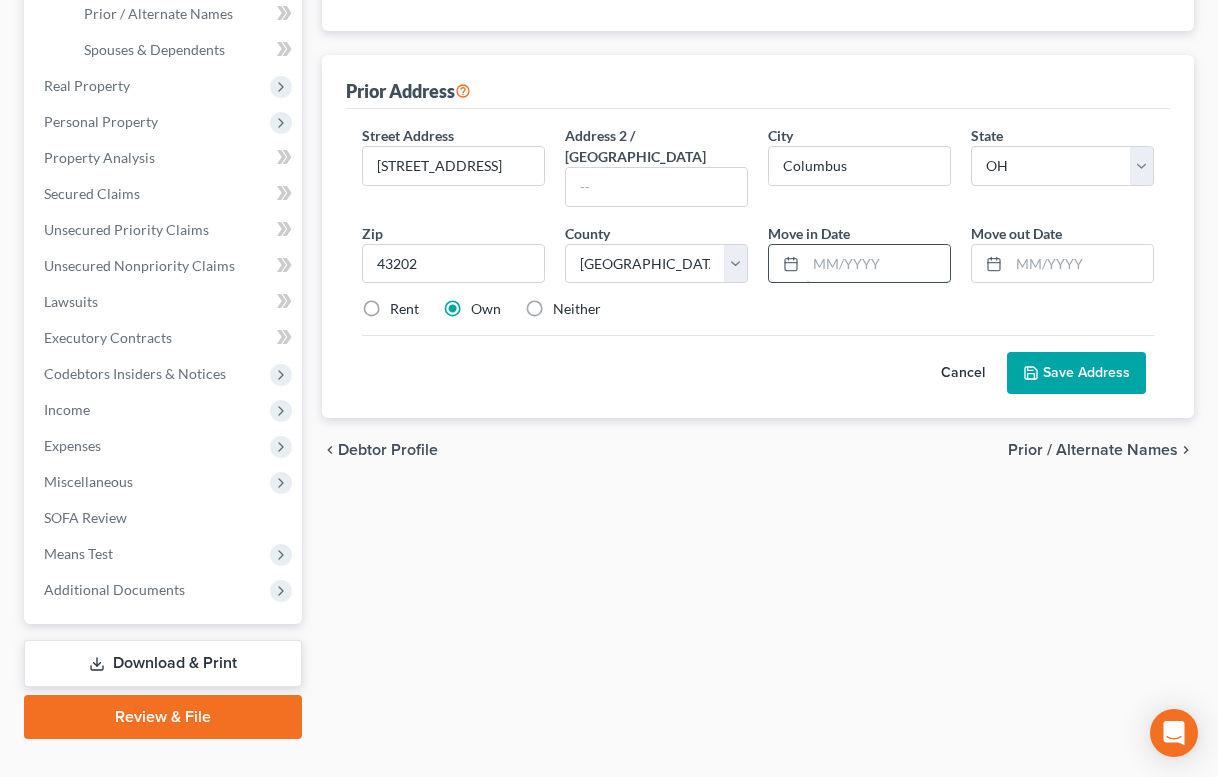 click at bounding box center (878, 264) 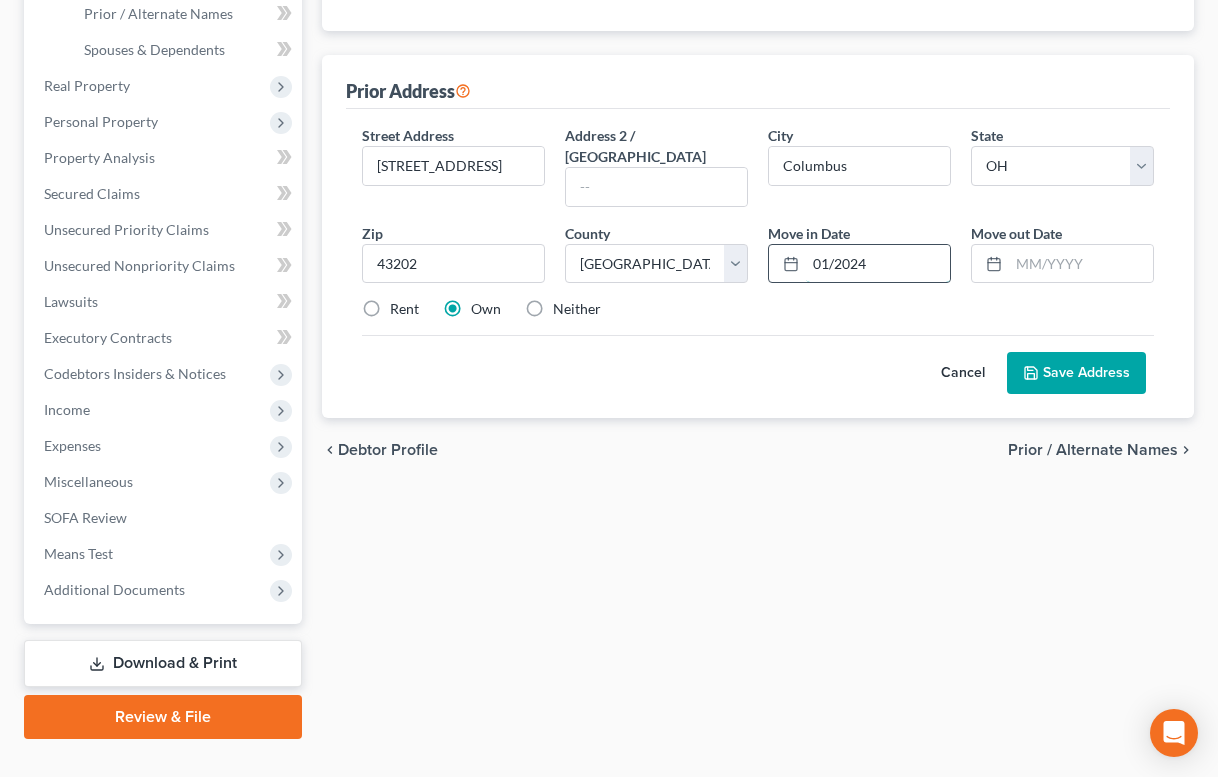 type on "01/2024" 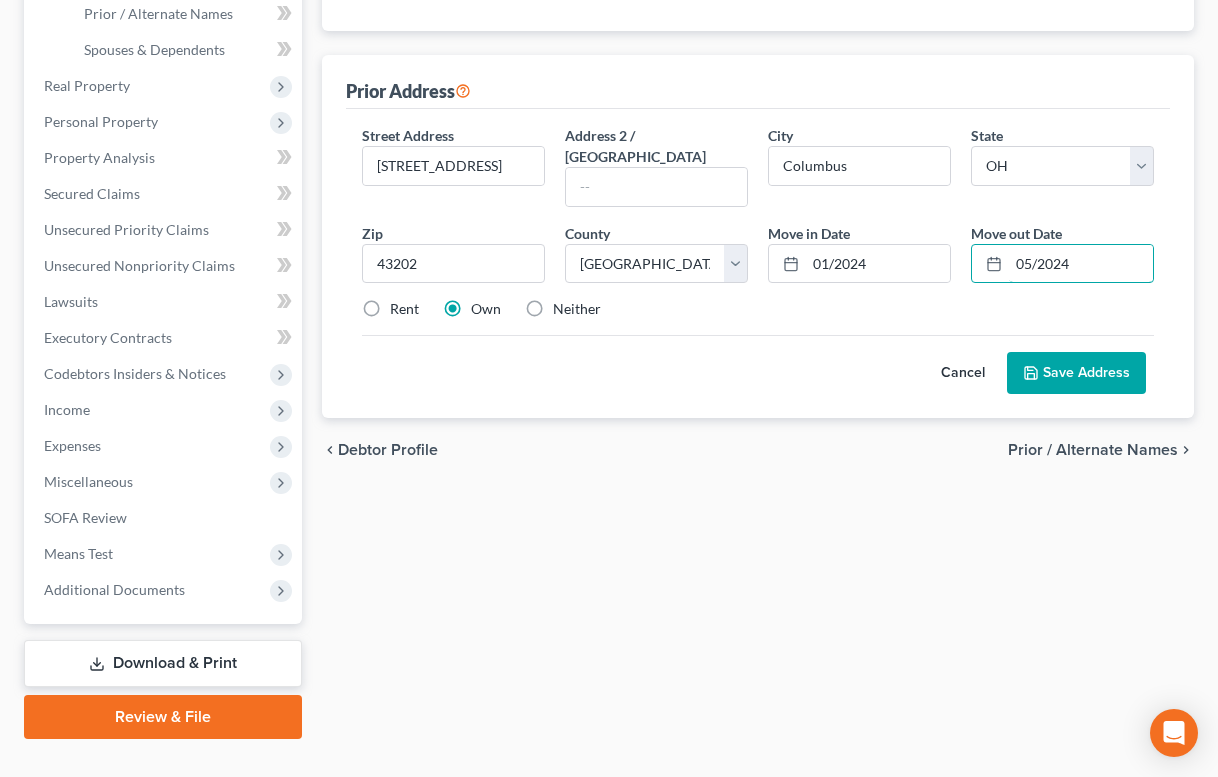 type on "05/2024" 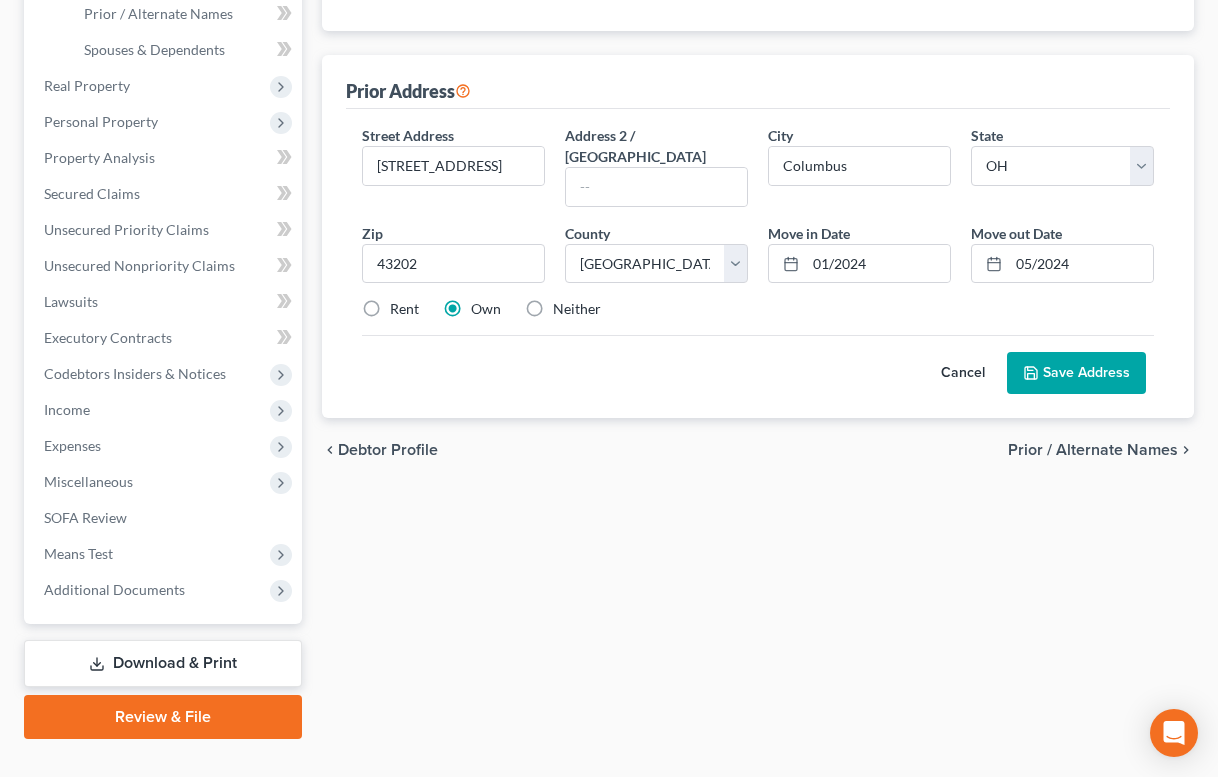 click on "Save Address" at bounding box center [1076, 373] 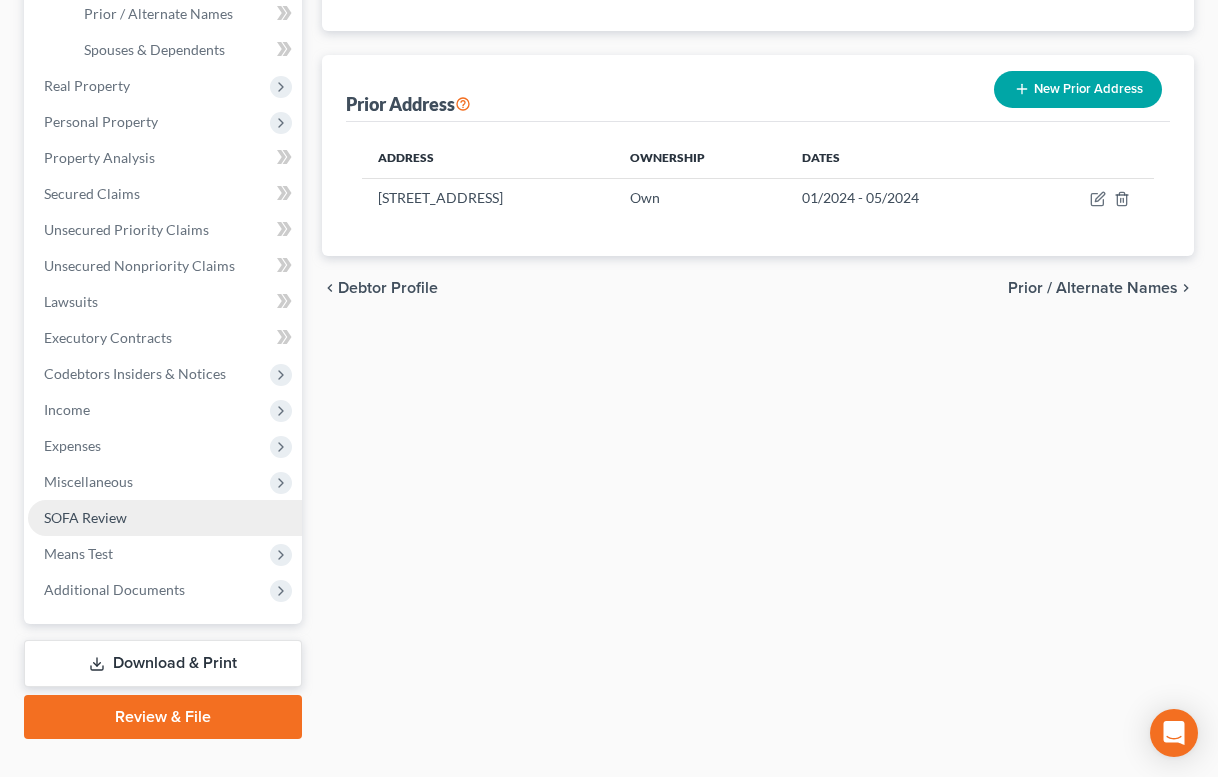 click on "SOFA Review" at bounding box center (85, 517) 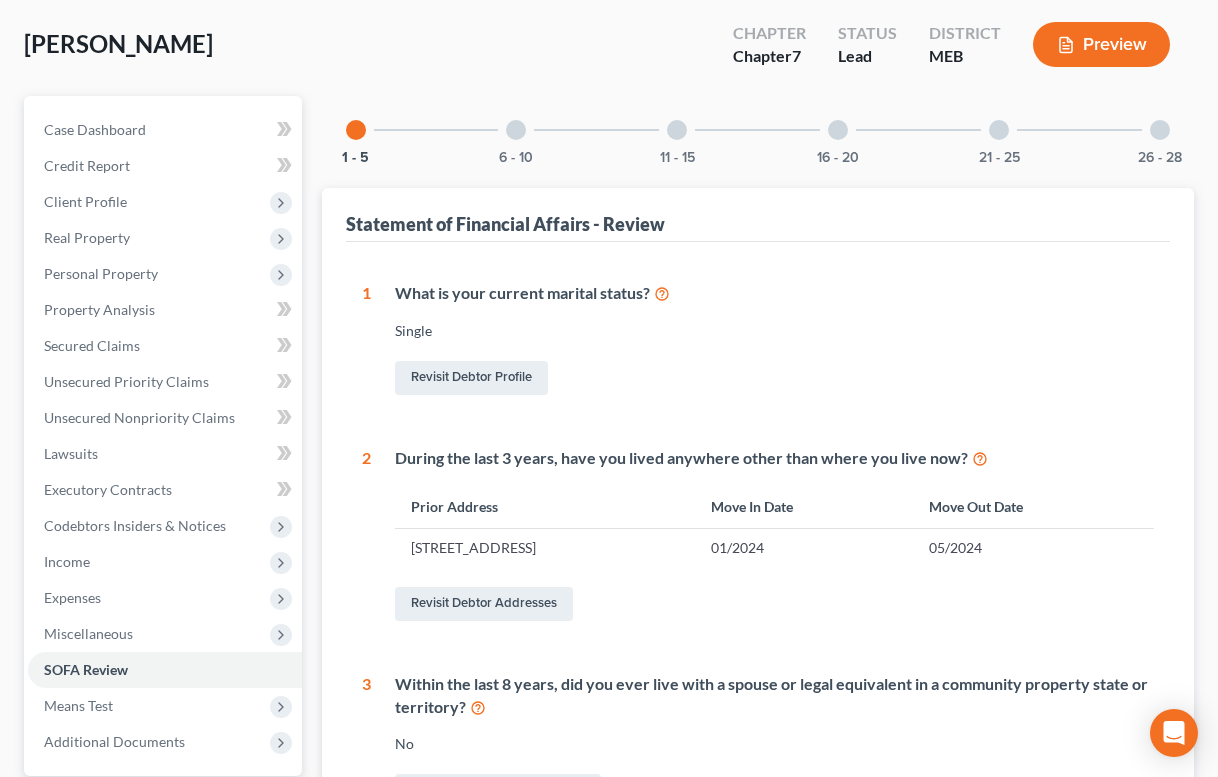 scroll, scrollTop: 0, scrollLeft: 0, axis: both 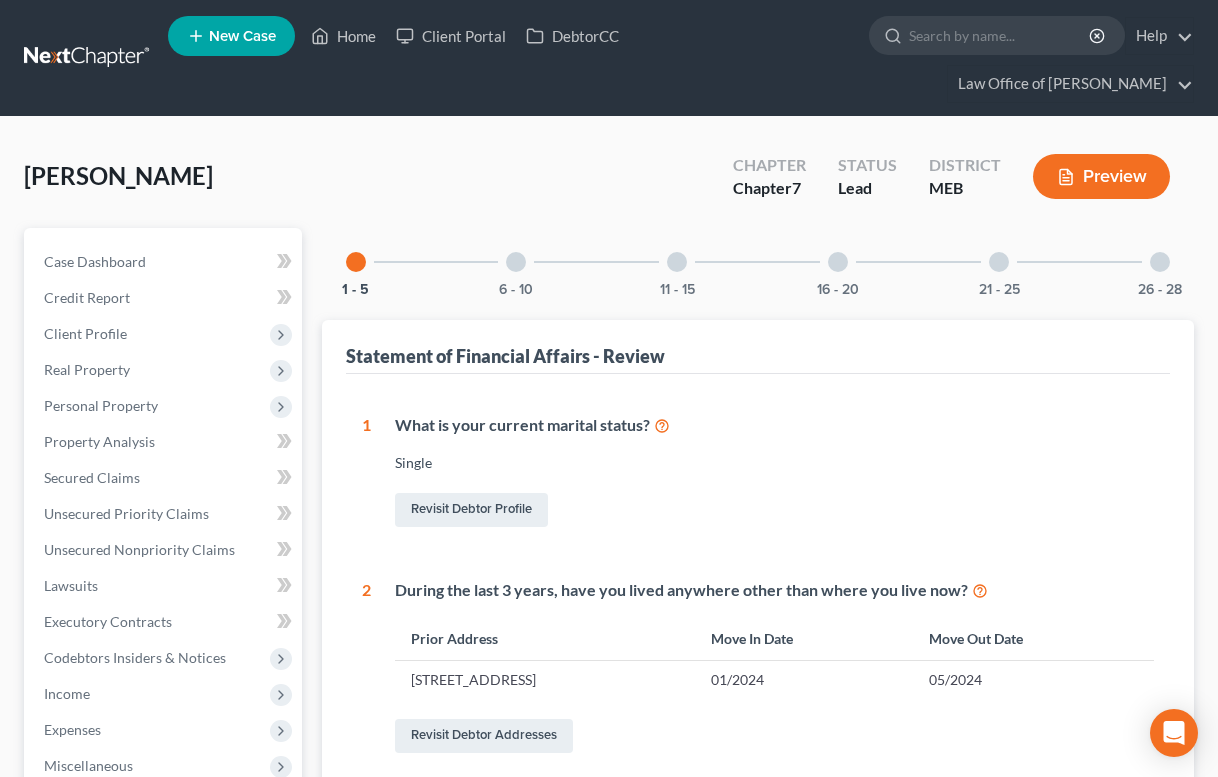 click at bounding box center (516, 262) 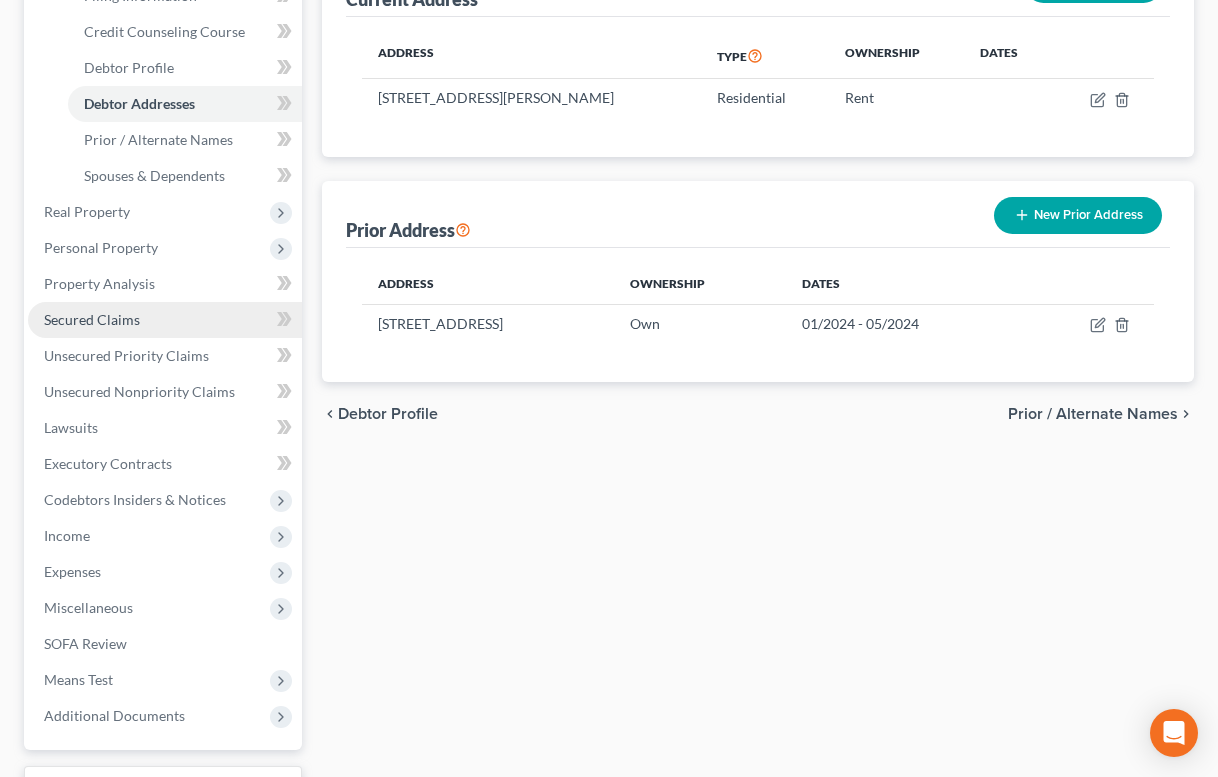 scroll, scrollTop: 385, scrollLeft: 0, axis: vertical 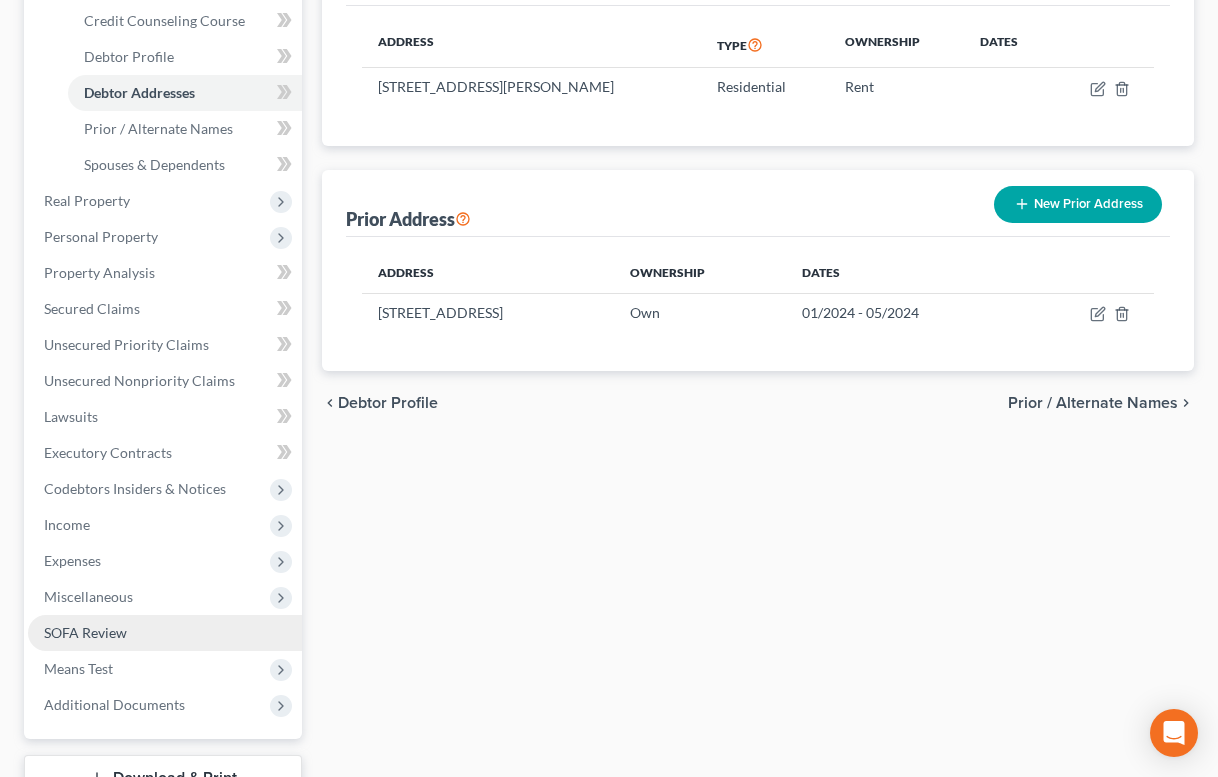 click on "SOFA Review" at bounding box center [85, 632] 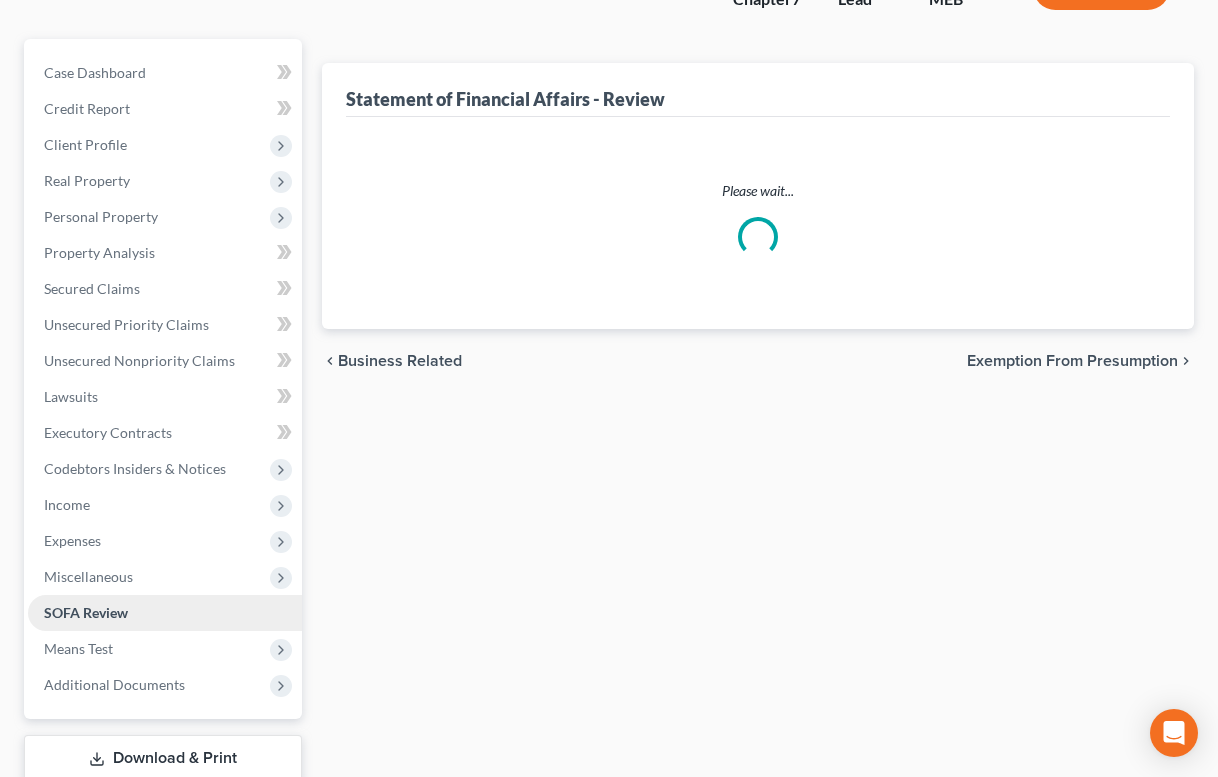 scroll, scrollTop: 0, scrollLeft: 0, axis: both 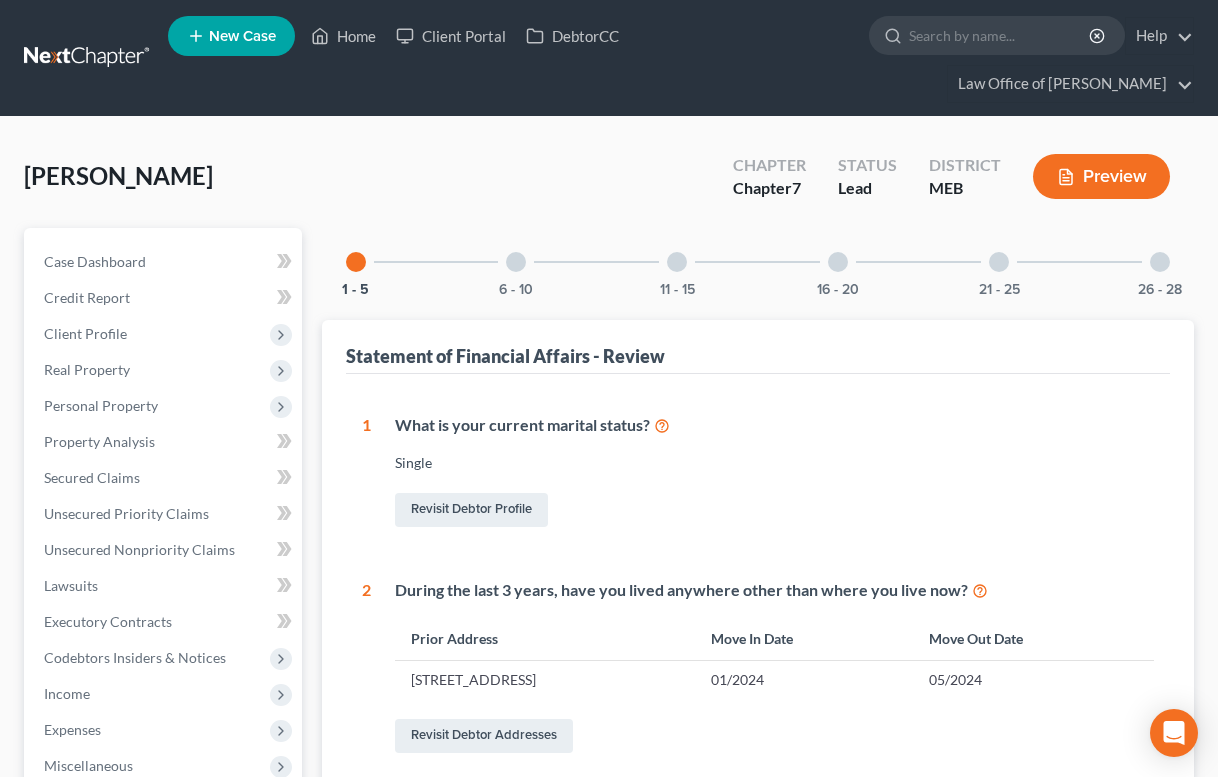 click at bounding box center (838, 262) 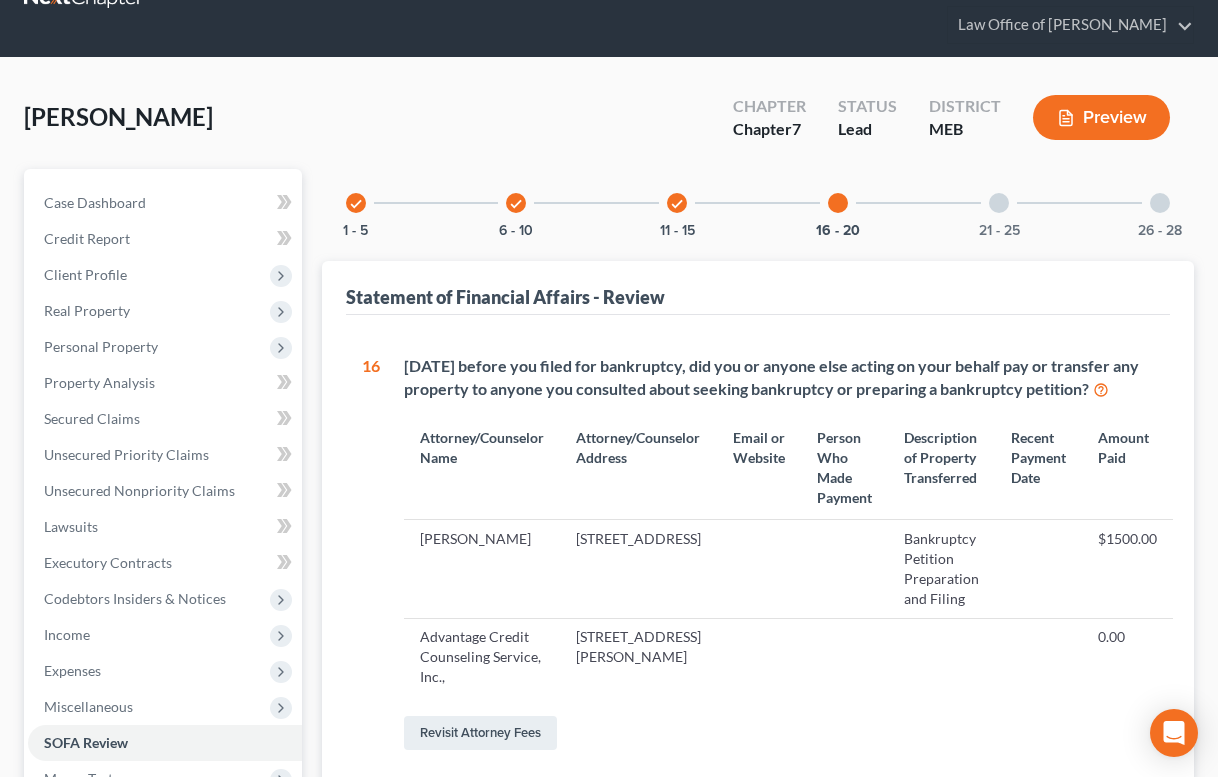 scroll, scrollTop: 62, scrollLeft: 0, axis: vertical 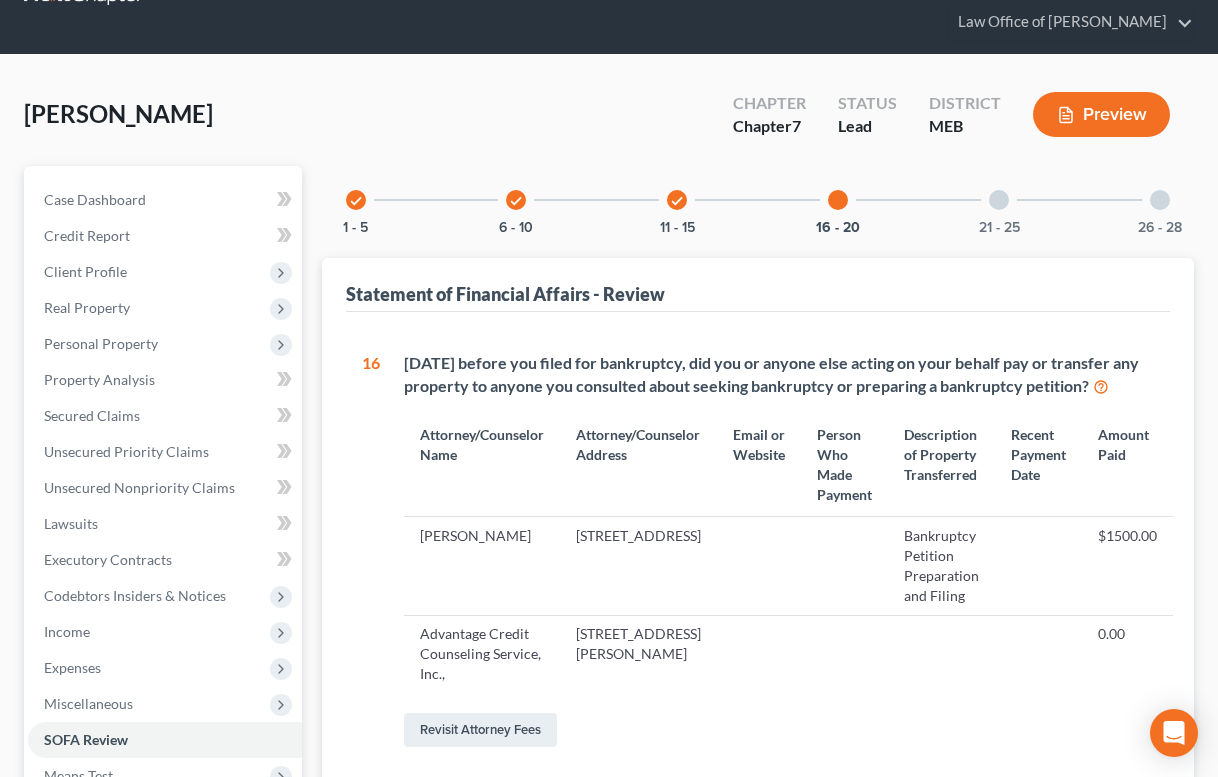 click at bounding box center [1160, 200] 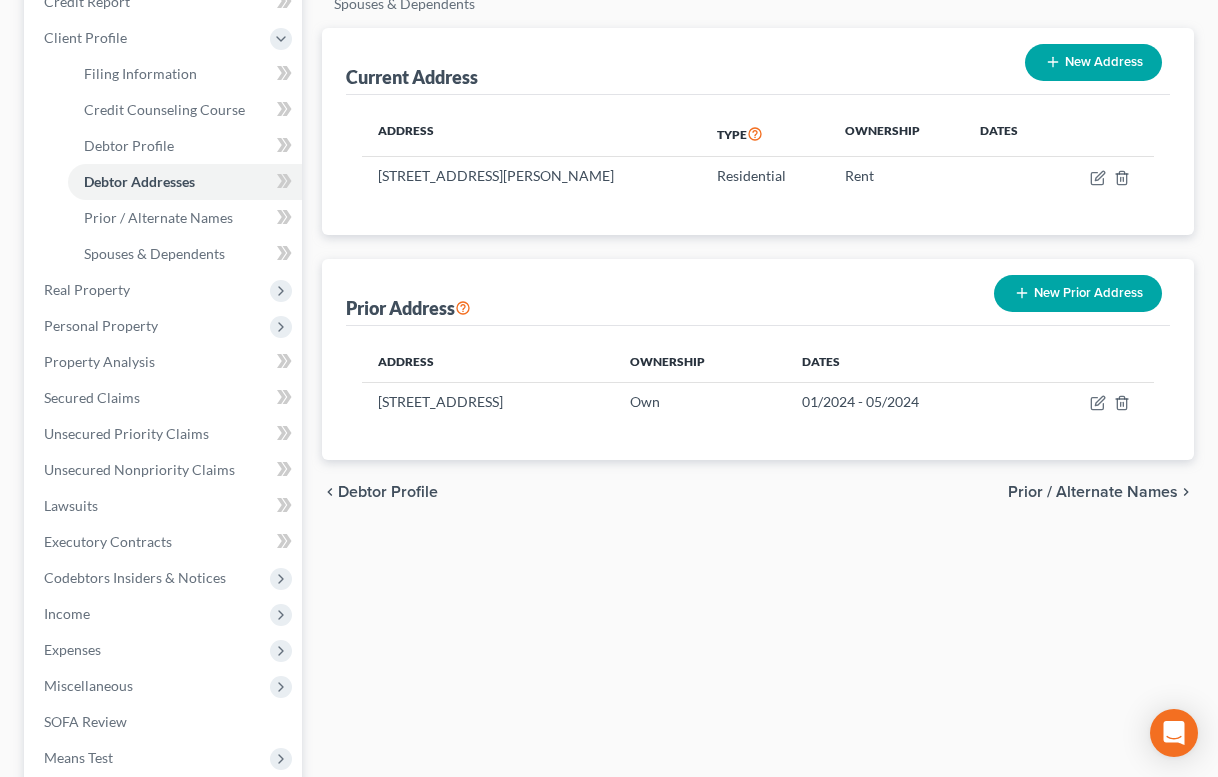scroll, scrollTop: 296, scrollLeft: 0, axis: vertical 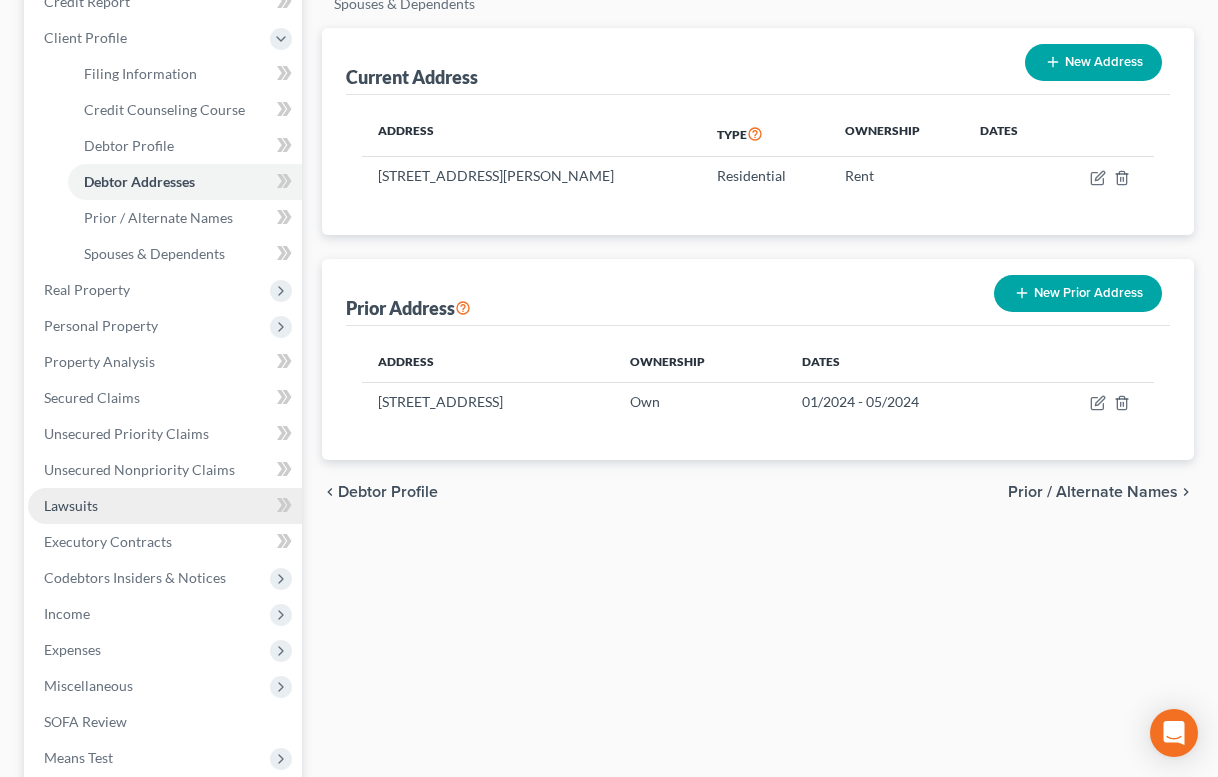 click on "Lawsuits" at bounding box center [165, 506] 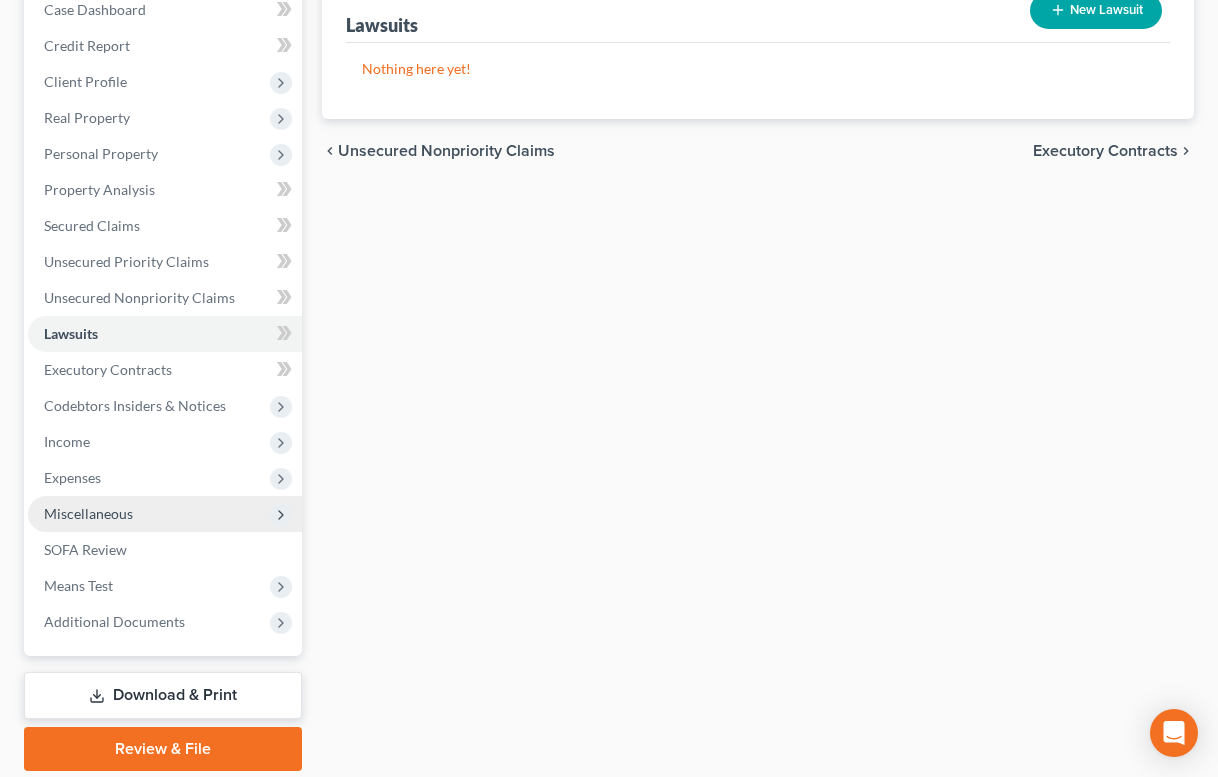 scroll, scrollTop: 284, scrollLeft: 0, axis: vertical 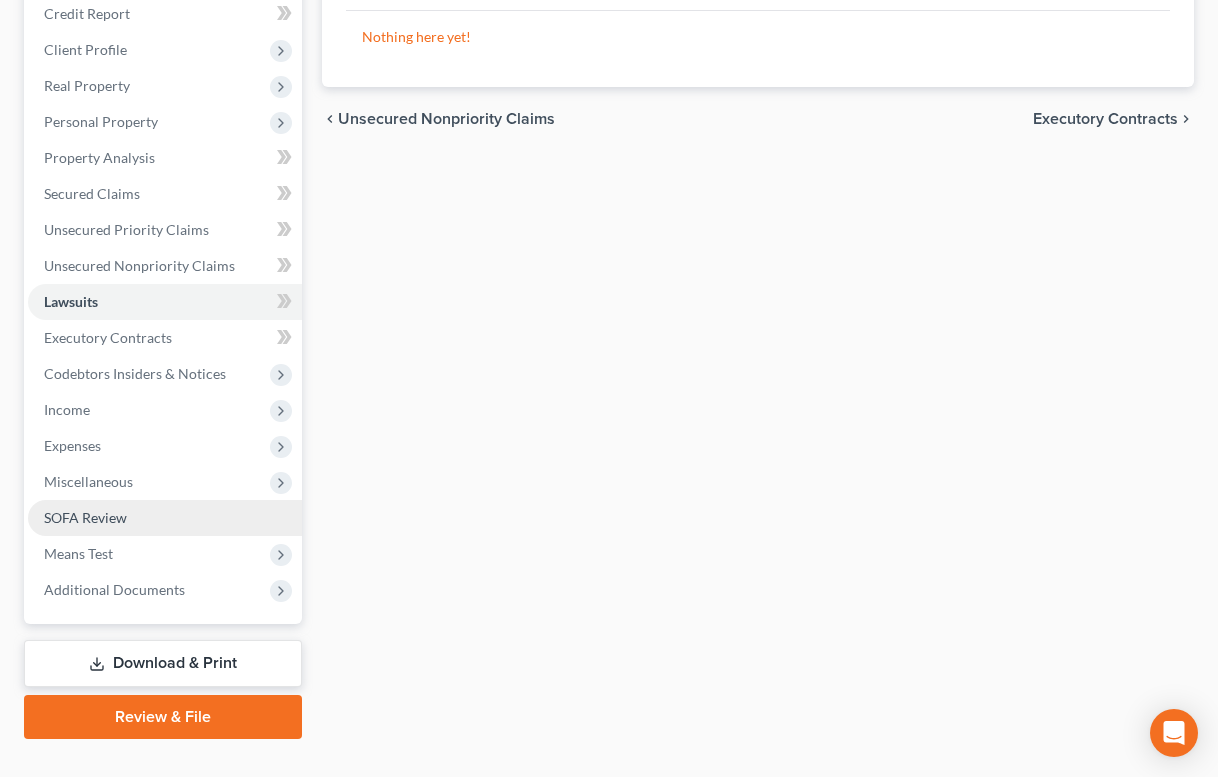 click on "SOFA Review" at bounding box center (85, 517) 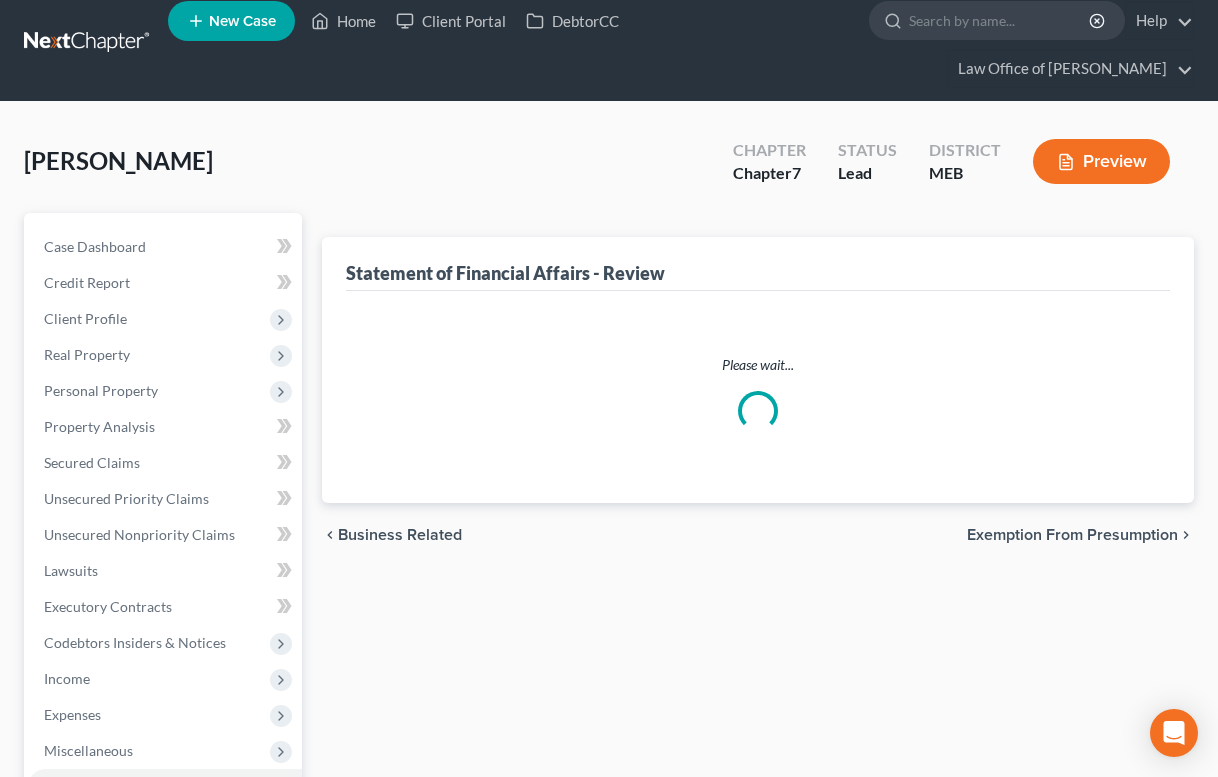 scroll, scrollTop: 0, scrollLeft: 0, axis: both 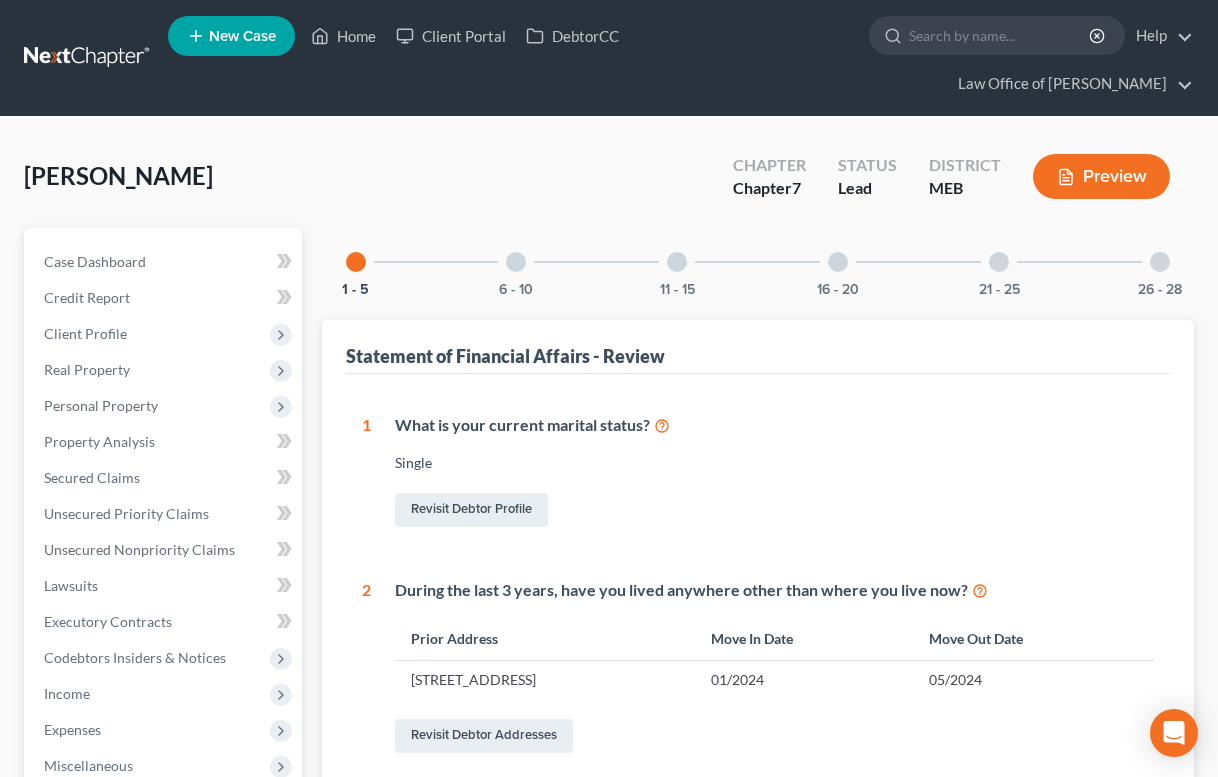 click at bounding box center [999, 262] 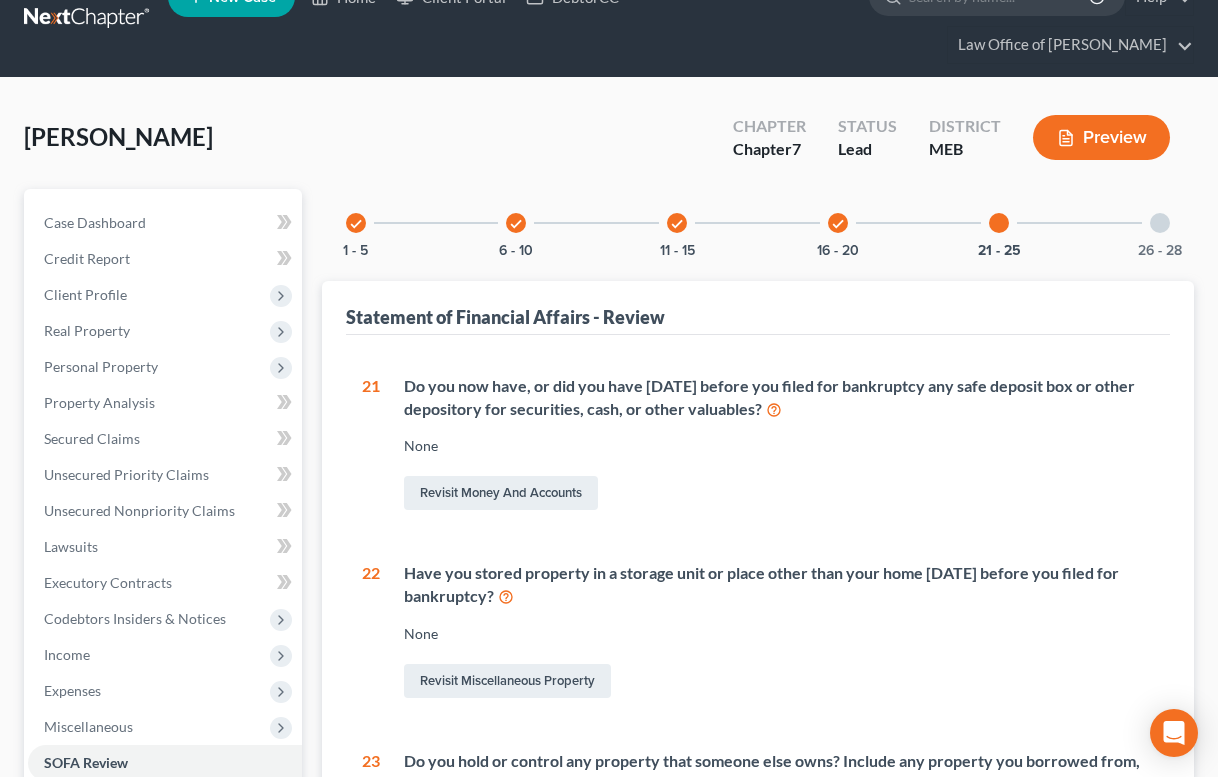 scroll, scrollTop: 44, scrollLeft: 0, axis: vertical 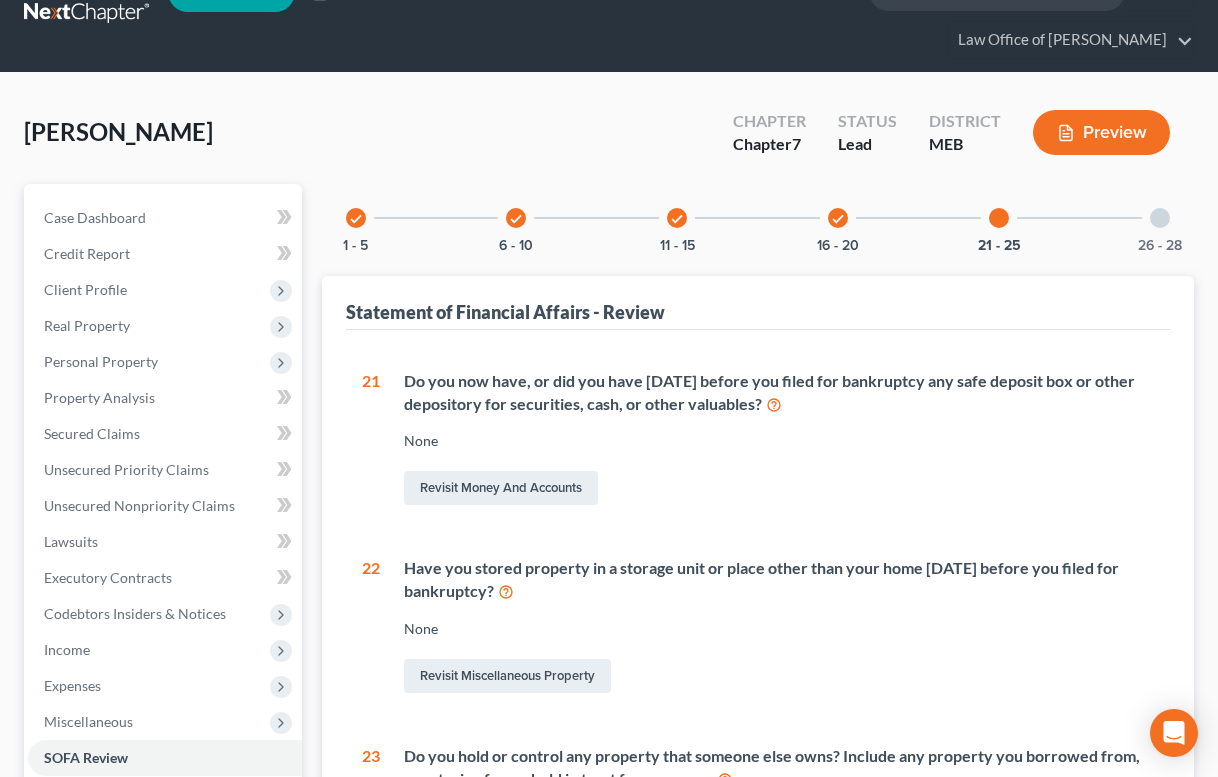 click at bounding box center [1160, 218] 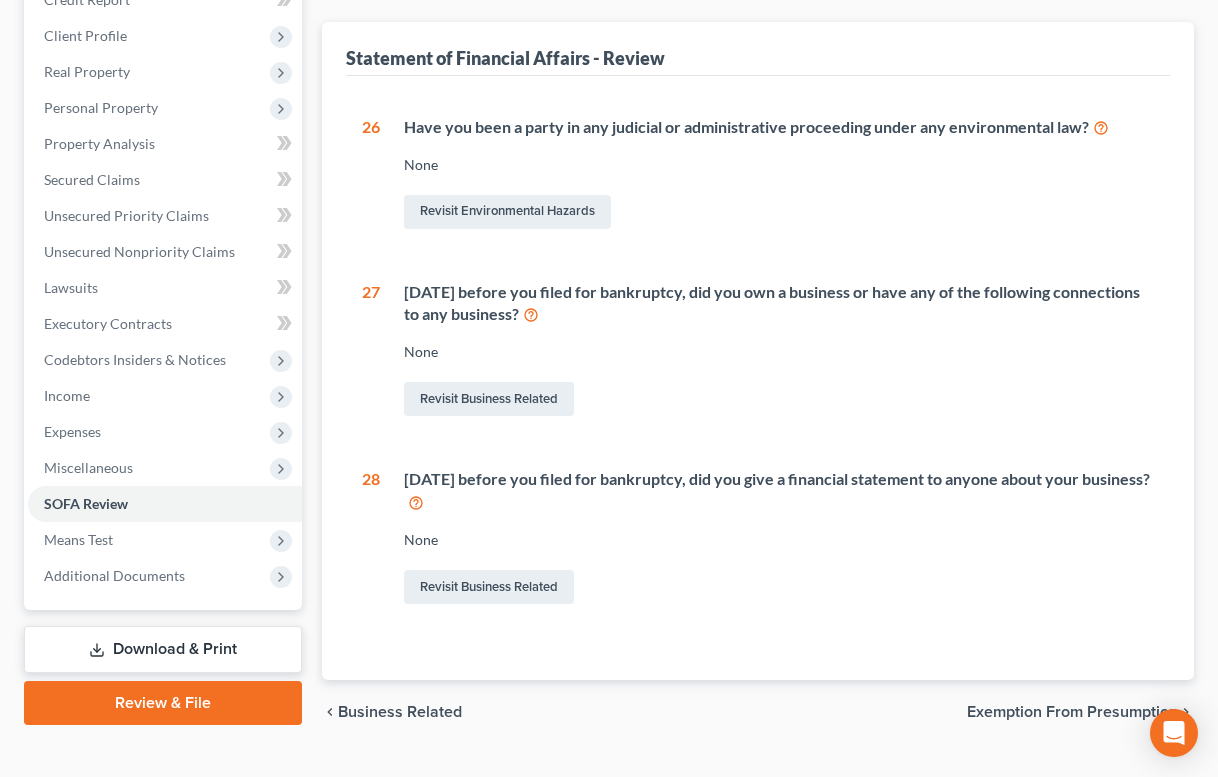 scroll, scrollTop: 304, scrollLeft: 0, axis: vertical 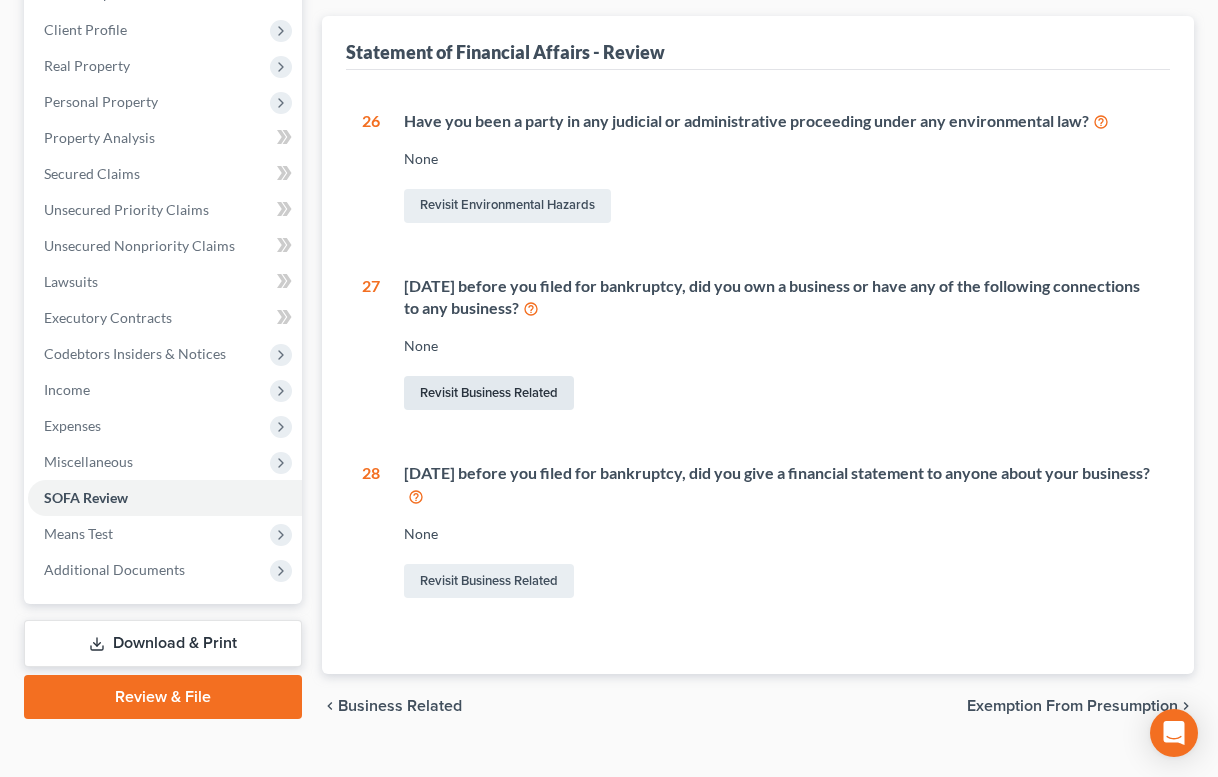 click on "Revisit Business Related" at bounding box center [489, 393] 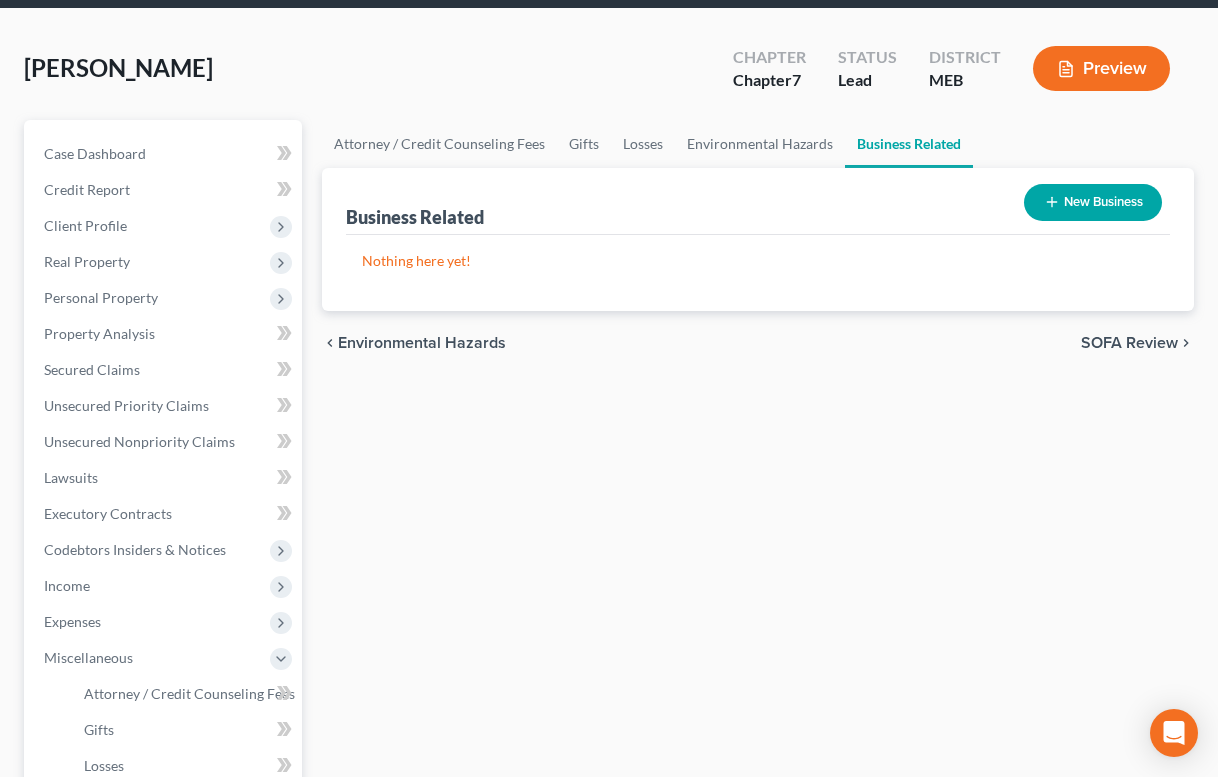 scroll, scrollTop: 154, scrollLeft: 0, axis: vertical 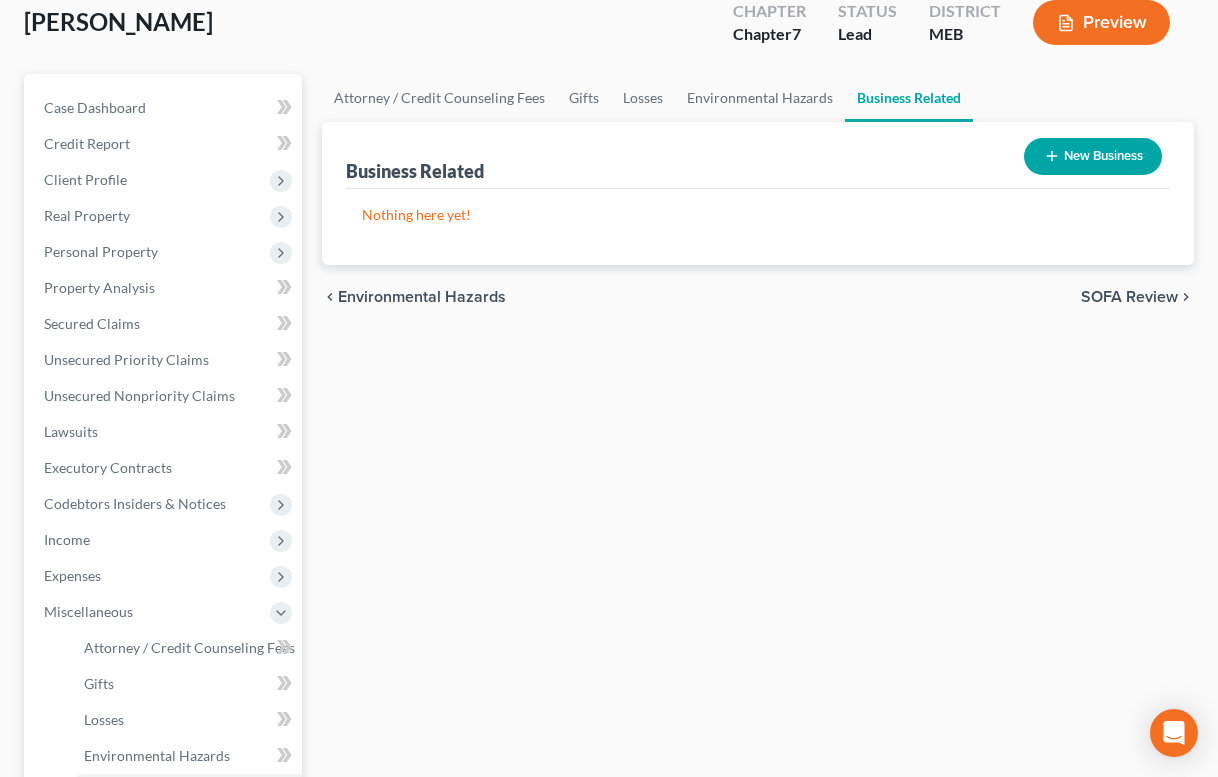 click on "New Business" at bounding box center [1093, 156] 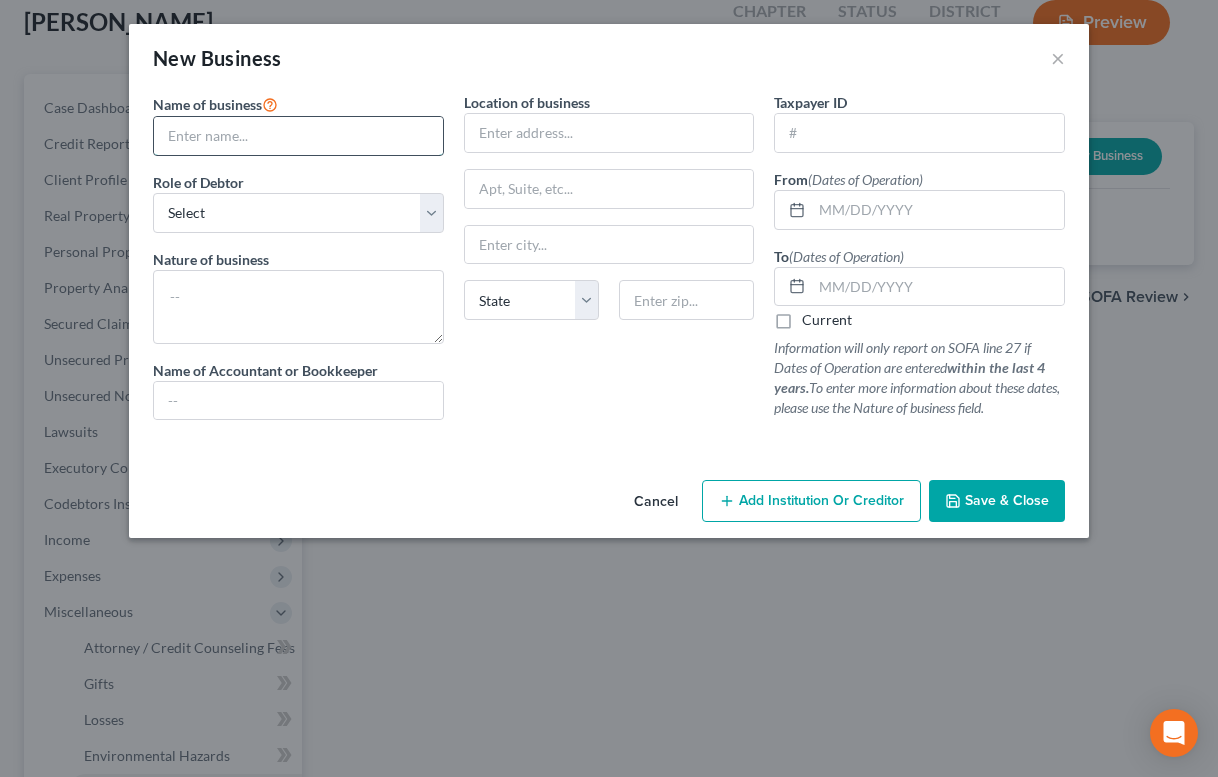 click at bounding box center [298, 136] 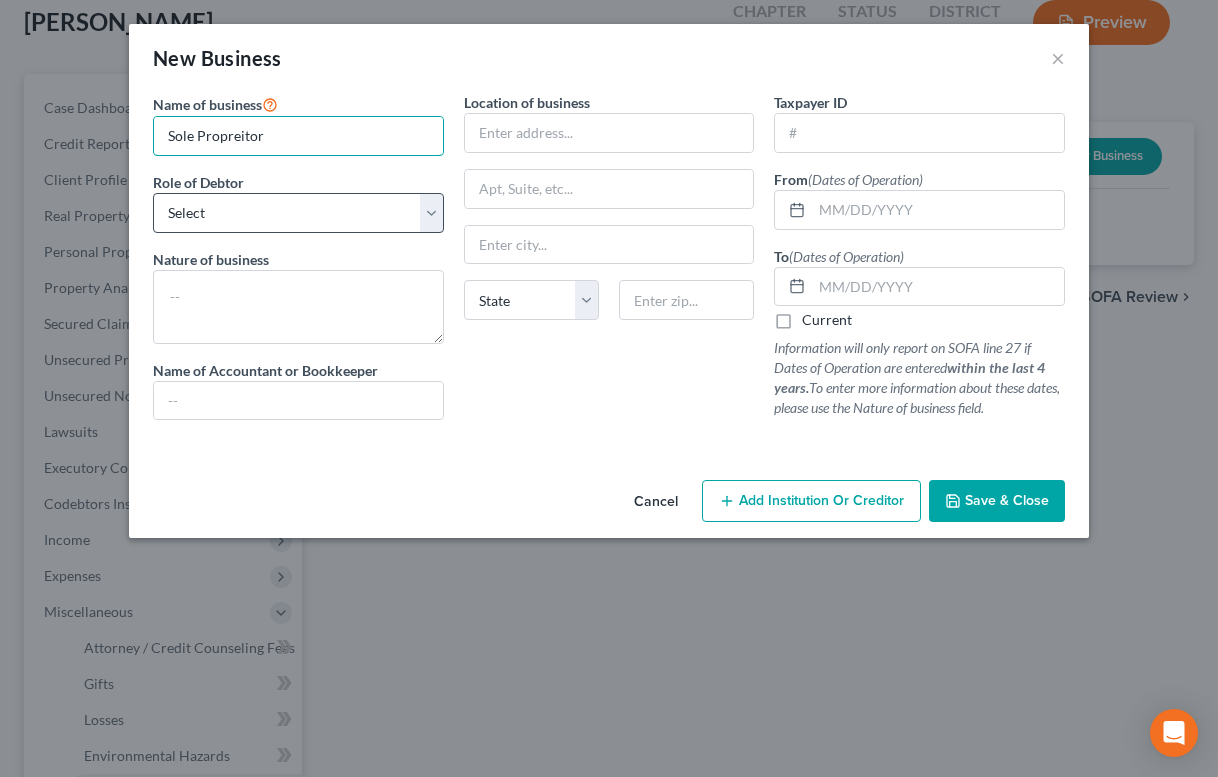 type on "Sole Propreitor" 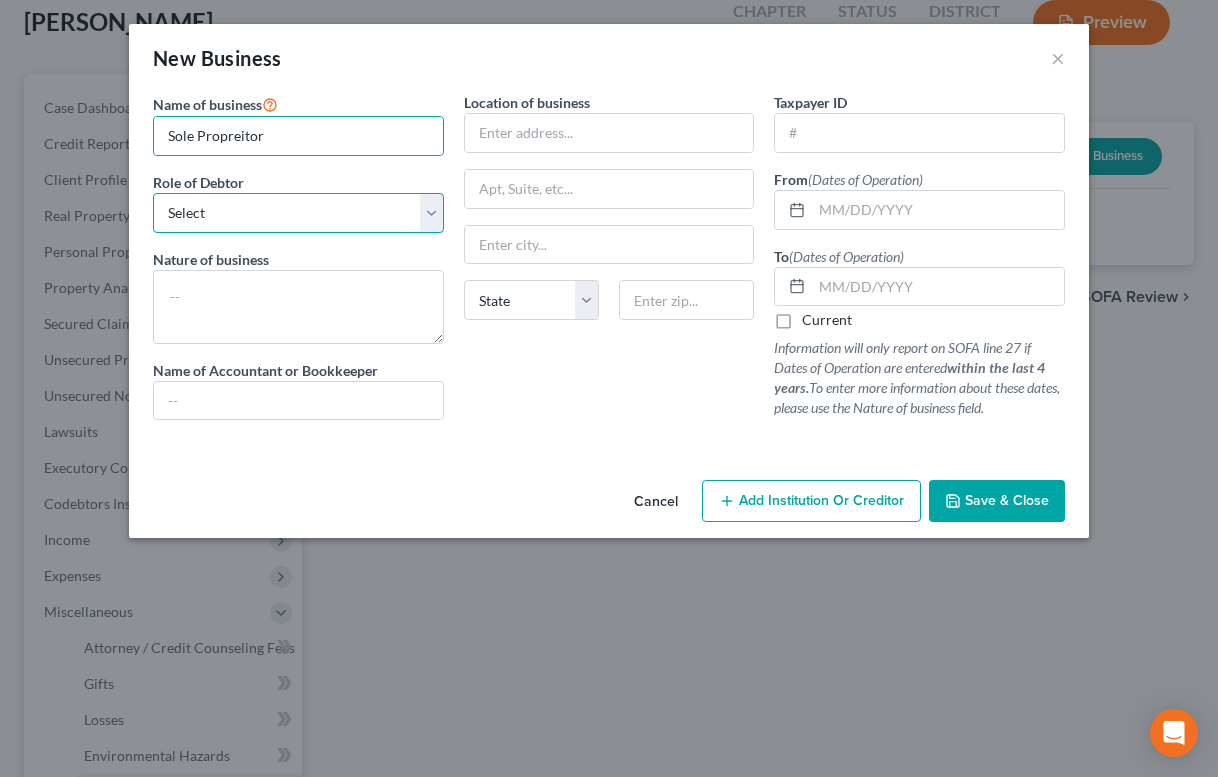 click on "Select A member of a limited liability company (LLC) or limited liability partnership (LLP) An officer, director, or managing executive of a corporation An owner of at least 5% of the voting or equity securities of a corporation A partner in a partnership A sole proprietor or self-employed in a trade, profession, or other activity, either full-time or part-time" at bounding box center [298, 213] 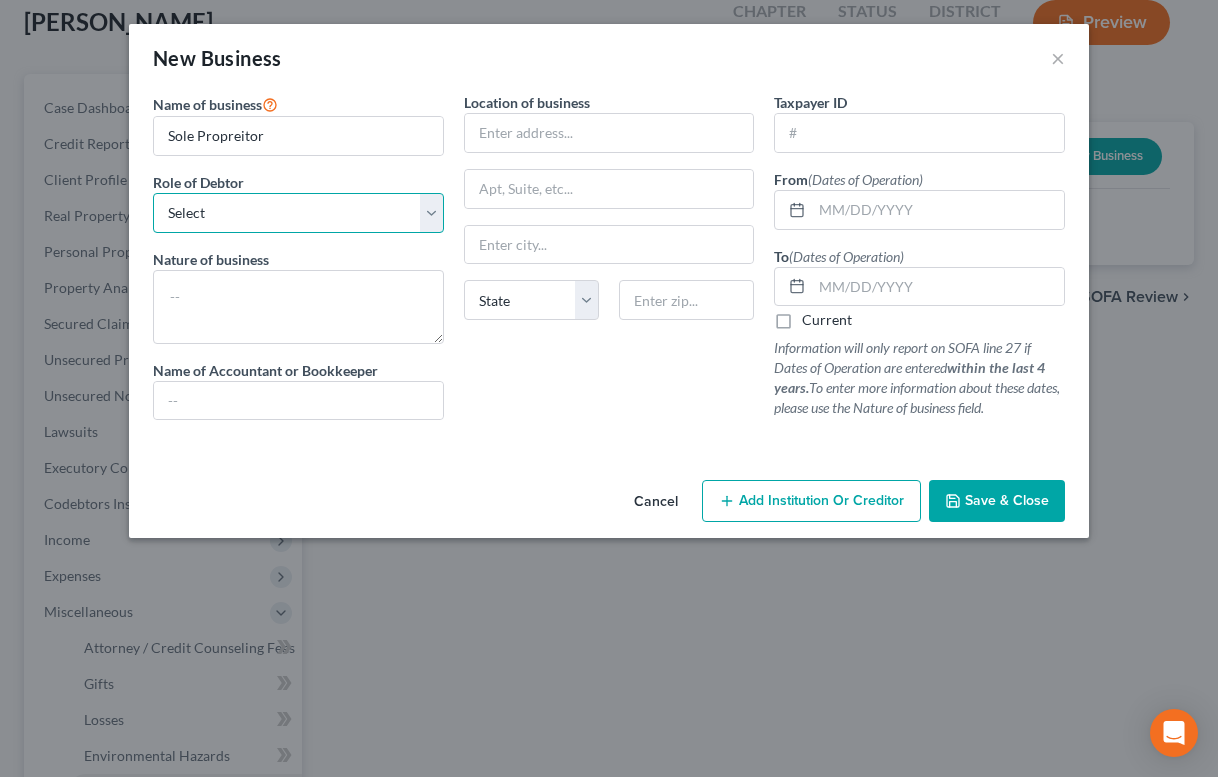 select on "sole_proprietor" 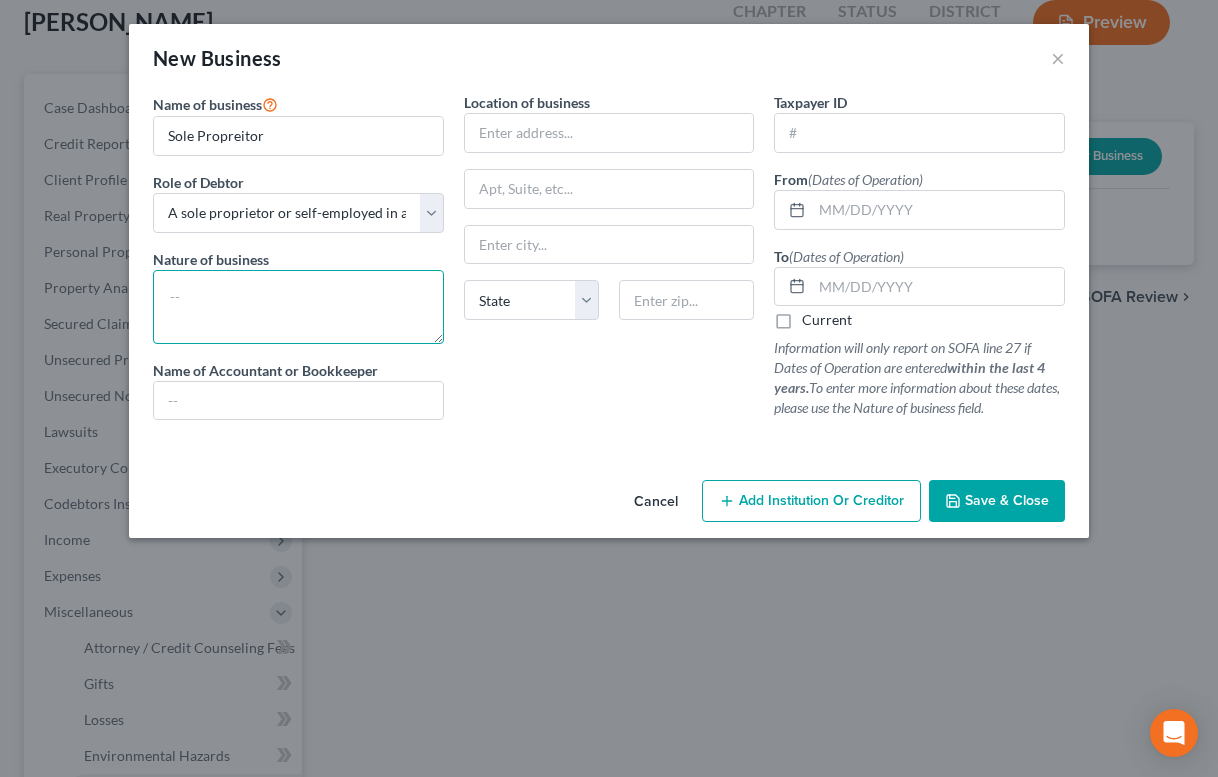 click at bounding box center [298, 307] 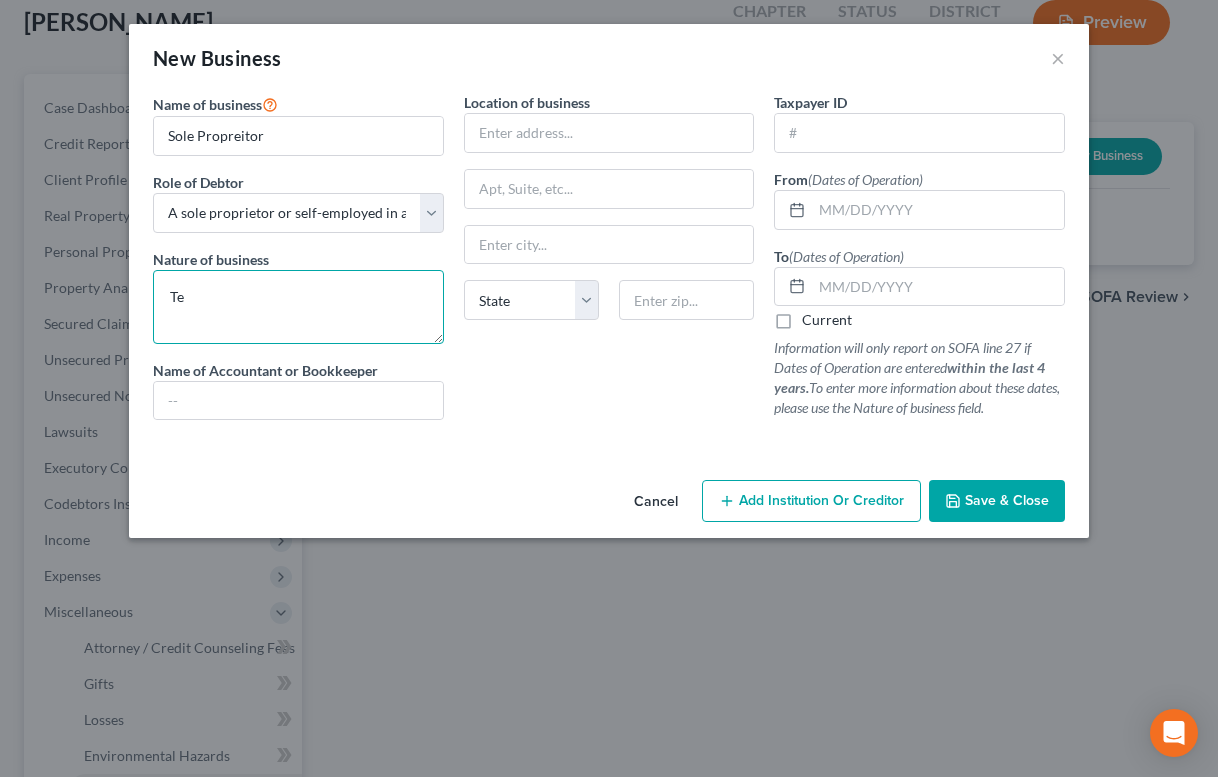 type on "T" 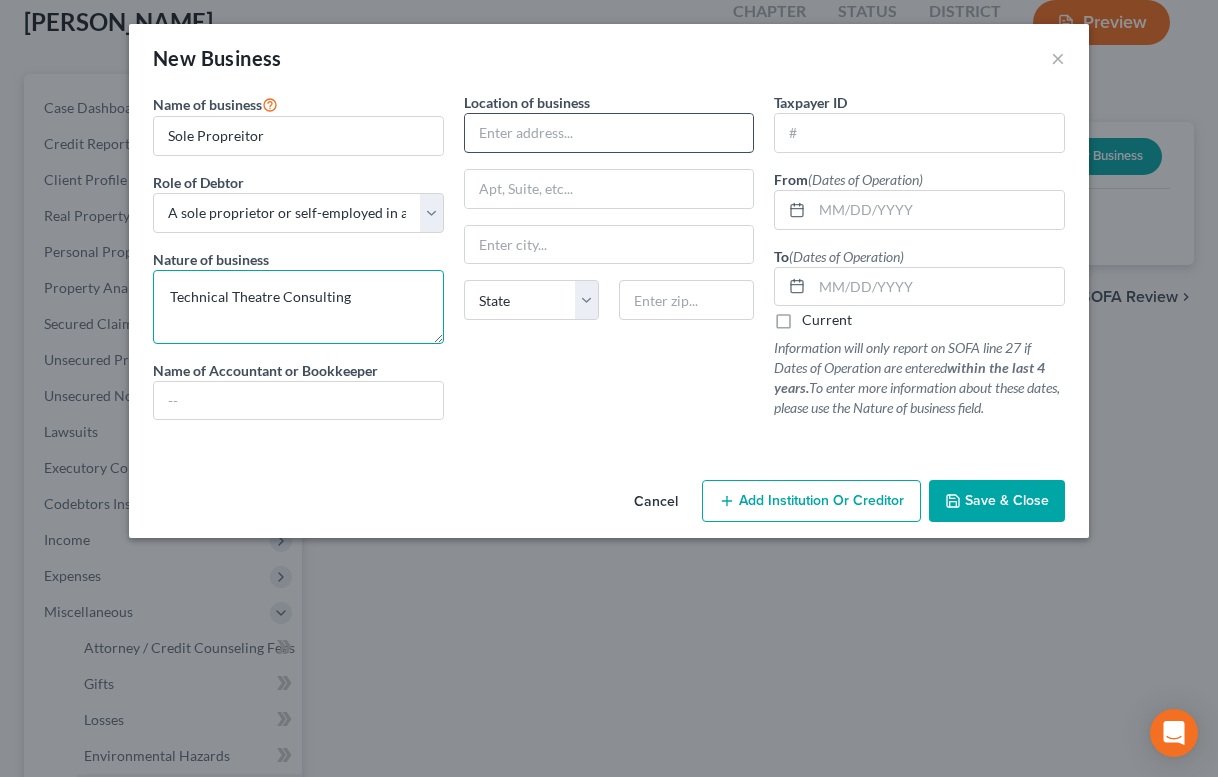 type on "Technical Theatre Consulting" 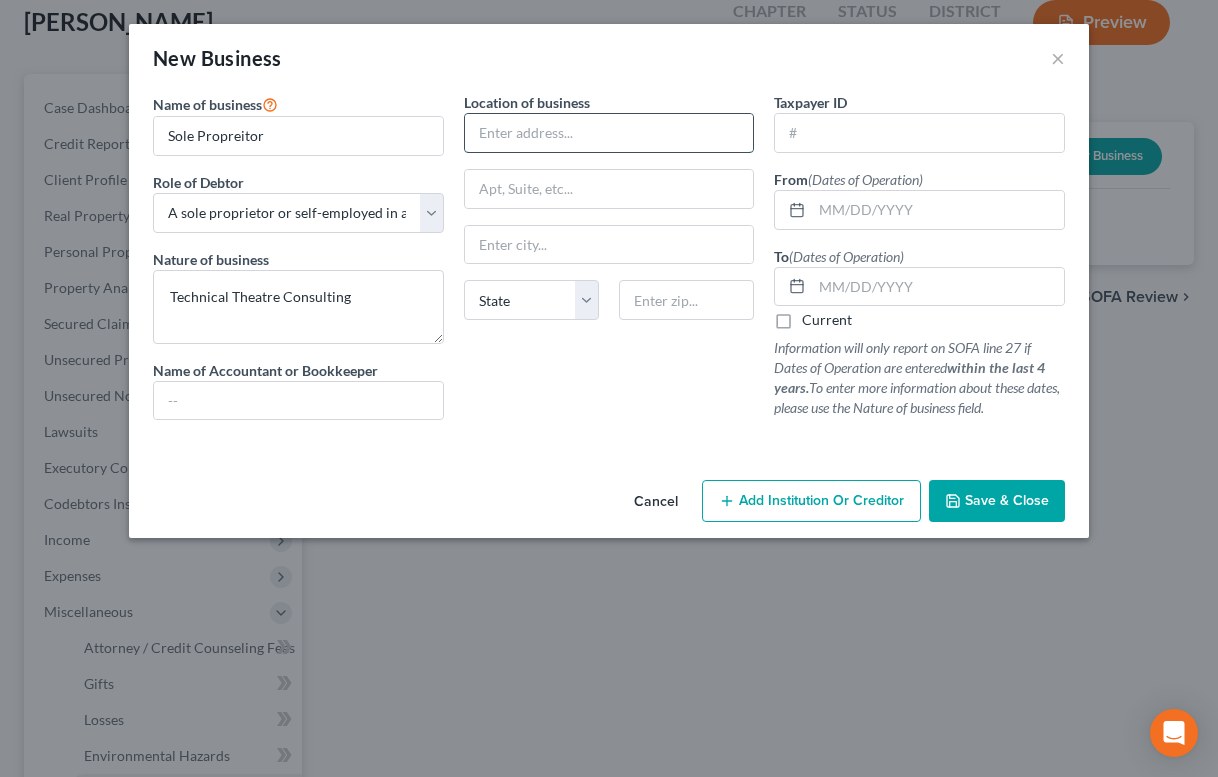 click at bounding box center (609, 133) 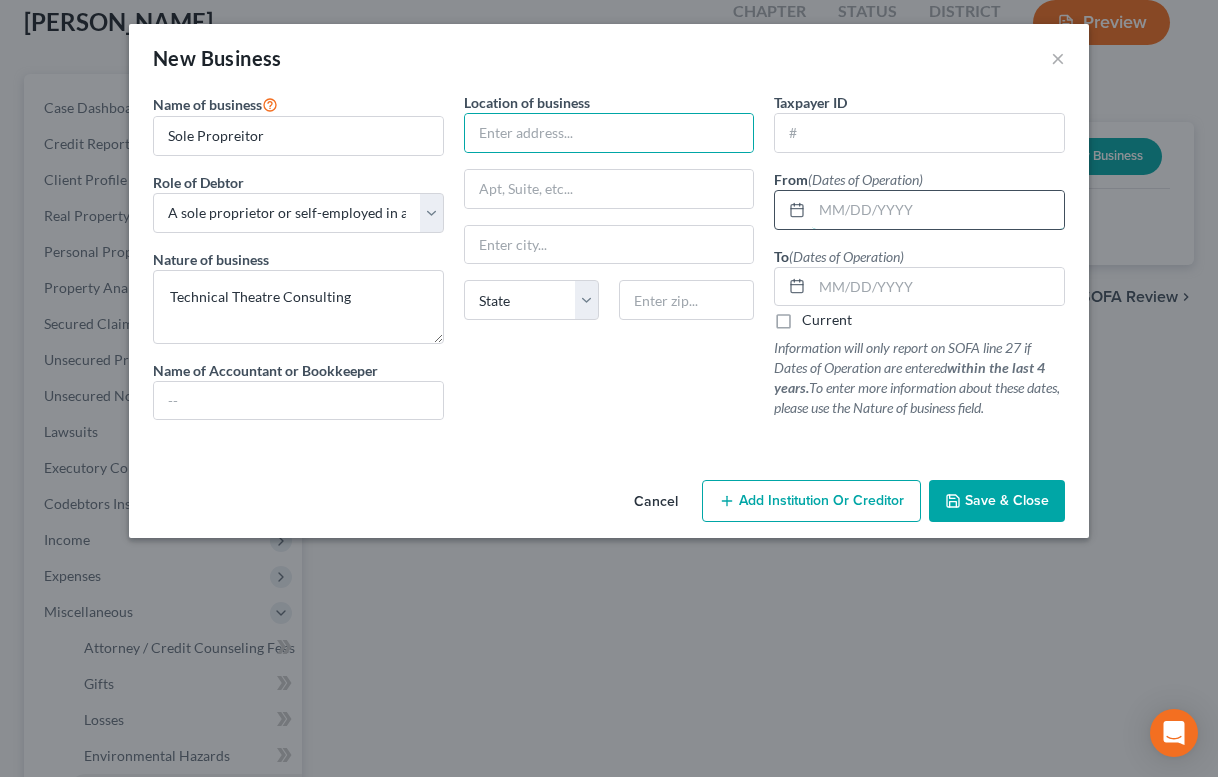 click at bounding box center (938, 210) 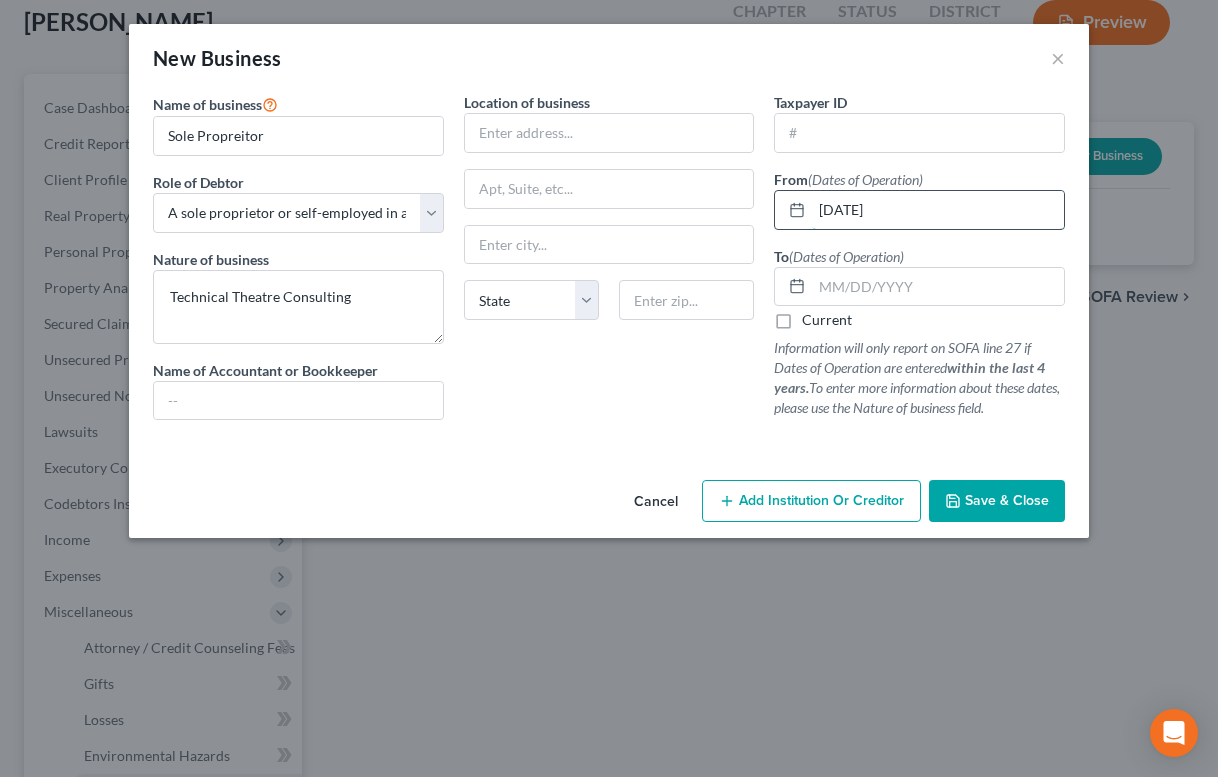 type on "01/01/2000" 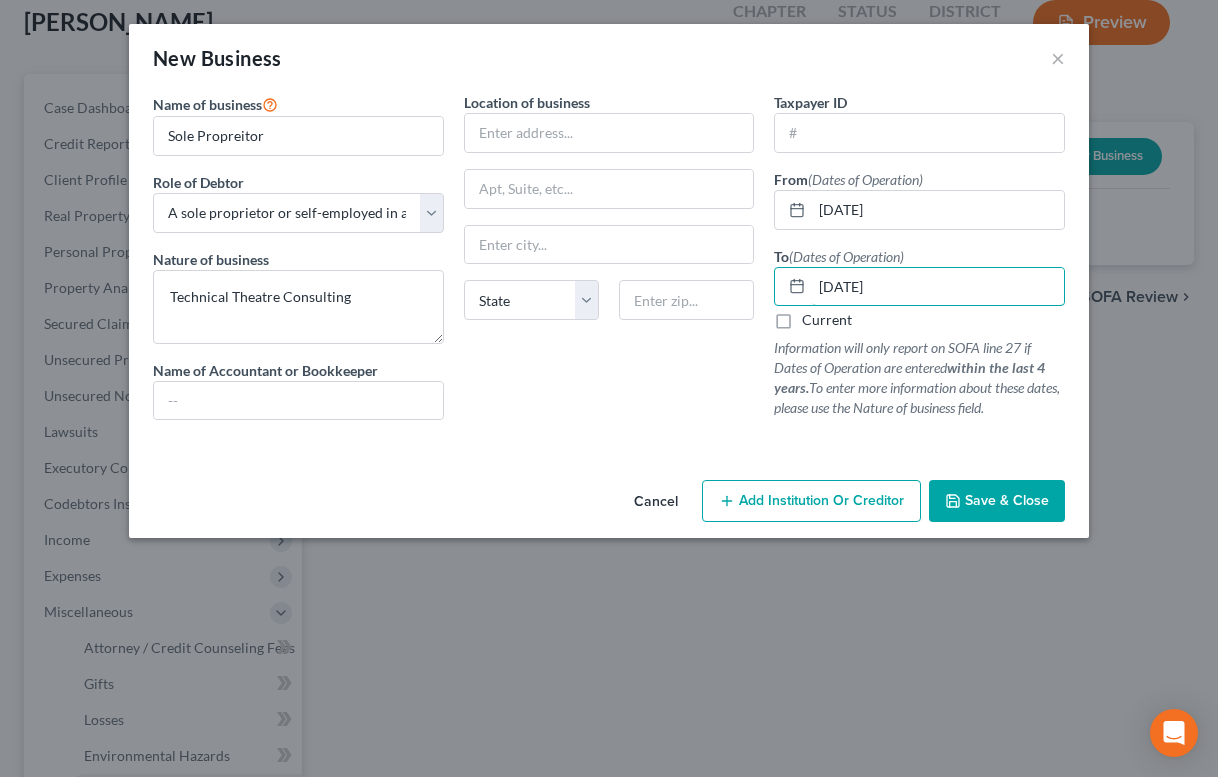 type on "12/31/2022" 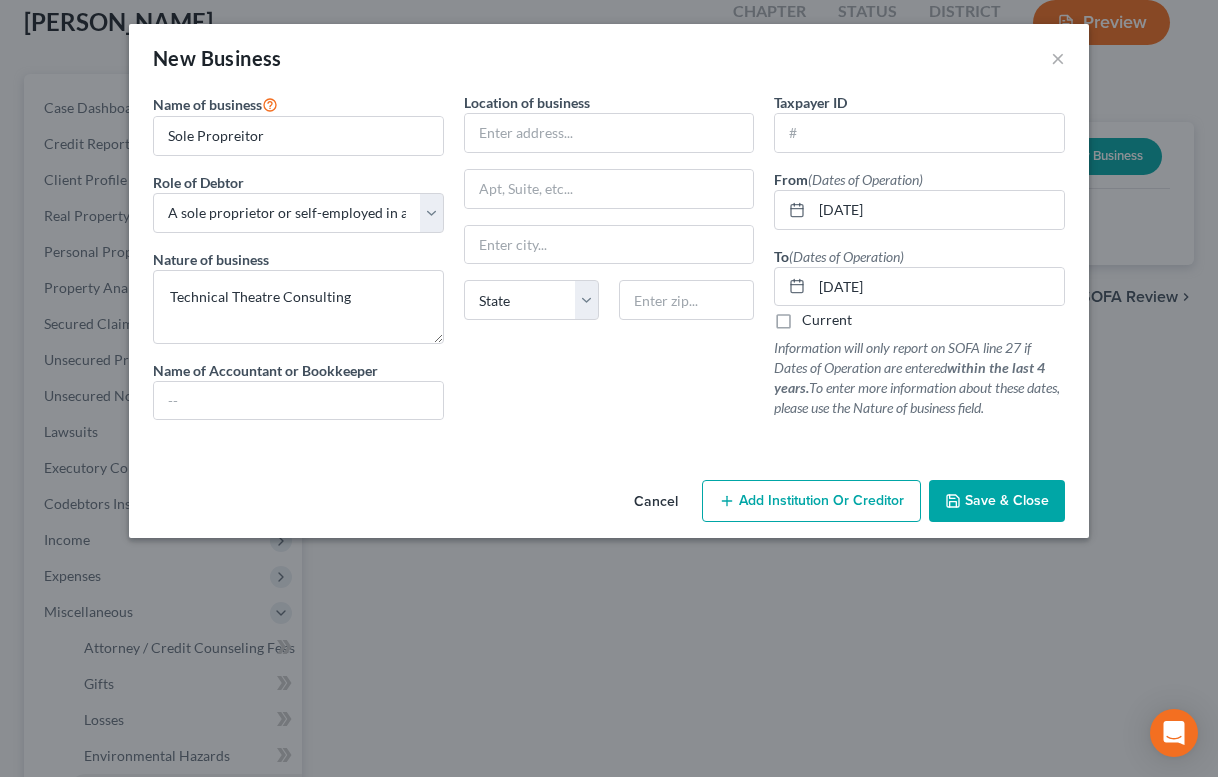 click on "Save & Close" at bounding box center (1007, 500) 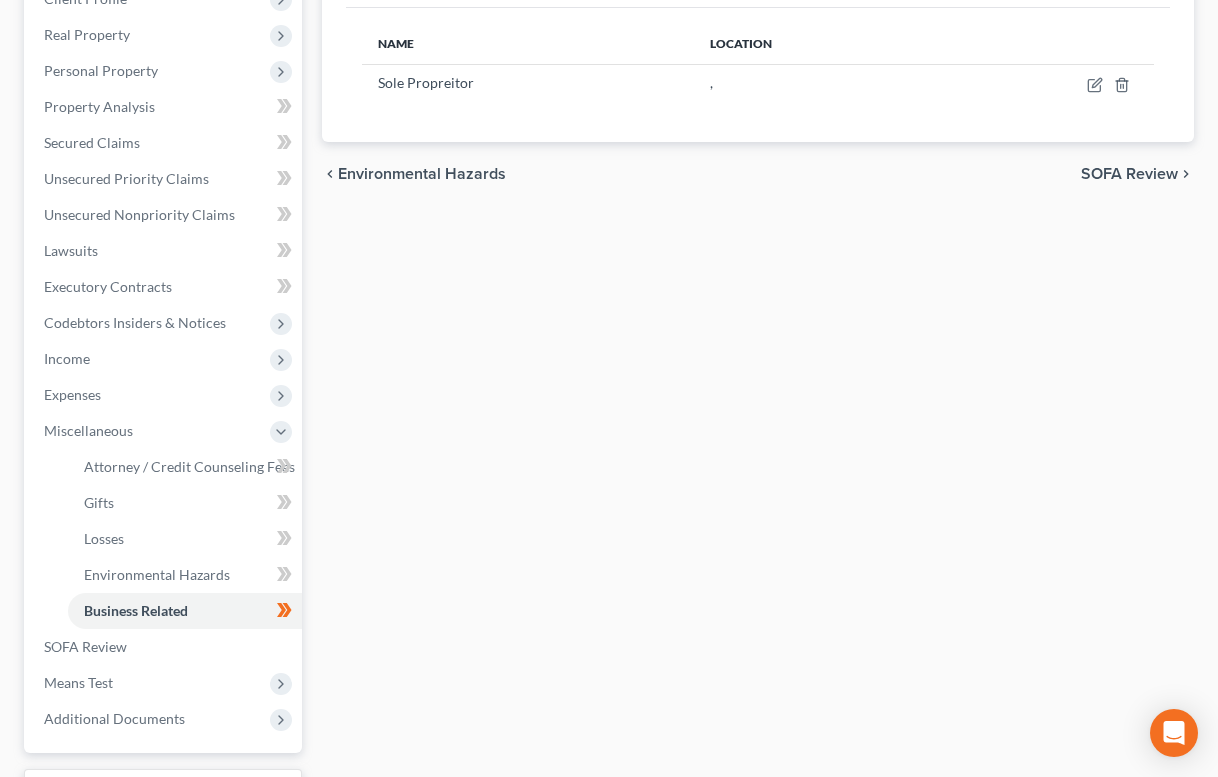 scroll, scrollTop: 464, scrollLeft: 0, axis: vertical 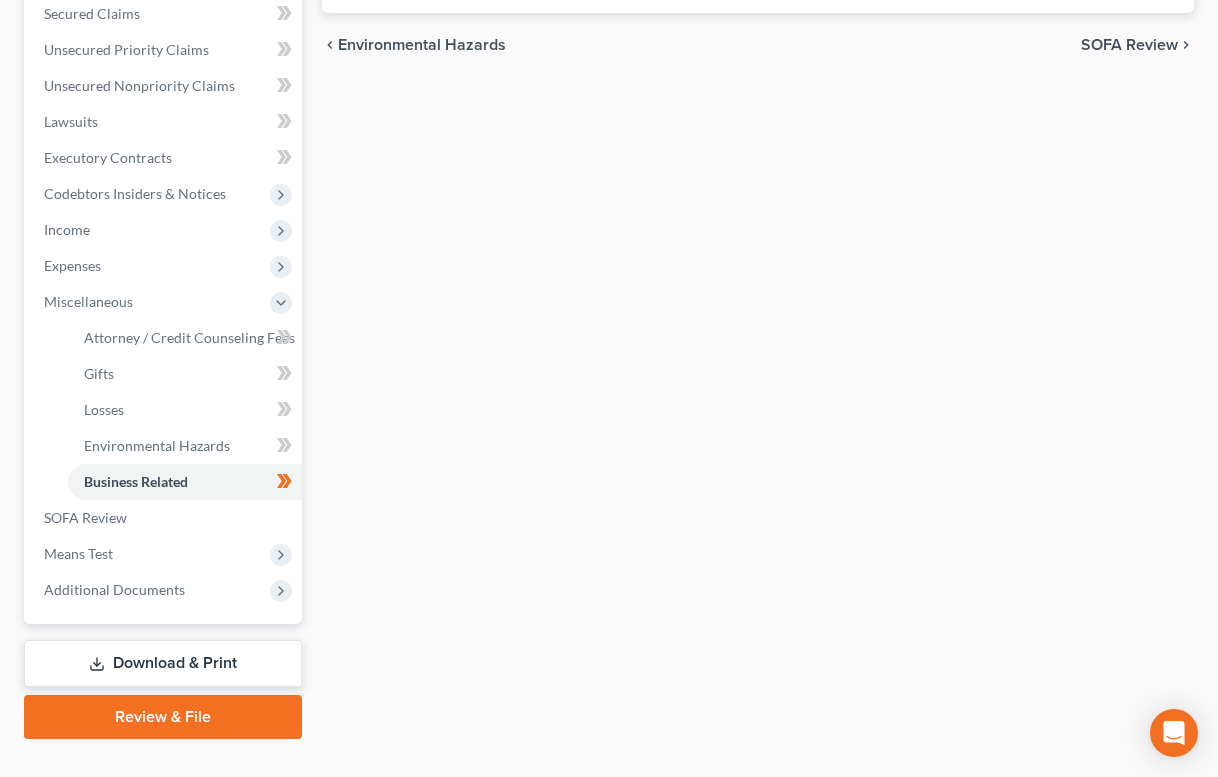 click on "Download & Print" at bounding box center [163, 663] 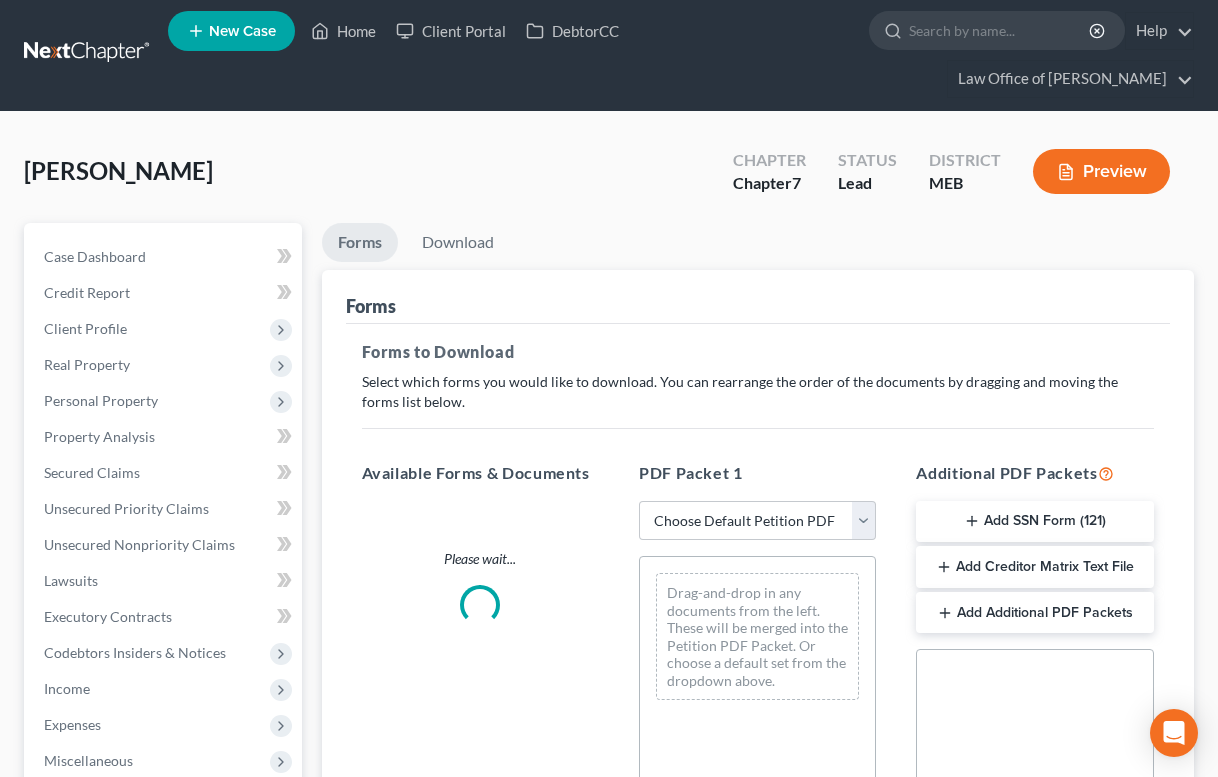scroll, scrollTop: 0, scrollLeft: 0, axis: both 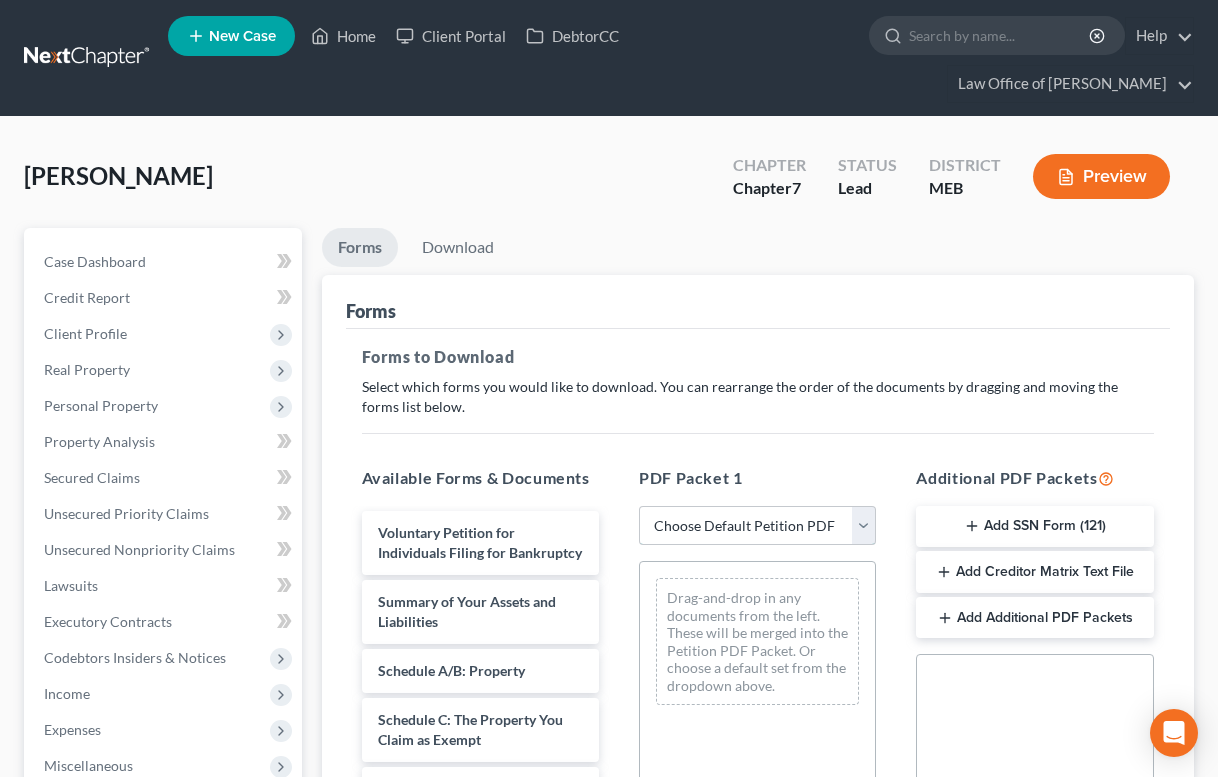 click on "Choose Default Petition PDF Packet Complete Bankruptcy Petition (all forms and schedules) Emergency Filing Forms (Petition and Creditor List Only) Amended Forms Signature Pages Only" at bounding box center (757, 526) 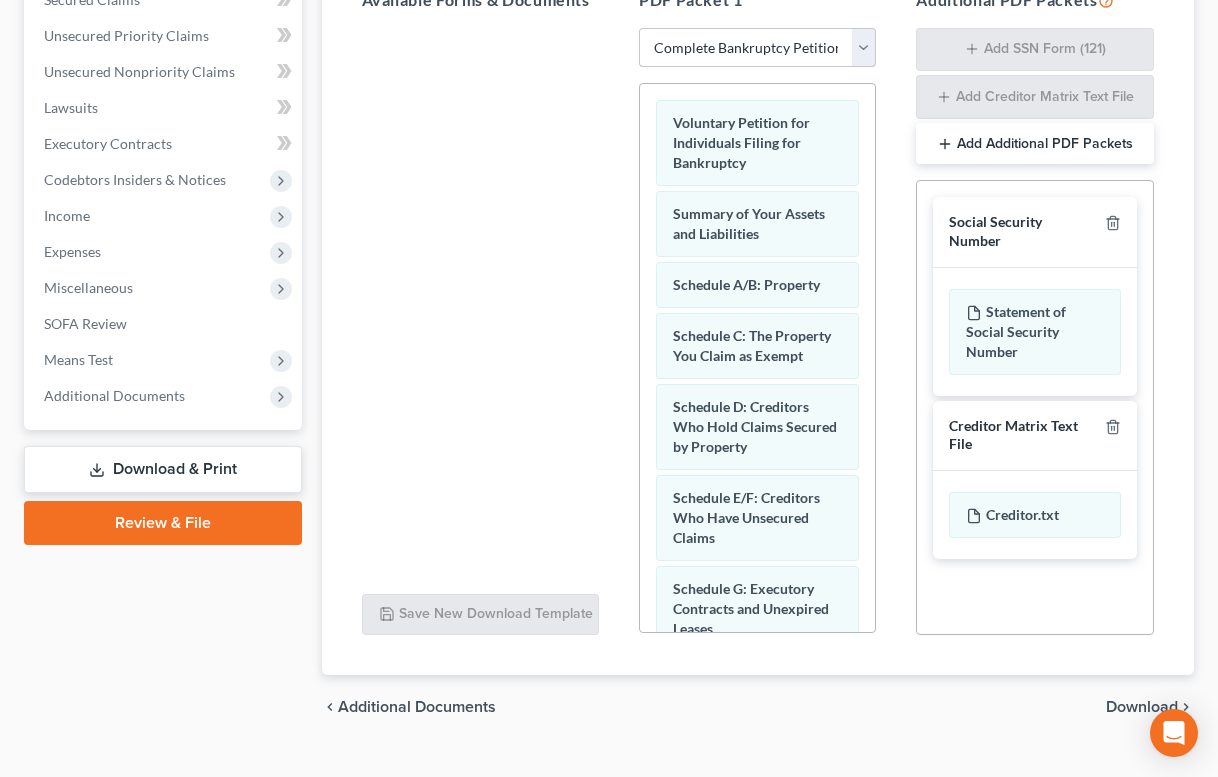 scroll, scrollTop: 479, scrollLeft: 0, axis: vertical 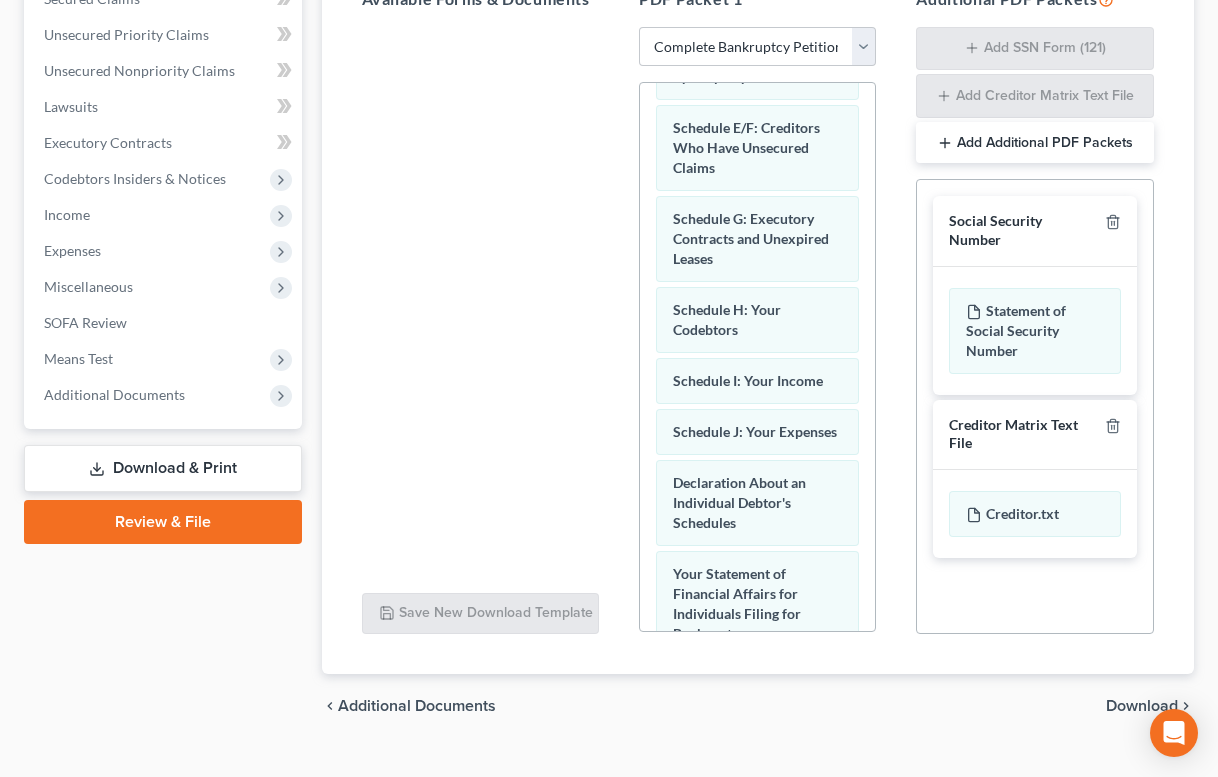 click on "Download" at bounding box center [1142, 706] 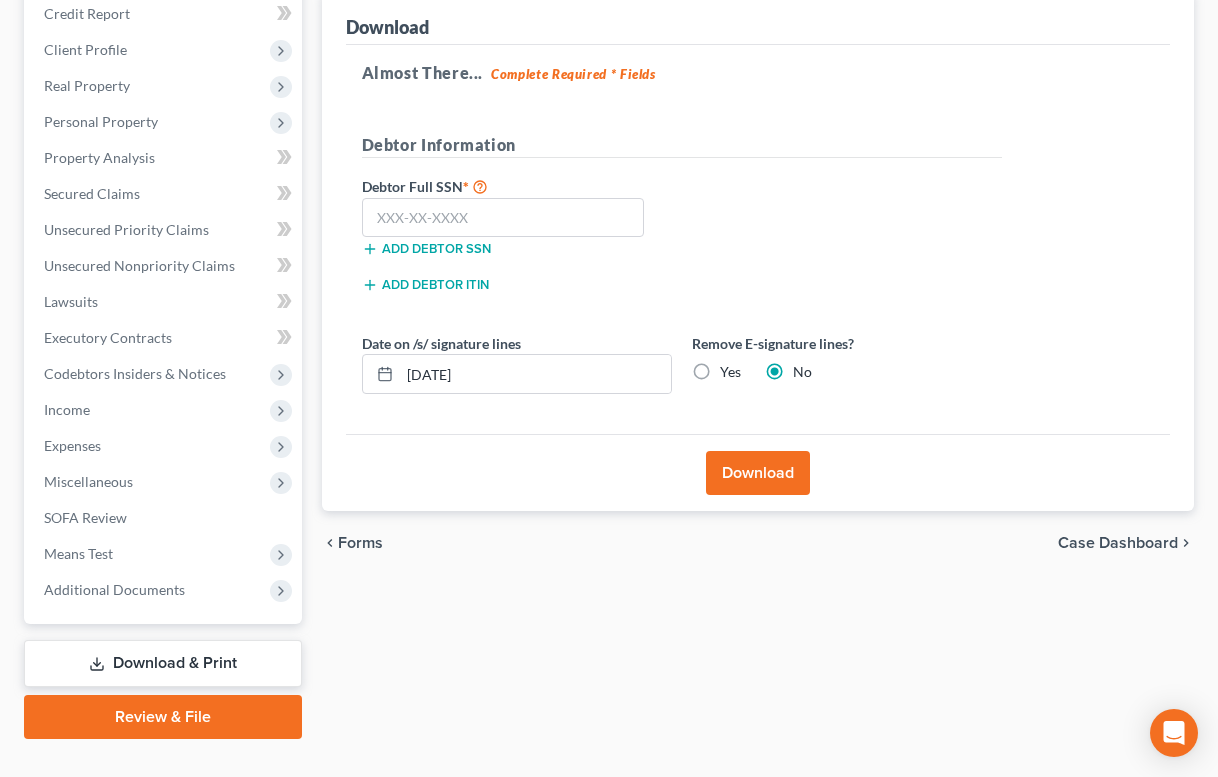 click on "Download" at bounding box center (758, 473) 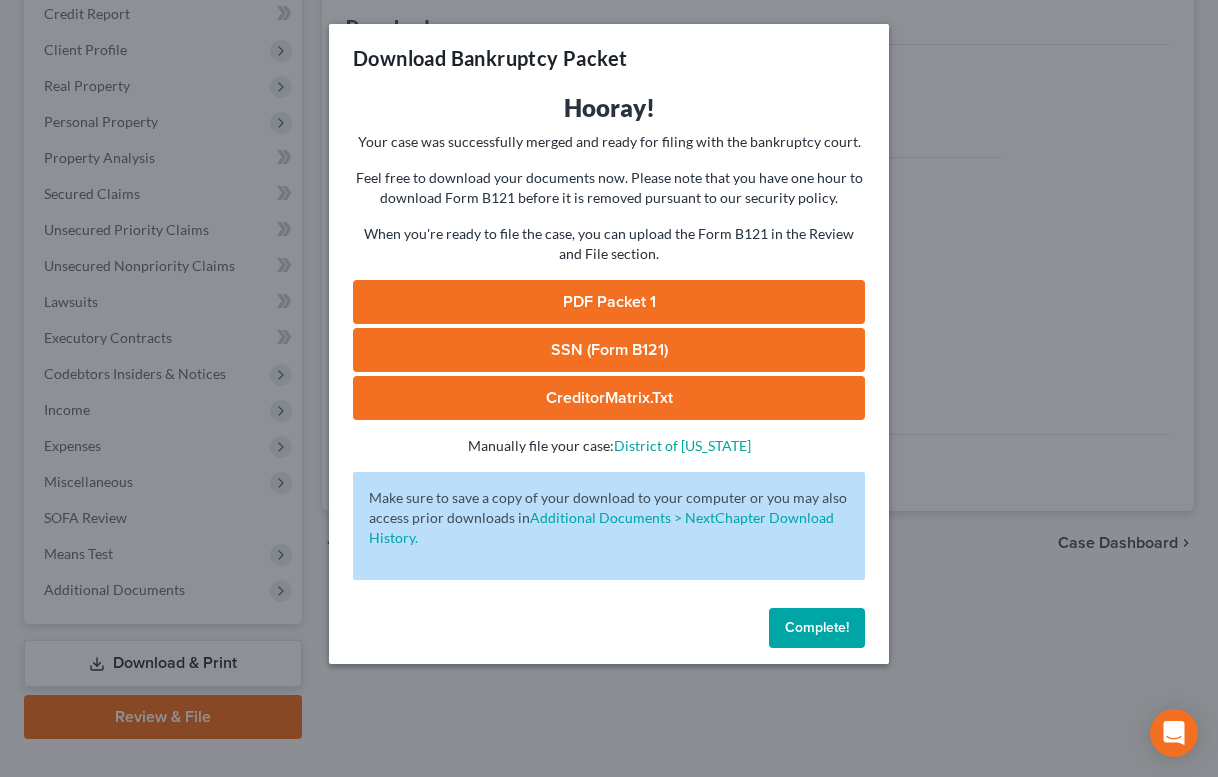 click on "PDF Packet 1" at bounding box center (609, 302) 